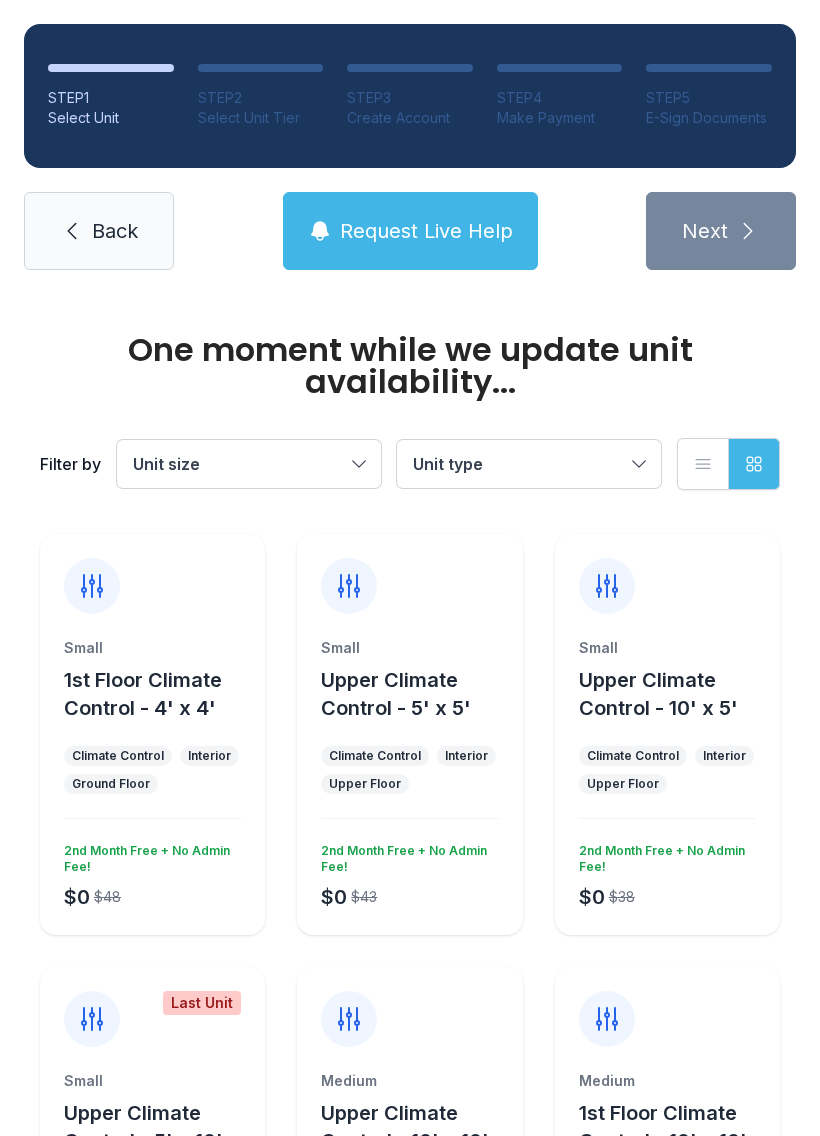 scroll, scrollTop: 0, scrollLeft: 0, axis: both 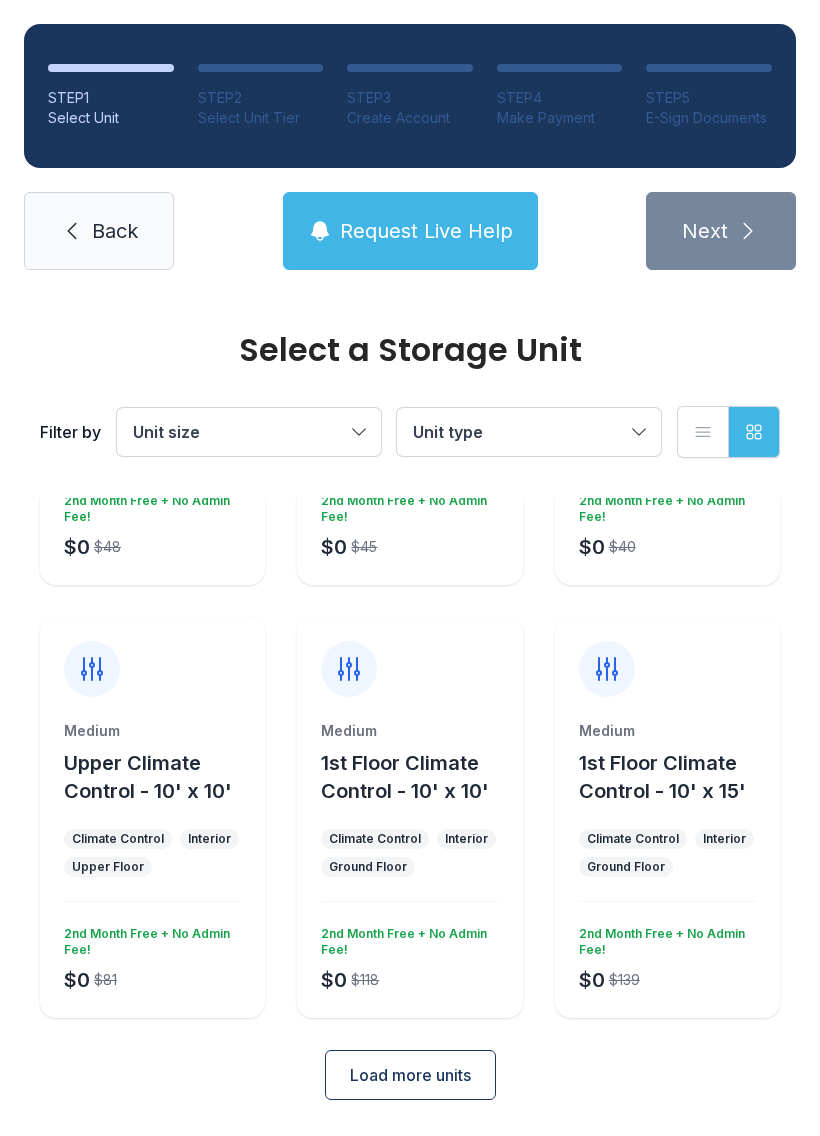 click on "Load more units" at bounding box center [410, 1075] 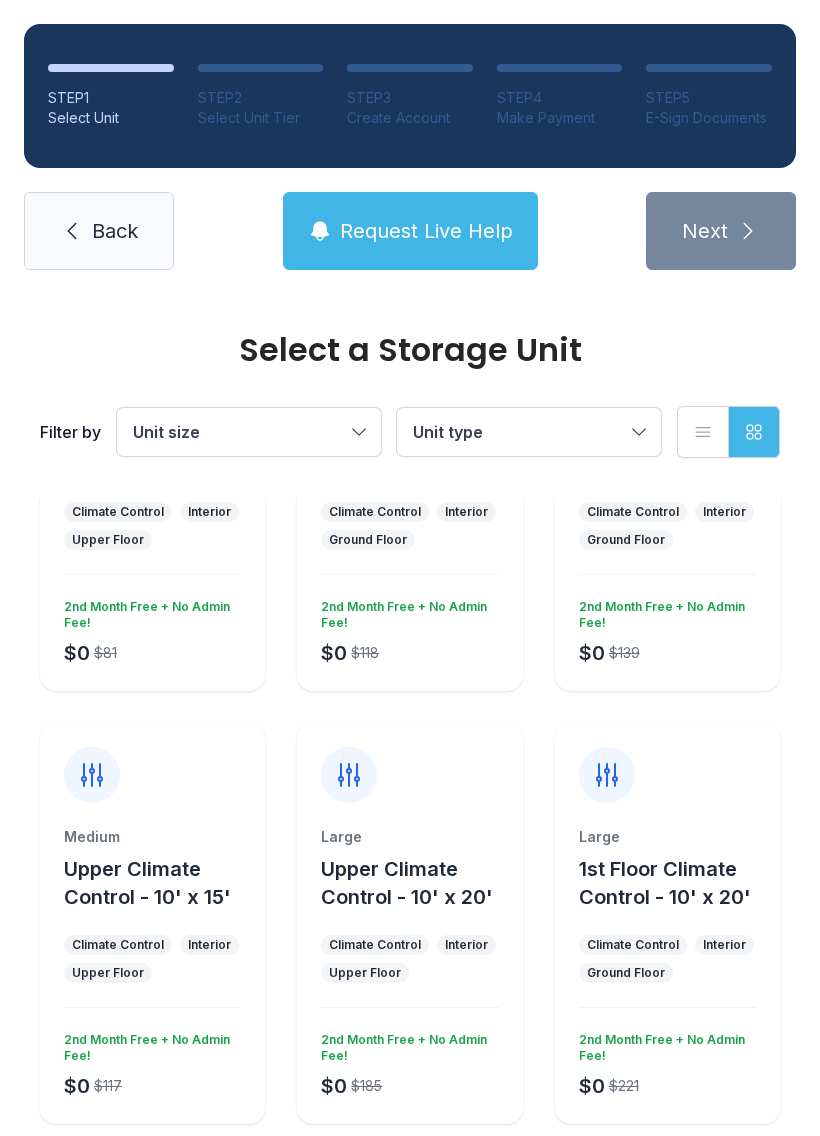 scroll, scrollTop: 658, scrollLeft: 0, axis: vertical 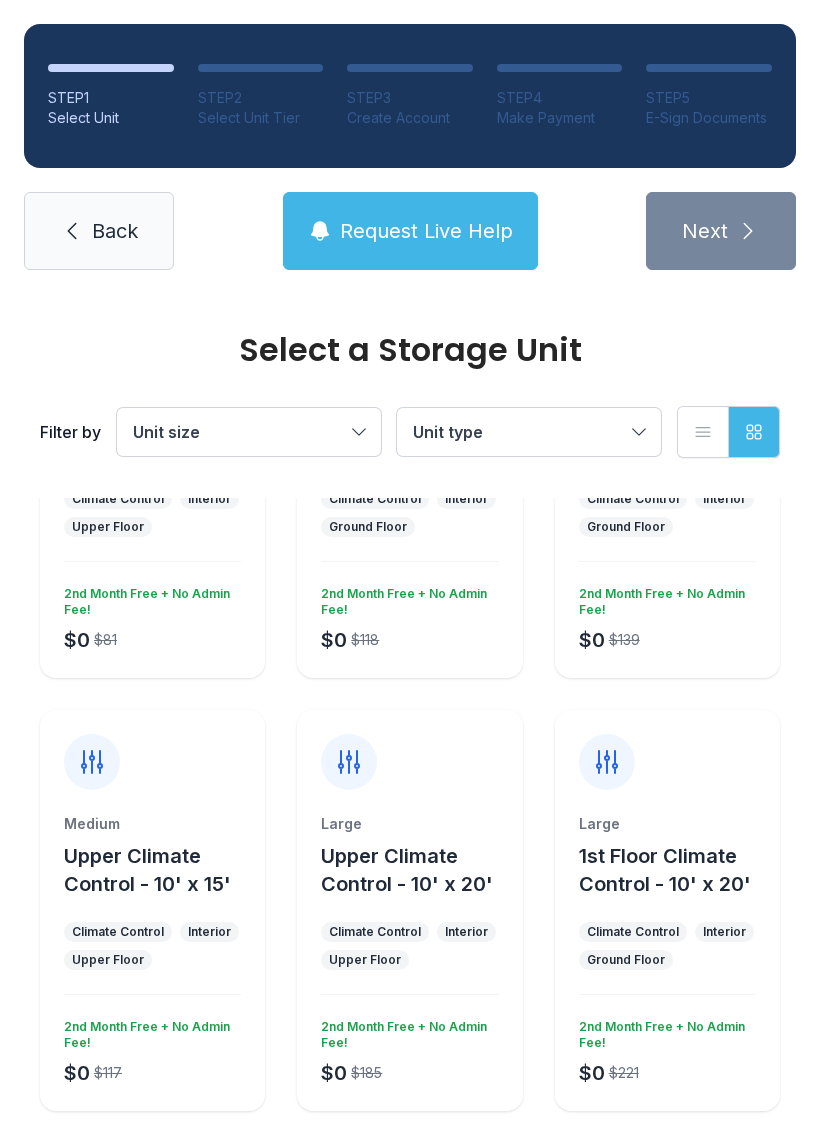 click on "Upper Climate Control - 10' x 20'" at bounding box center [407, 870] 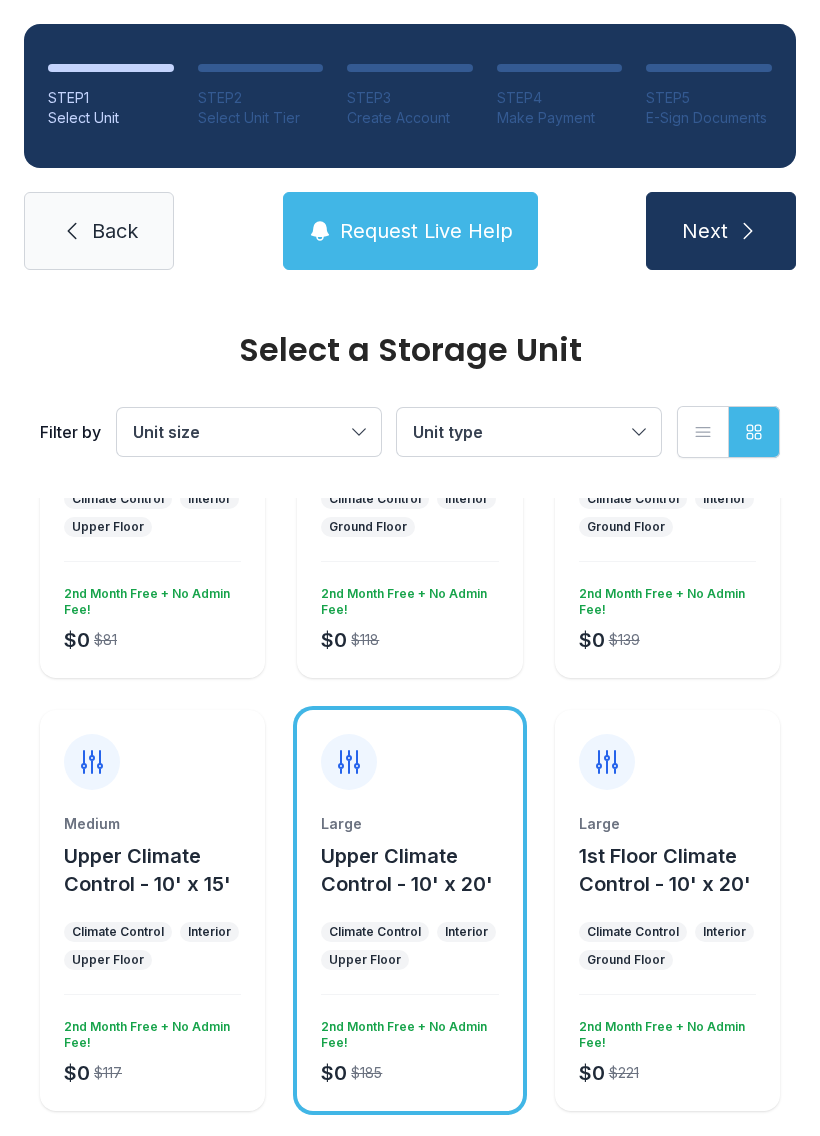click on "Next" at bounding box center [705, 231] 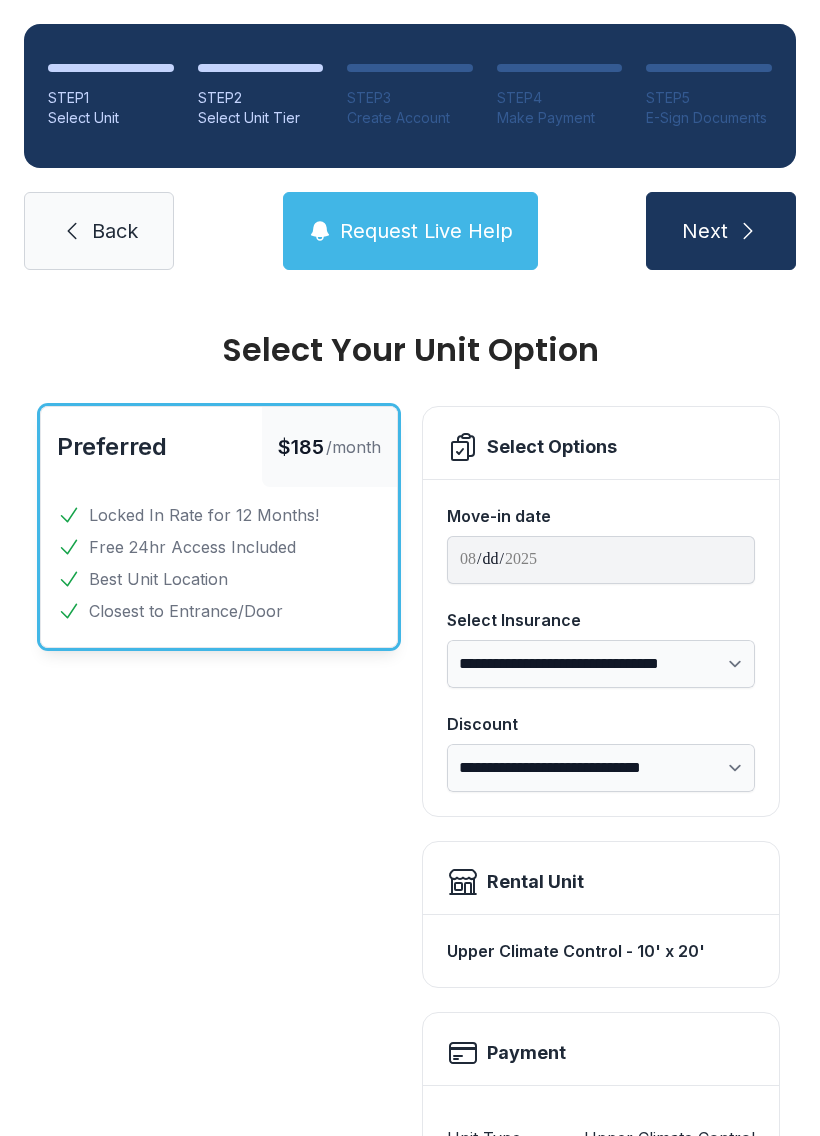 scroll, scrollTop: 0, scrollLeft: 0, axis: both 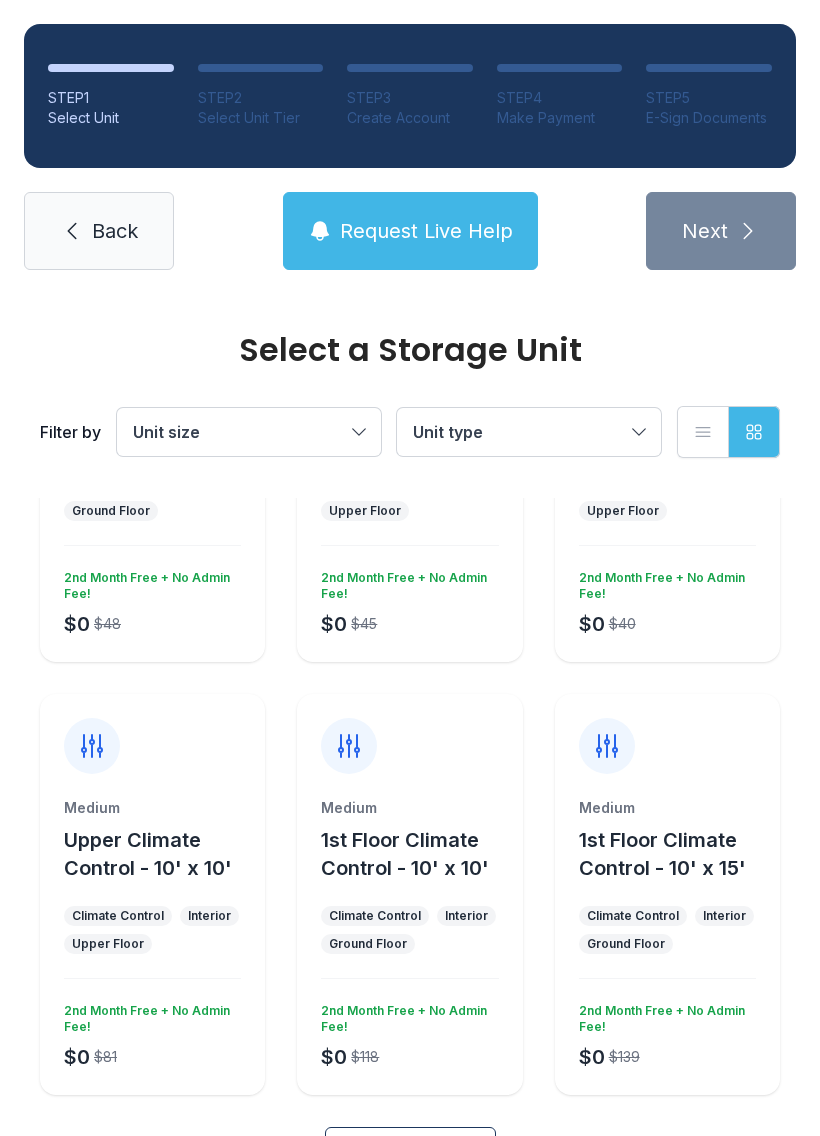 click on "1st Floor Climate Control - 10' x 15'" at bounding box center [675, 854] 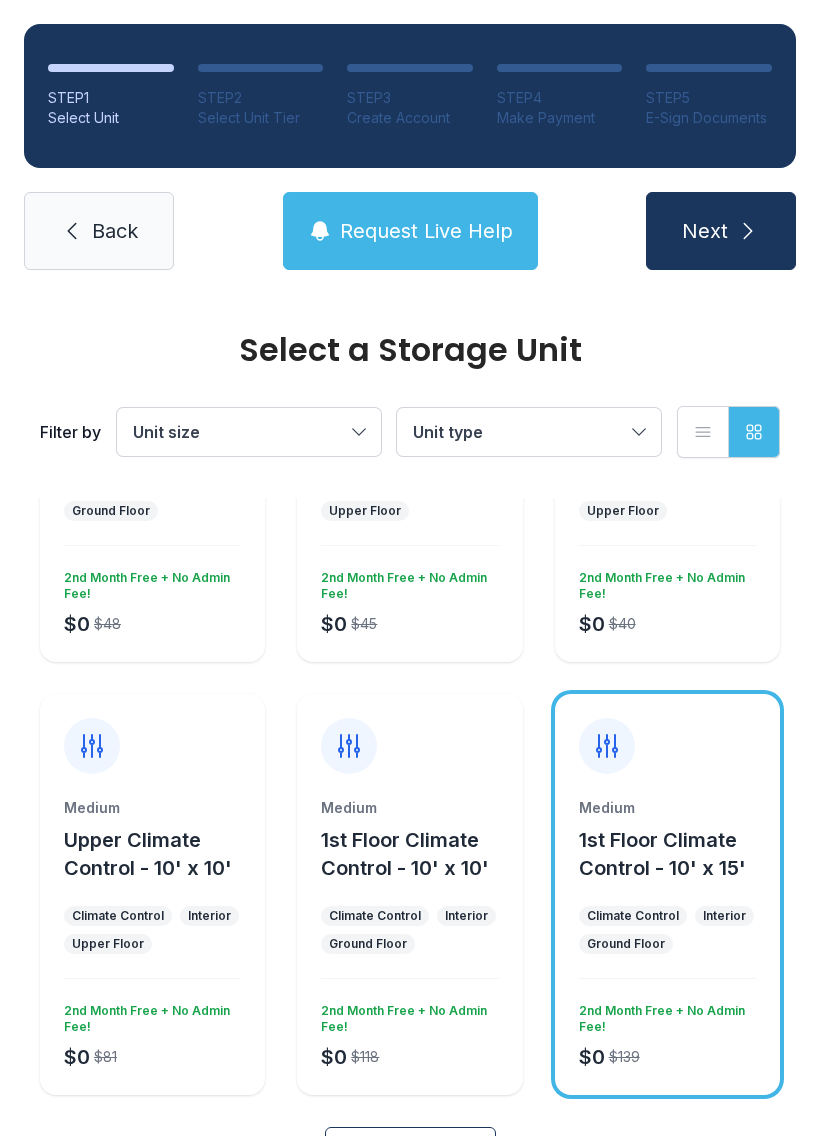 click on "Next" at bounding box center [705, 231] 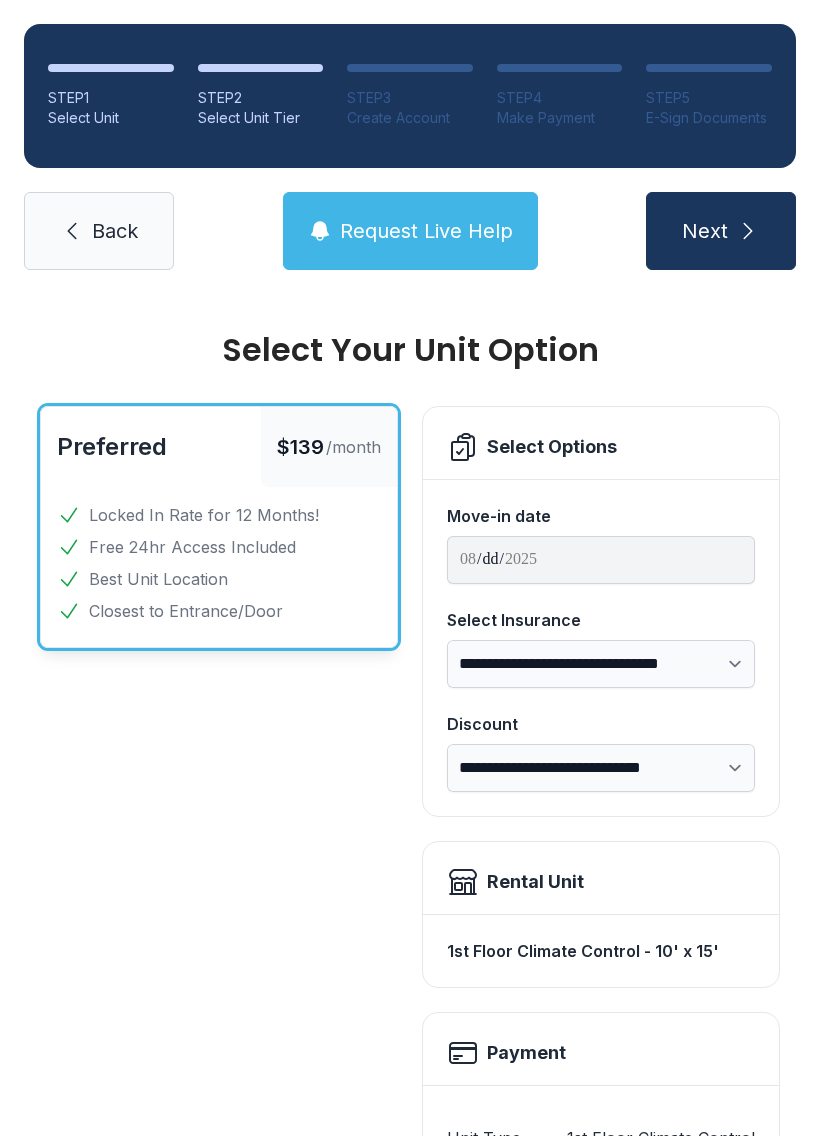 scroll, scrollTop: 0, scrollLeft: 0, axis: both 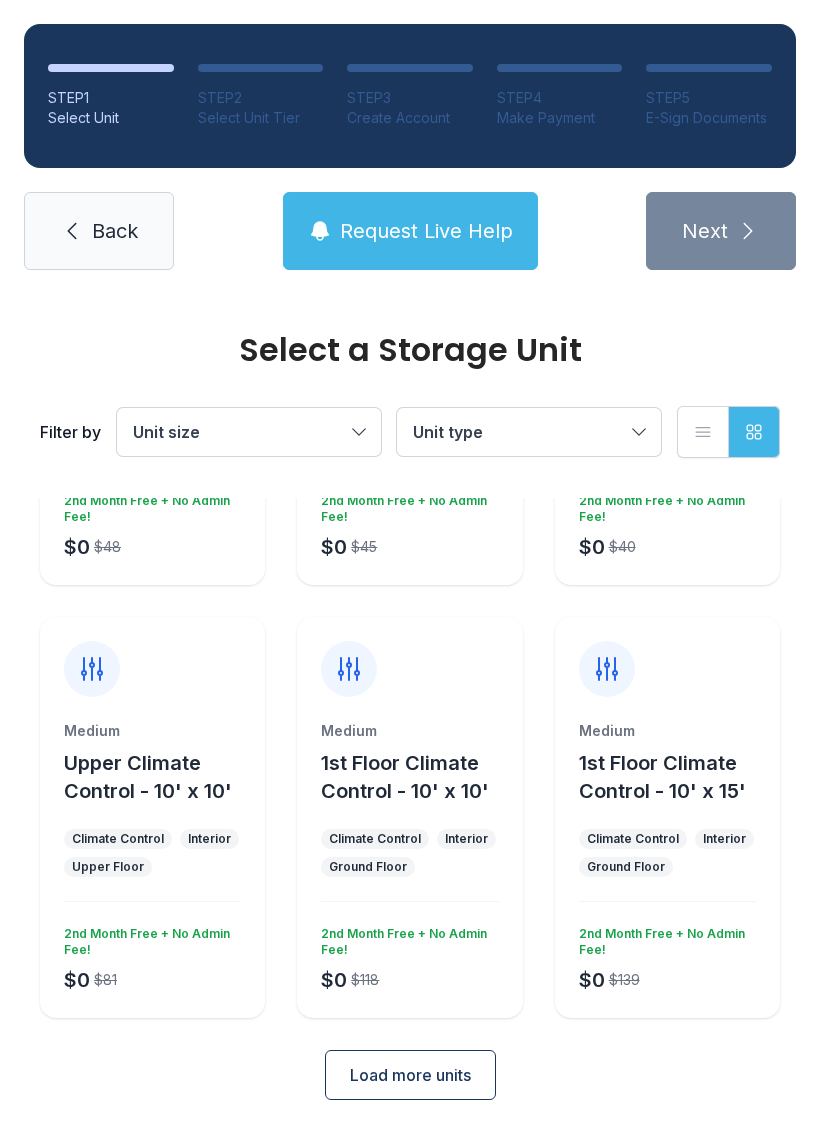 click on "Load more units" at bounding box center [410, 1075] 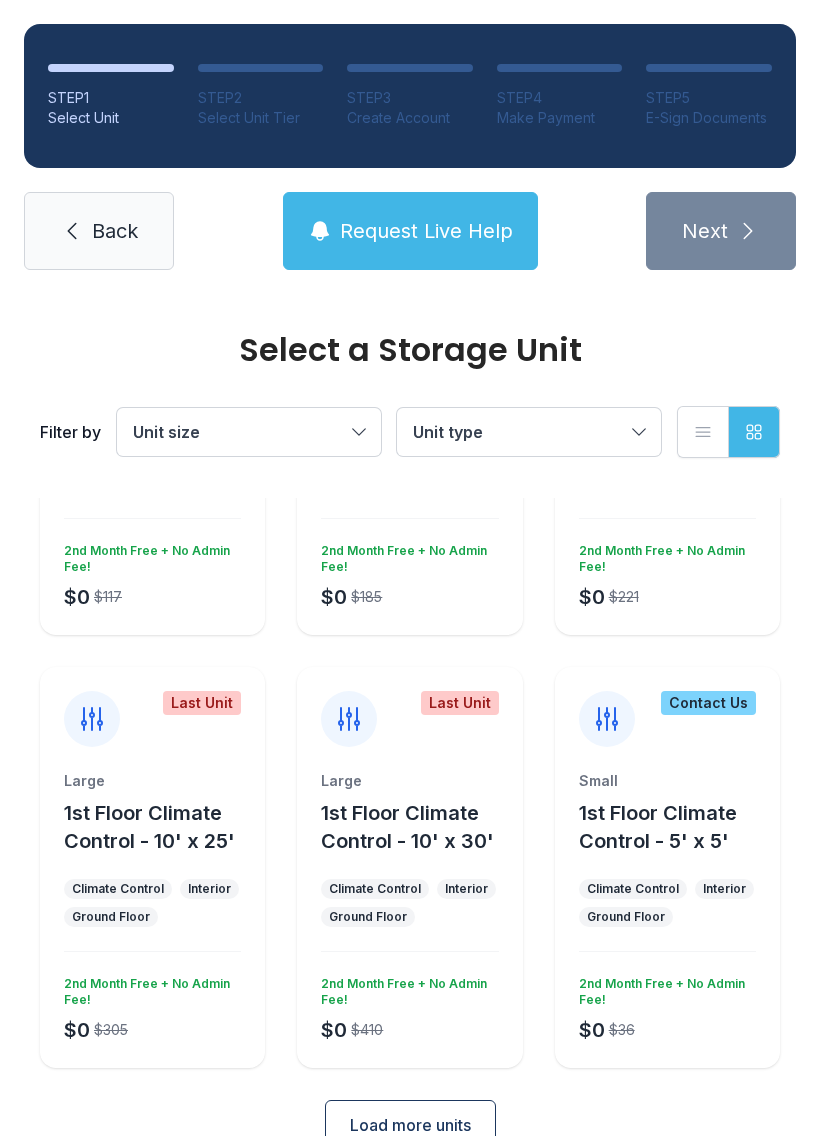 scroll, scrollTop: 1133, scrollLeft: 0, axis: vertical 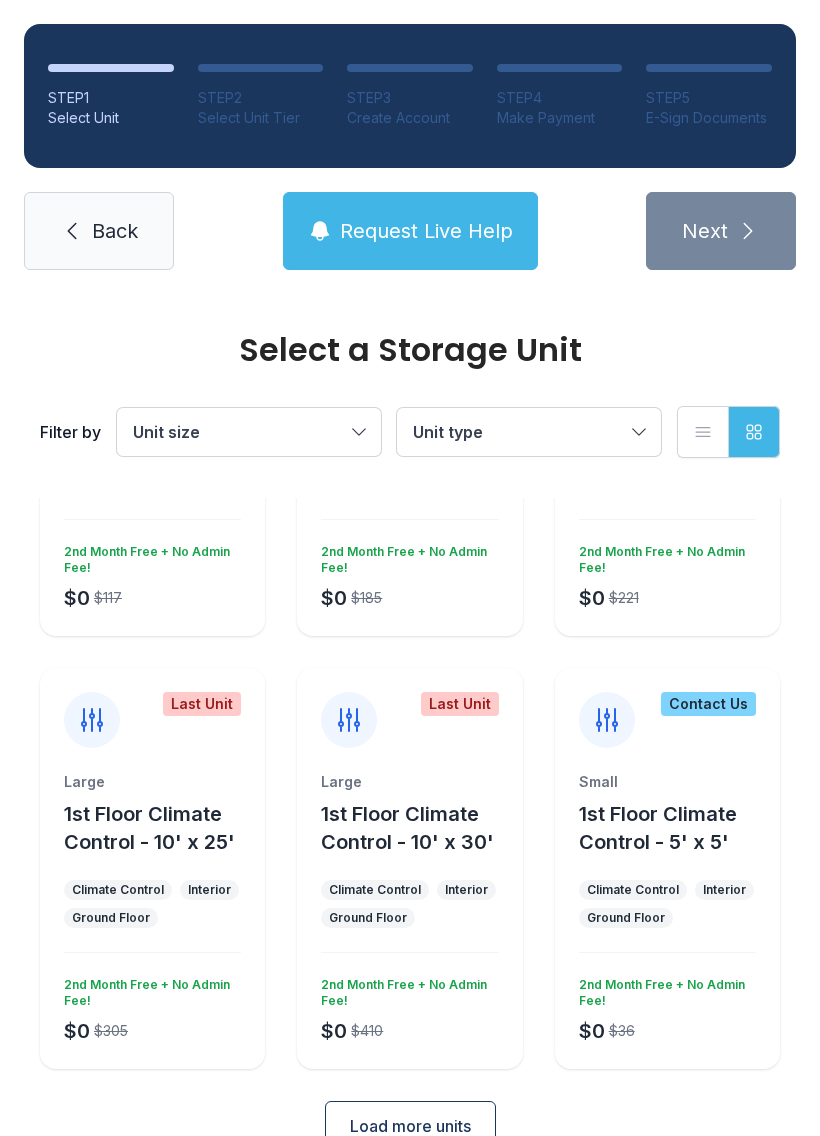 click on "2nd Month Free + No Admin Fee!" at bounding box center [148, 989] 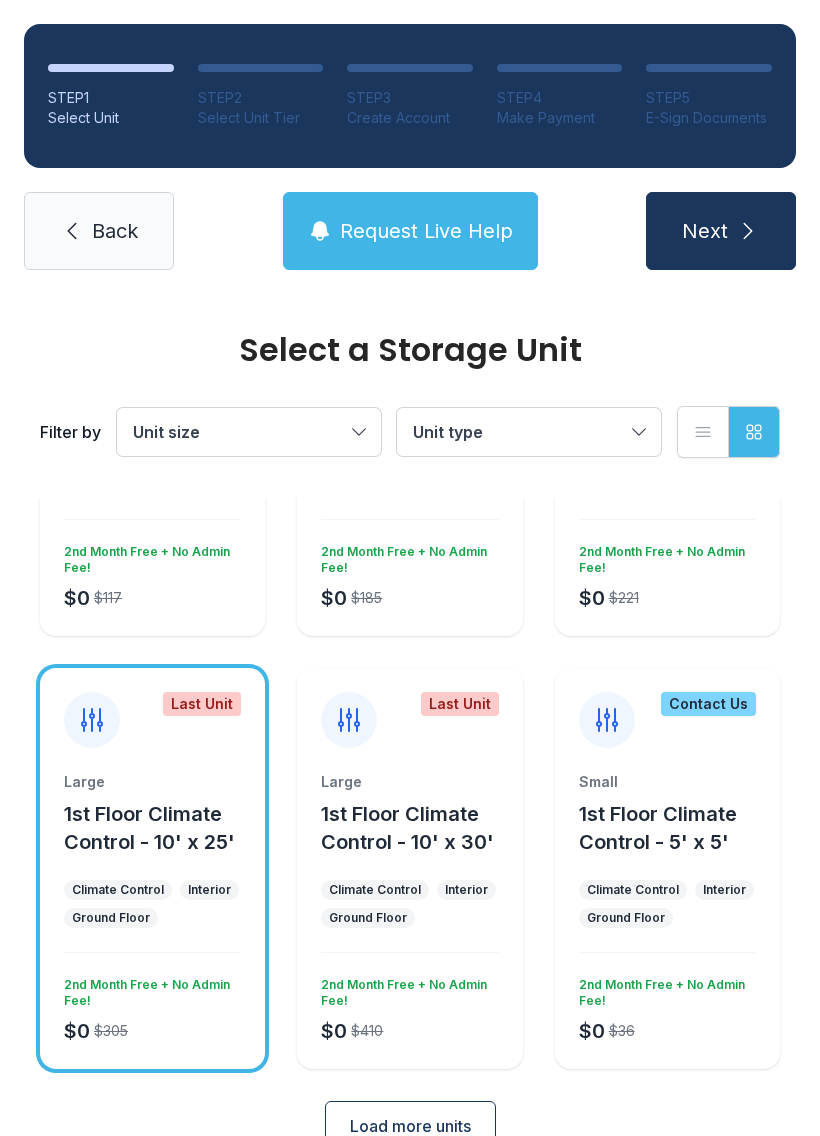 click on "$0 $305 2nd Month Free + No Admin Fee!" at bounding box center (148, 1007) 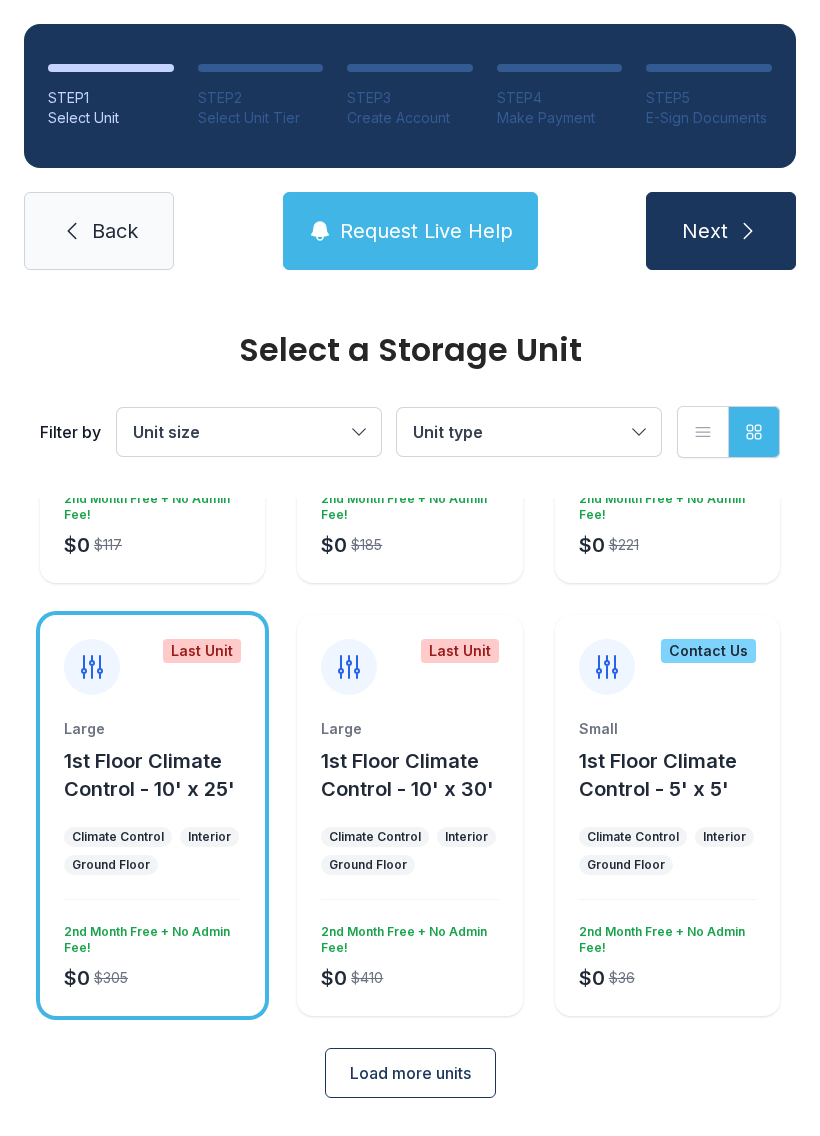 scroll, scrollTop: 1184, scrollLeft: 0, axis: vertical 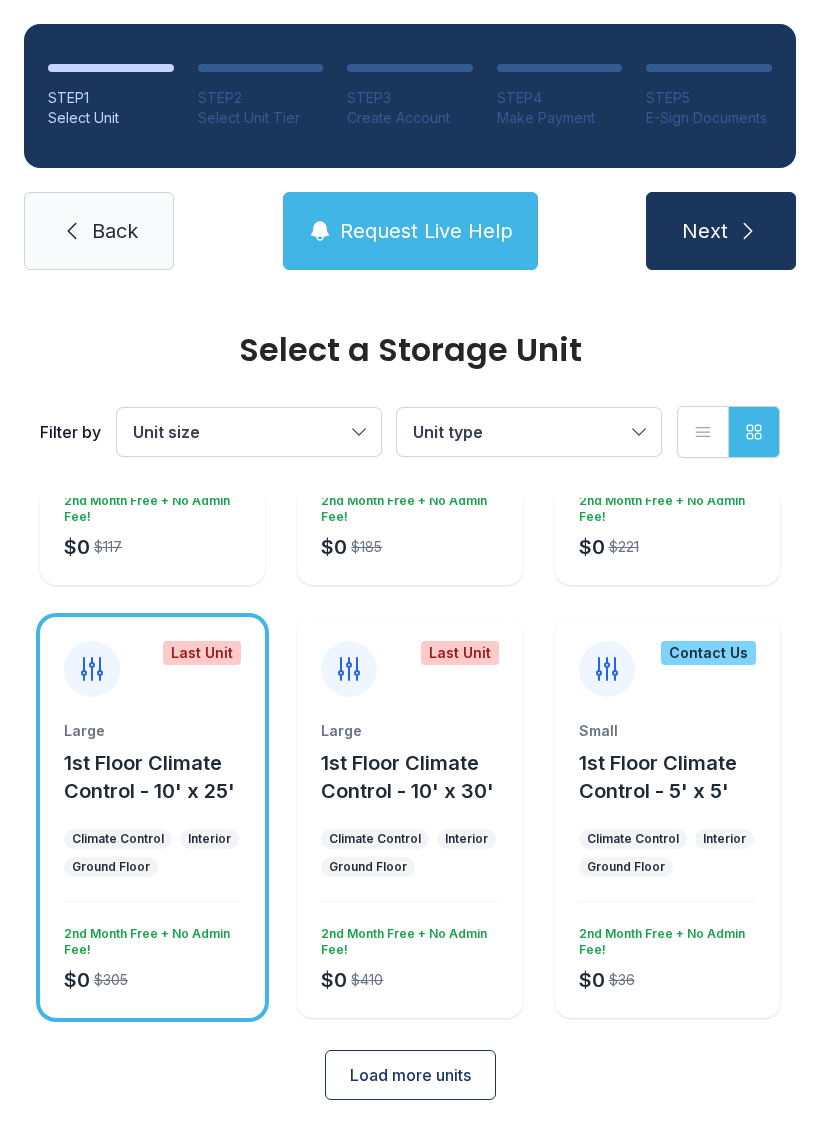 click on "Next" at bounding box center (705, 231) 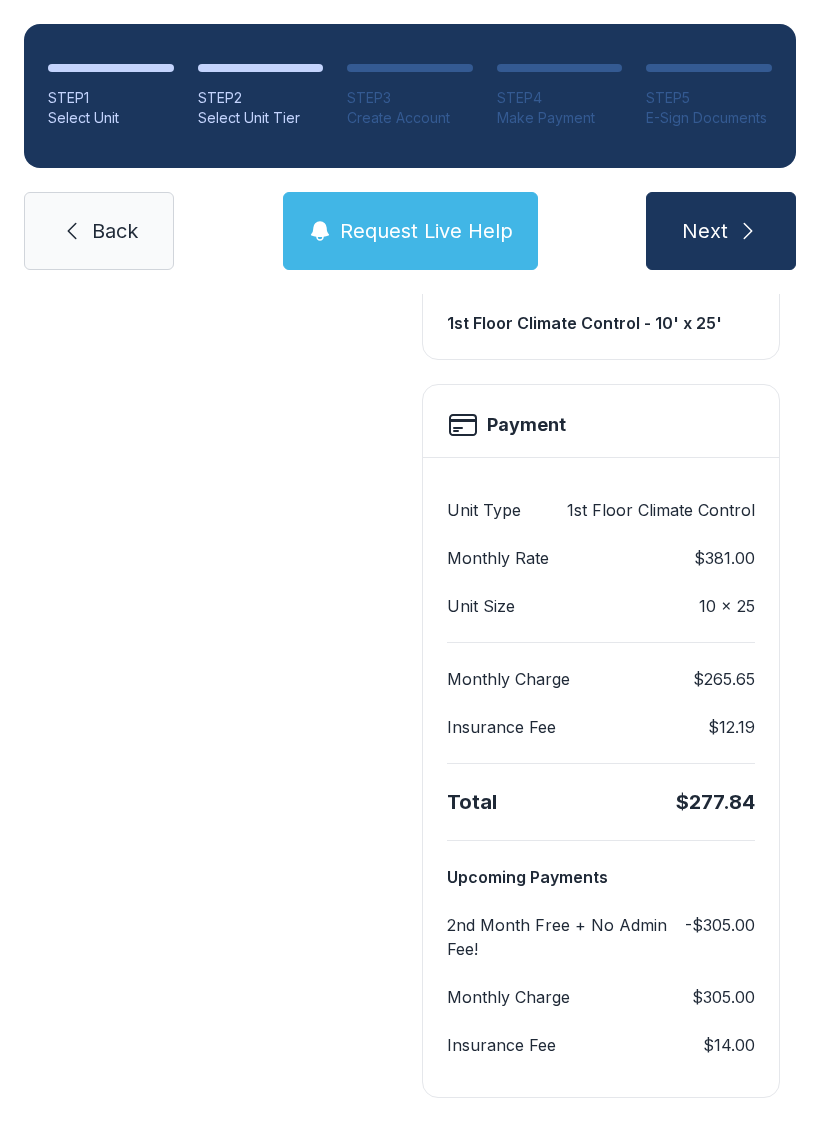 scroll, scrollTop: 626, scrollLeft: 0, axis: vertical 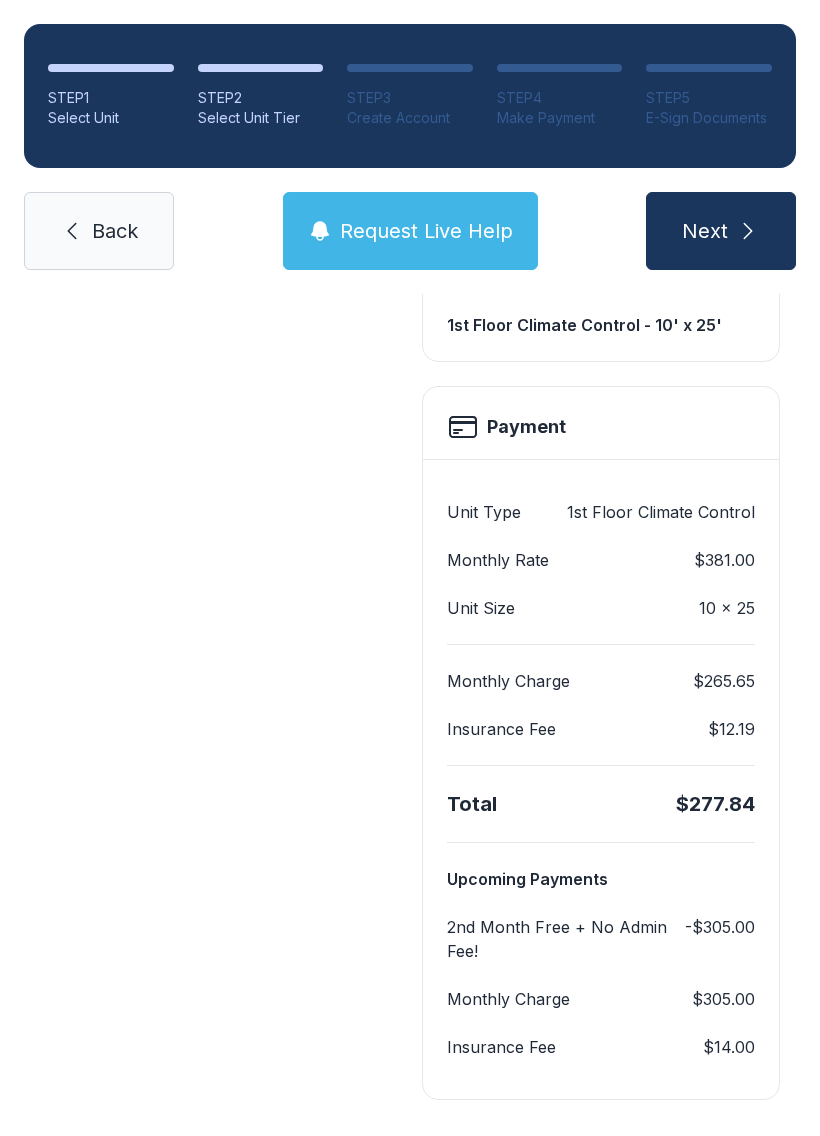 click on "Back" at bounding box center (115, 231) 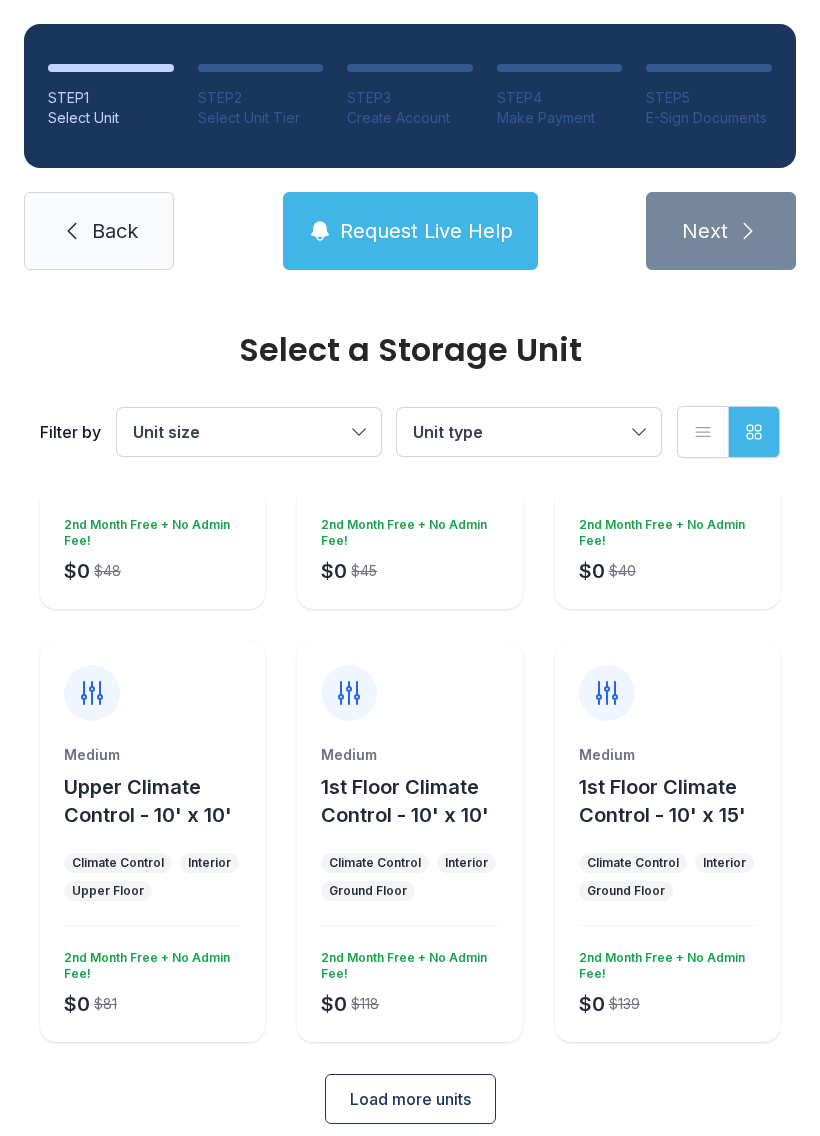 scroll, scrollTop: 295, scrollLeft: 0, axis: vertical 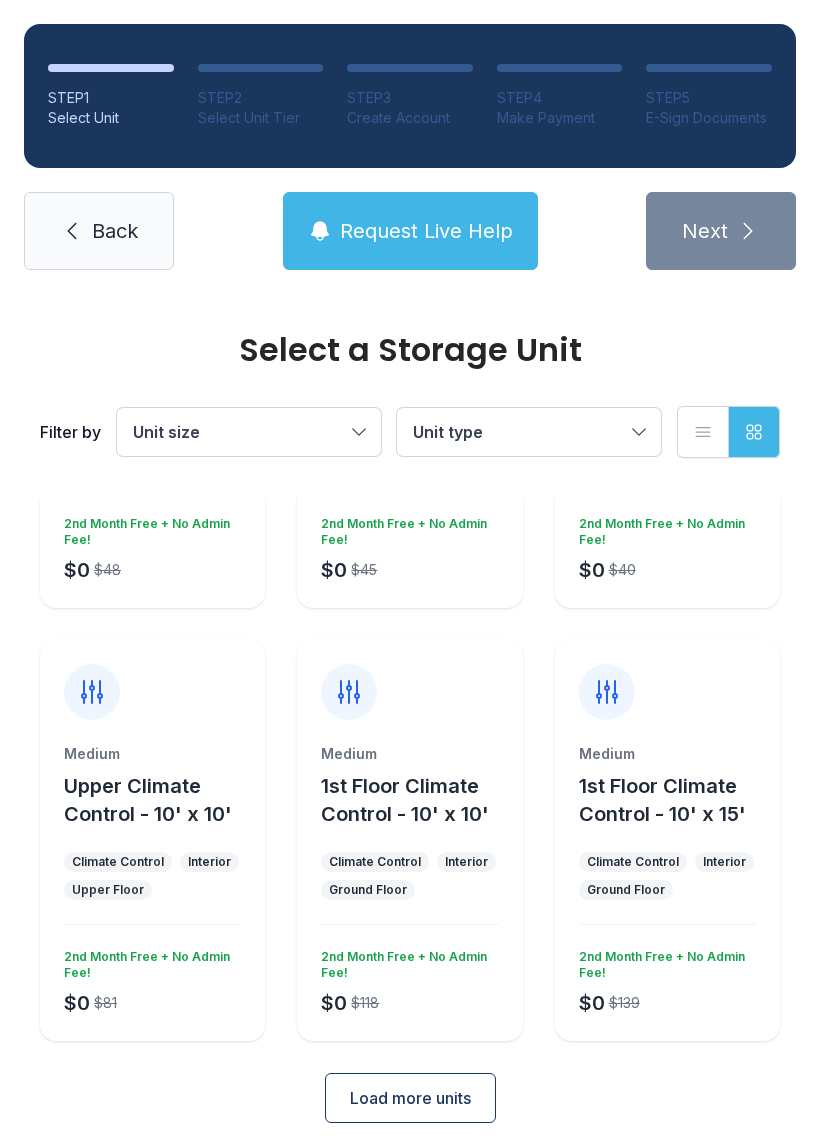 click on "$0 $81 2nd Month Free + No Admin Fee!" at bounding box center [148, 979] 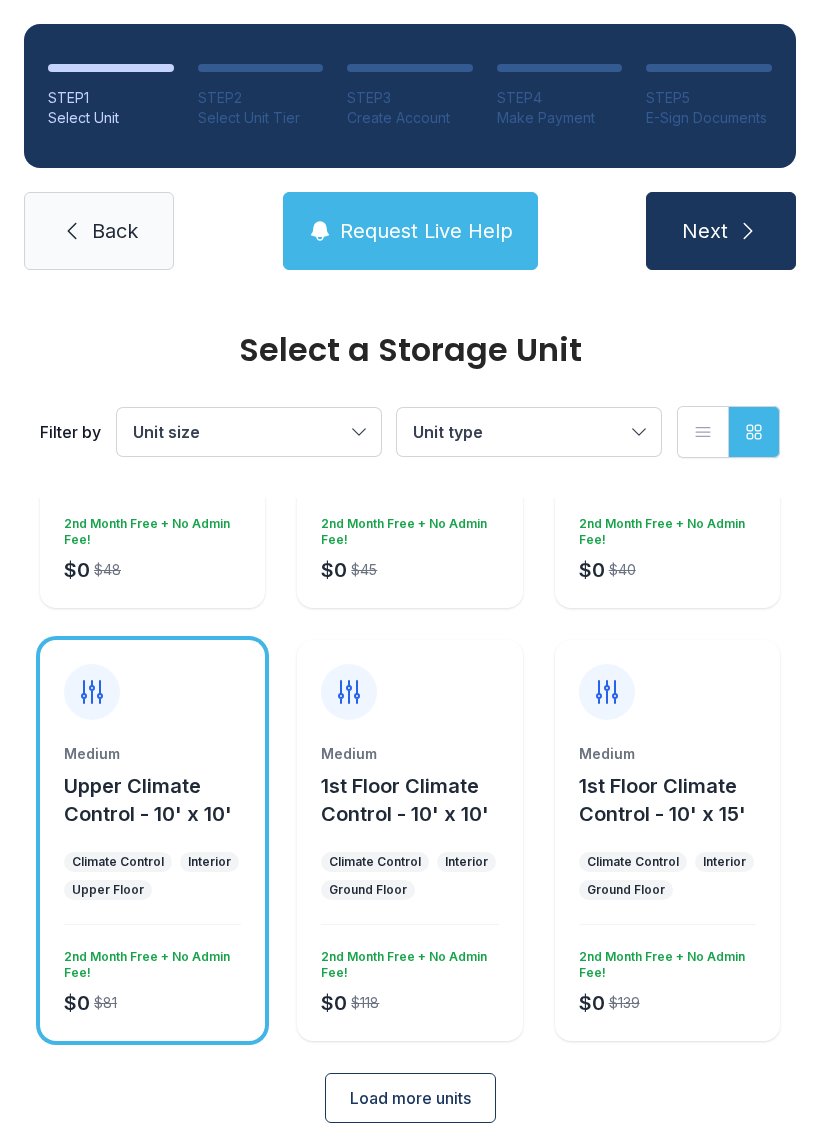 click on "Next" at bounding box center (721, 231) 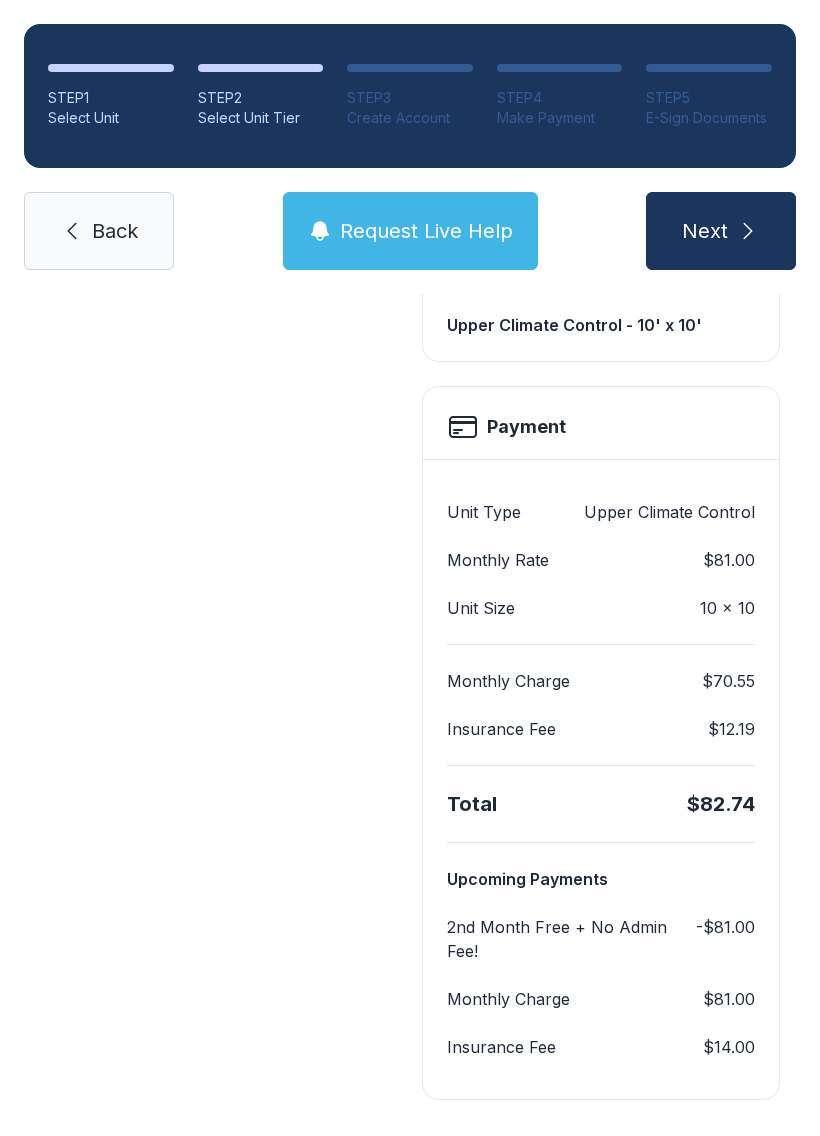 scroll, scrollTop: 626, scrollLeft: 0, axis: vertical 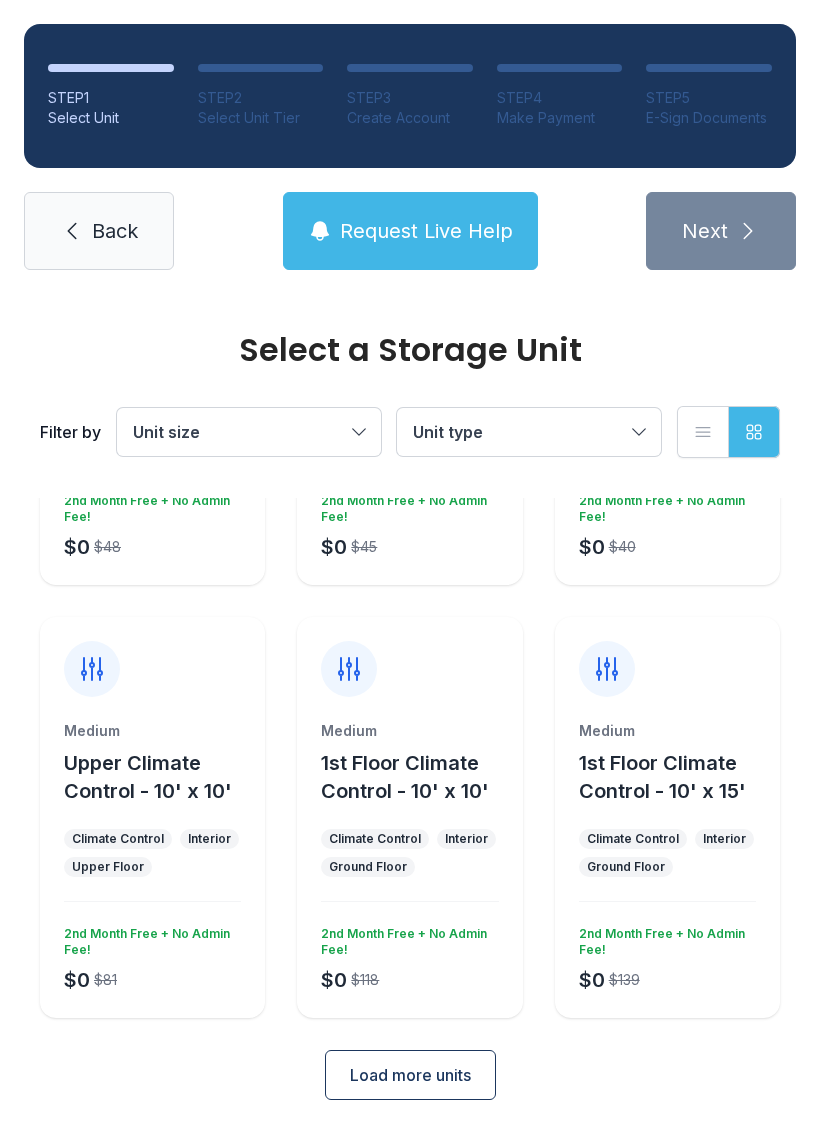 click on "Load more units" at bounding box center [410, 1075] 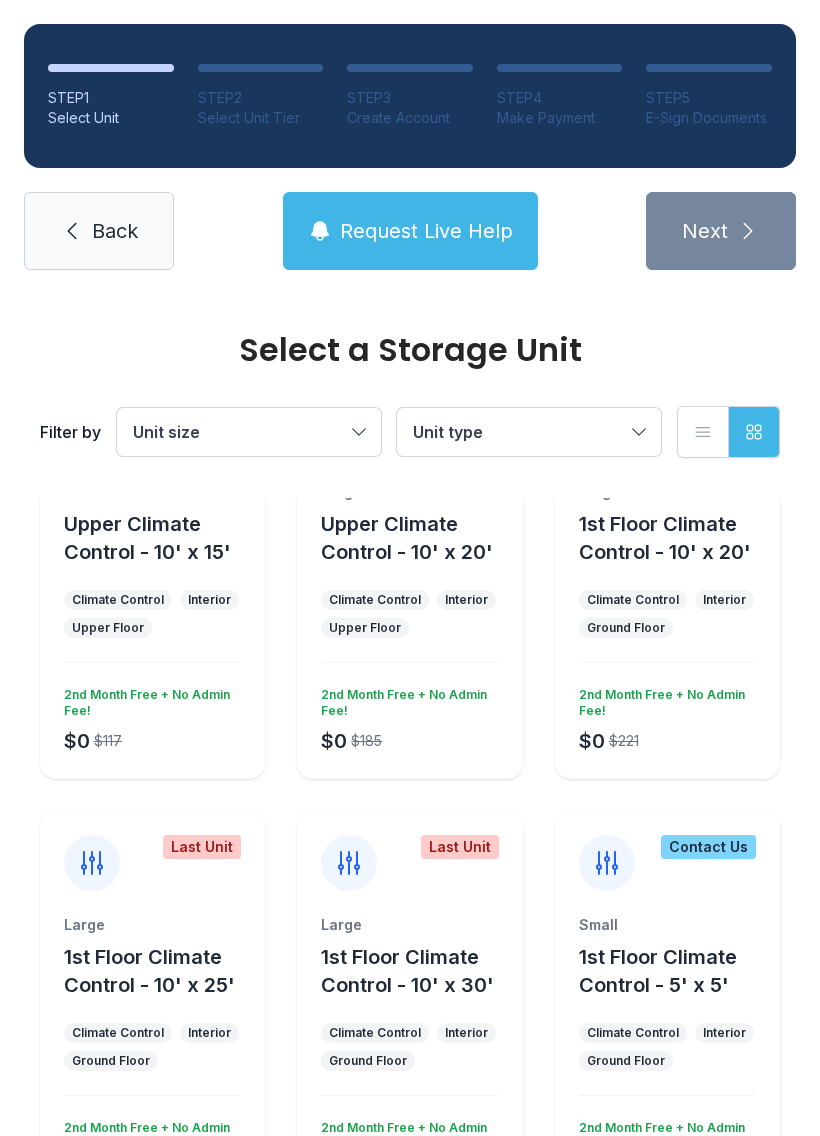 scroll, scrollTop: 991, scrollLeft: 0, axis: vertical 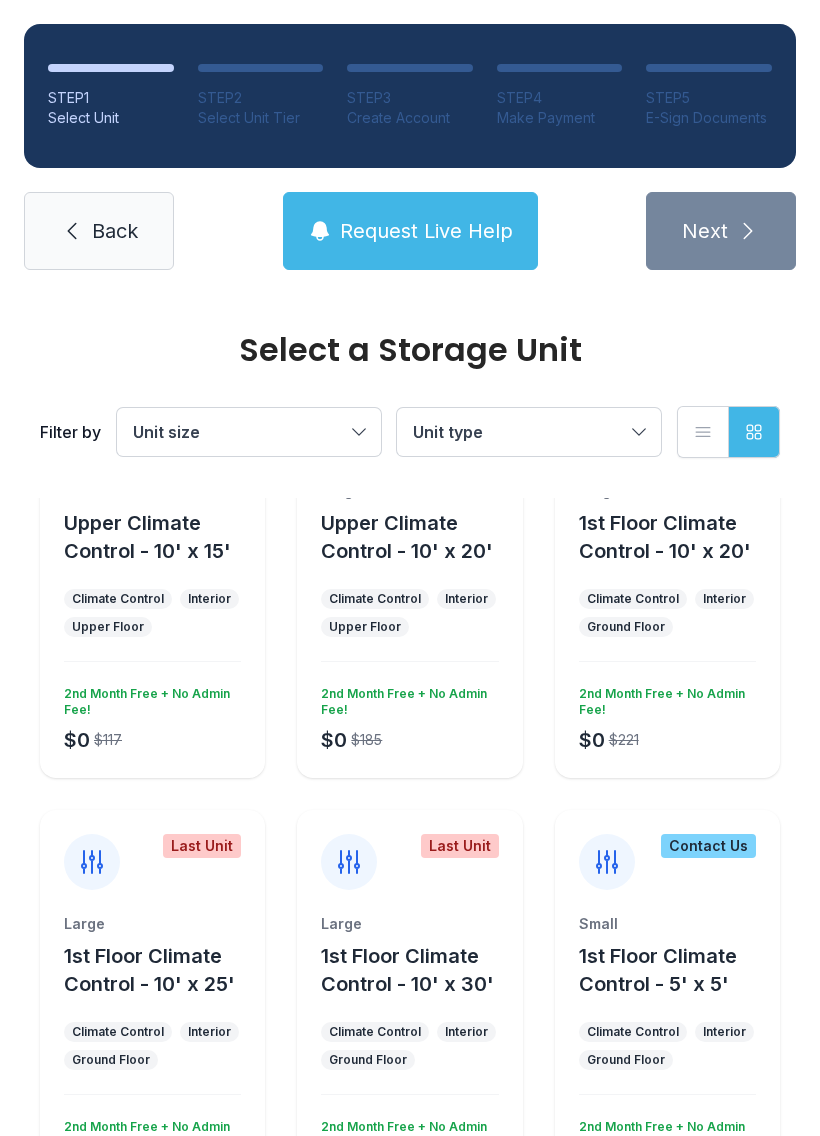 click on "$0 $221 2nd Month Free + No Admin Fee!" at bounding box center [663, 716] 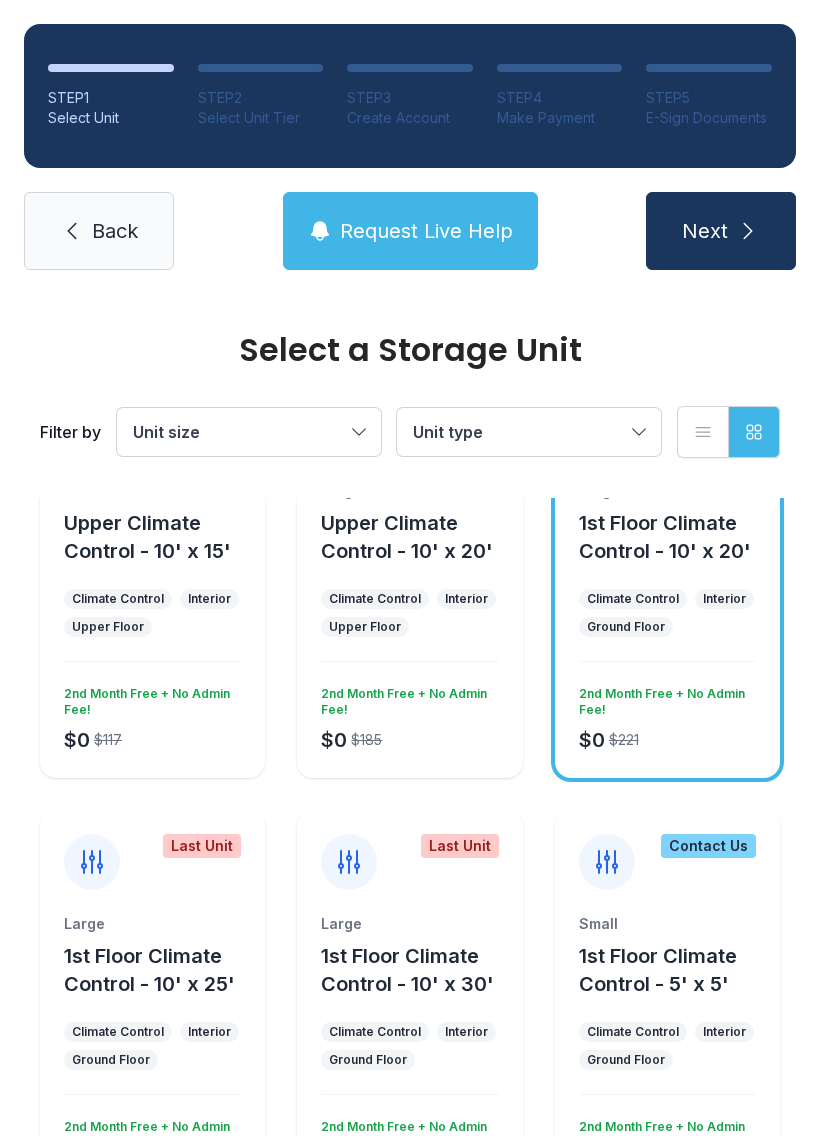 click on "2nd Month Free + No Admin Fee!" at bounding box center [663, 698] 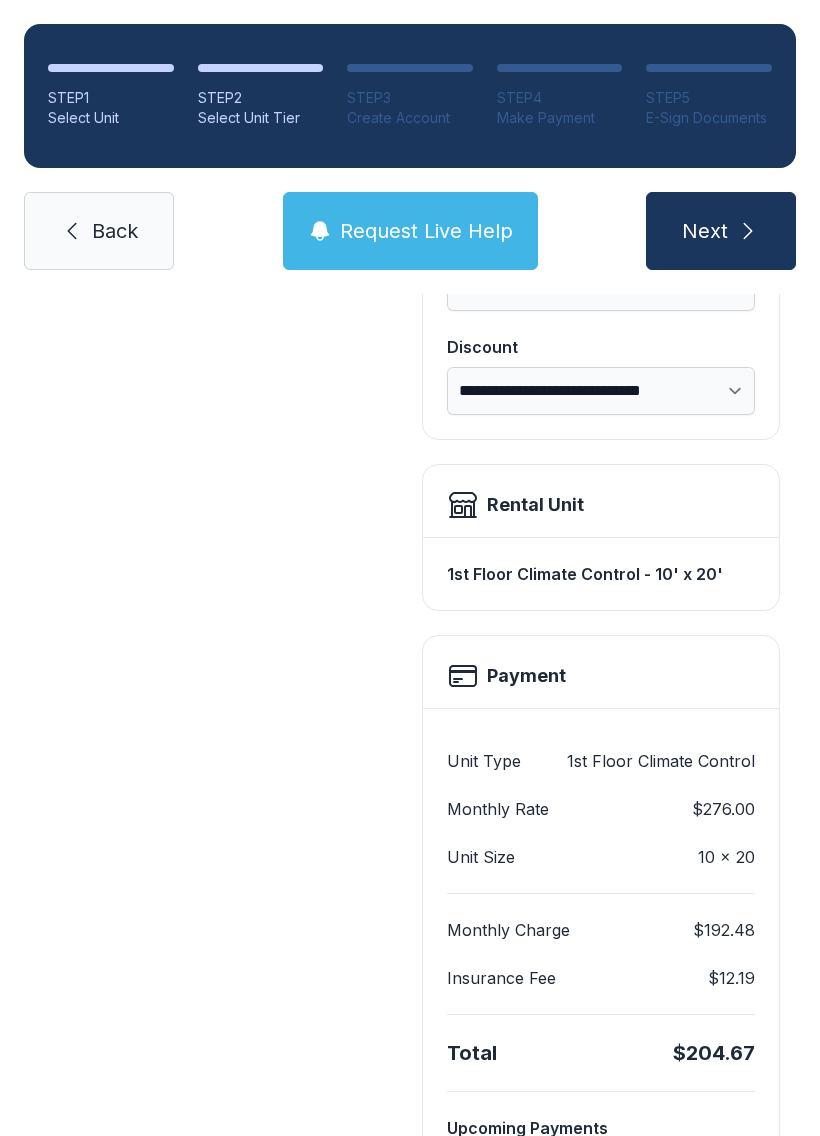 scroll, scrollTop: 373, scrollLeft: 0, axis: vertical 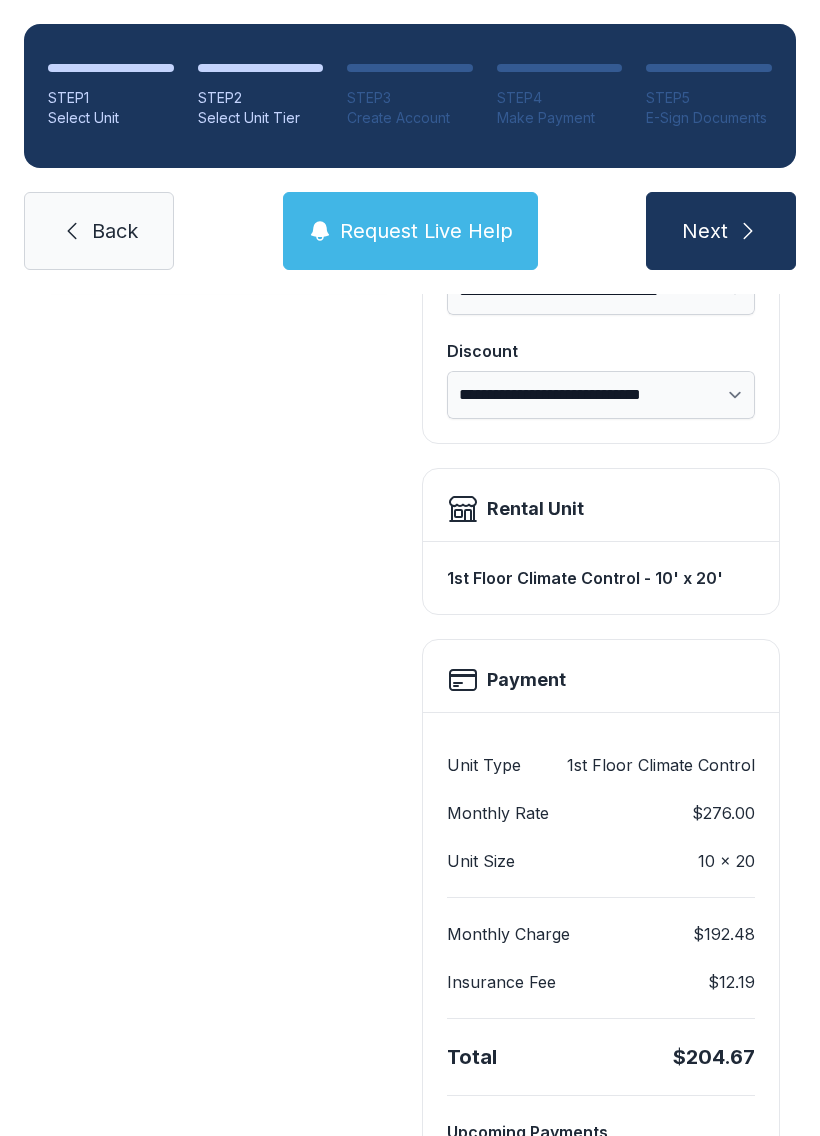 click on "Back" at bounding box center [115, 231] 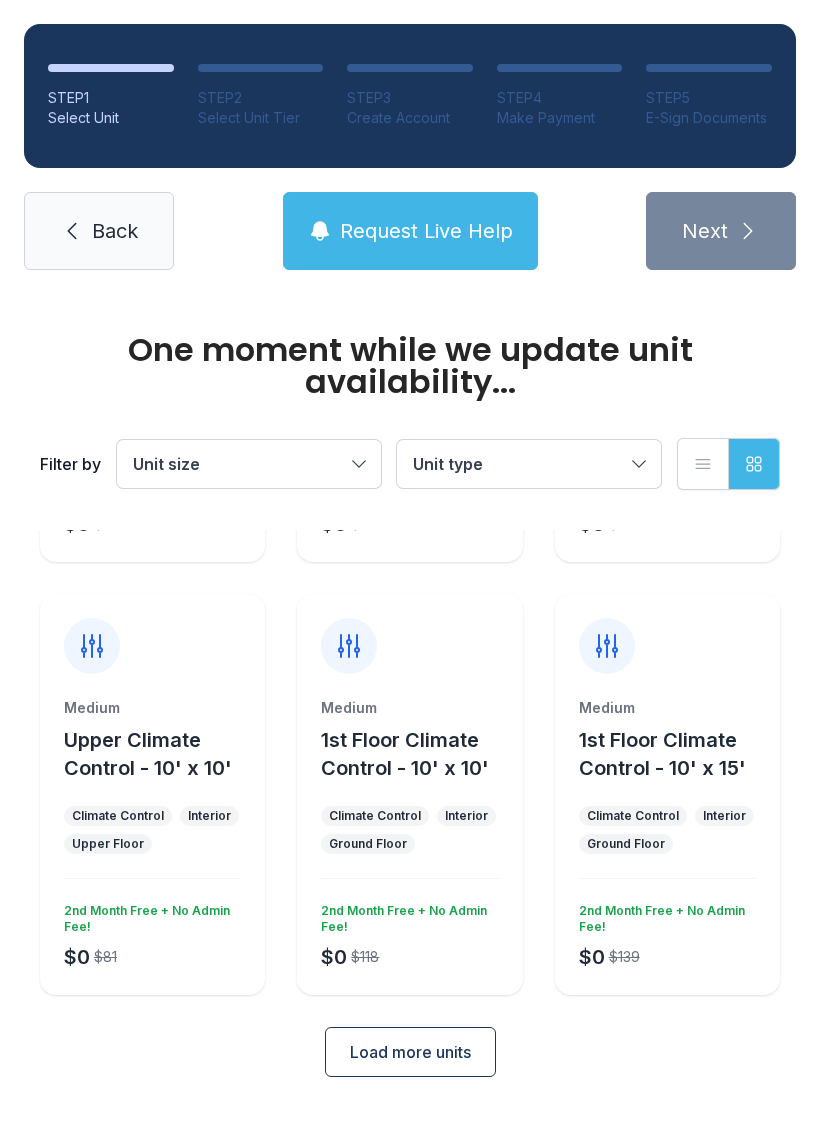 scroll, scrollTop: 0, scrollLeft: 0, axis: both 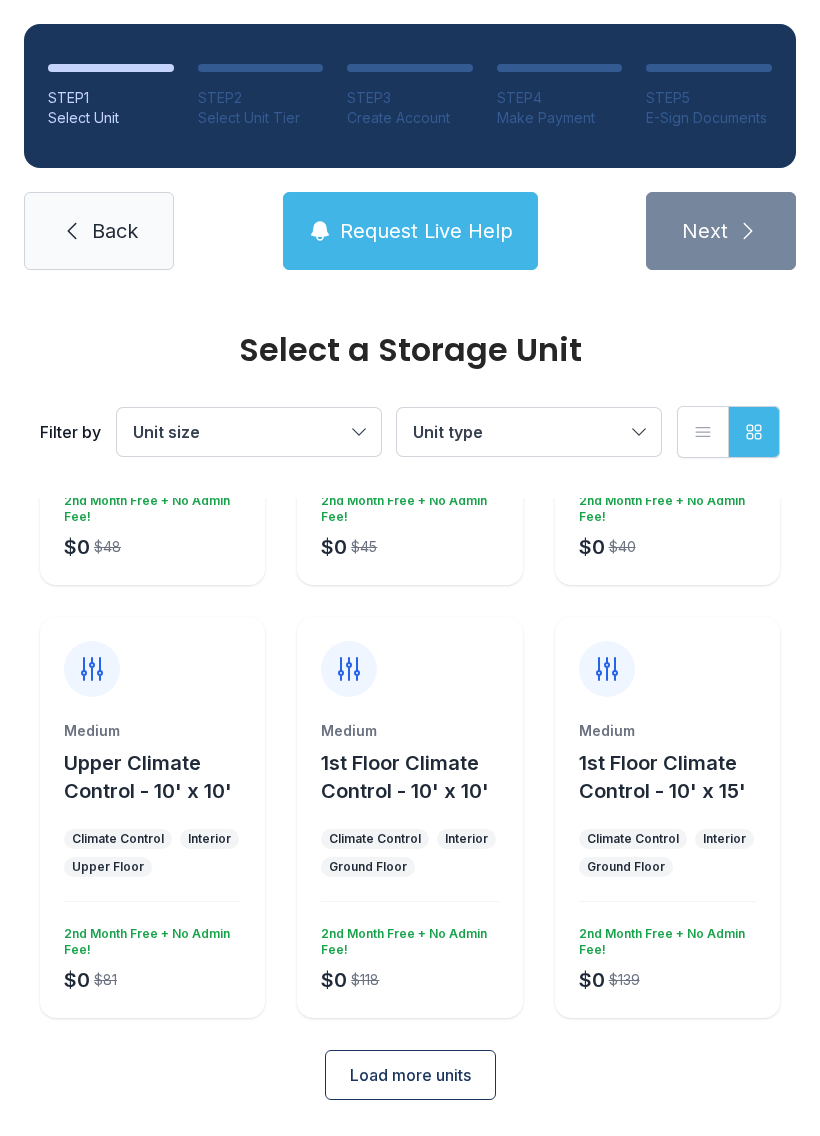 click on "Load more units" at bounding box center (410, 1075) 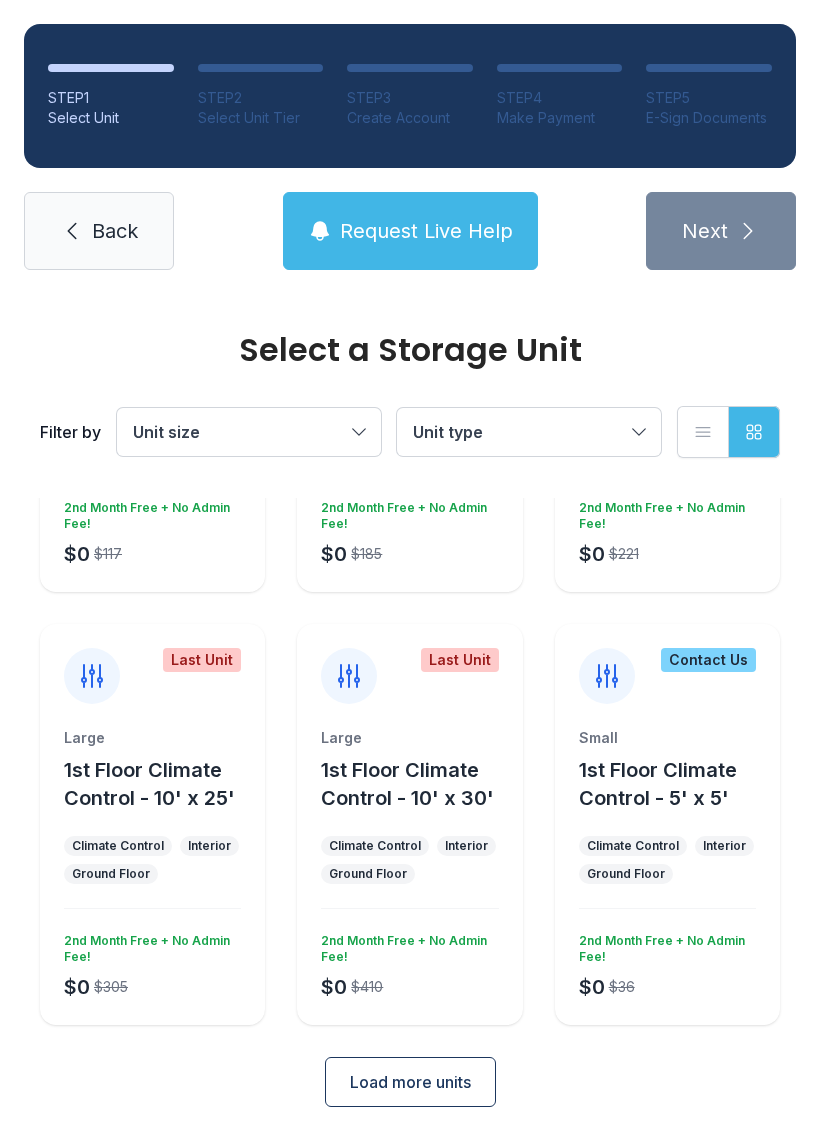scroll, scrollTop: 1180, scrollLeft: 0, axis: vertical 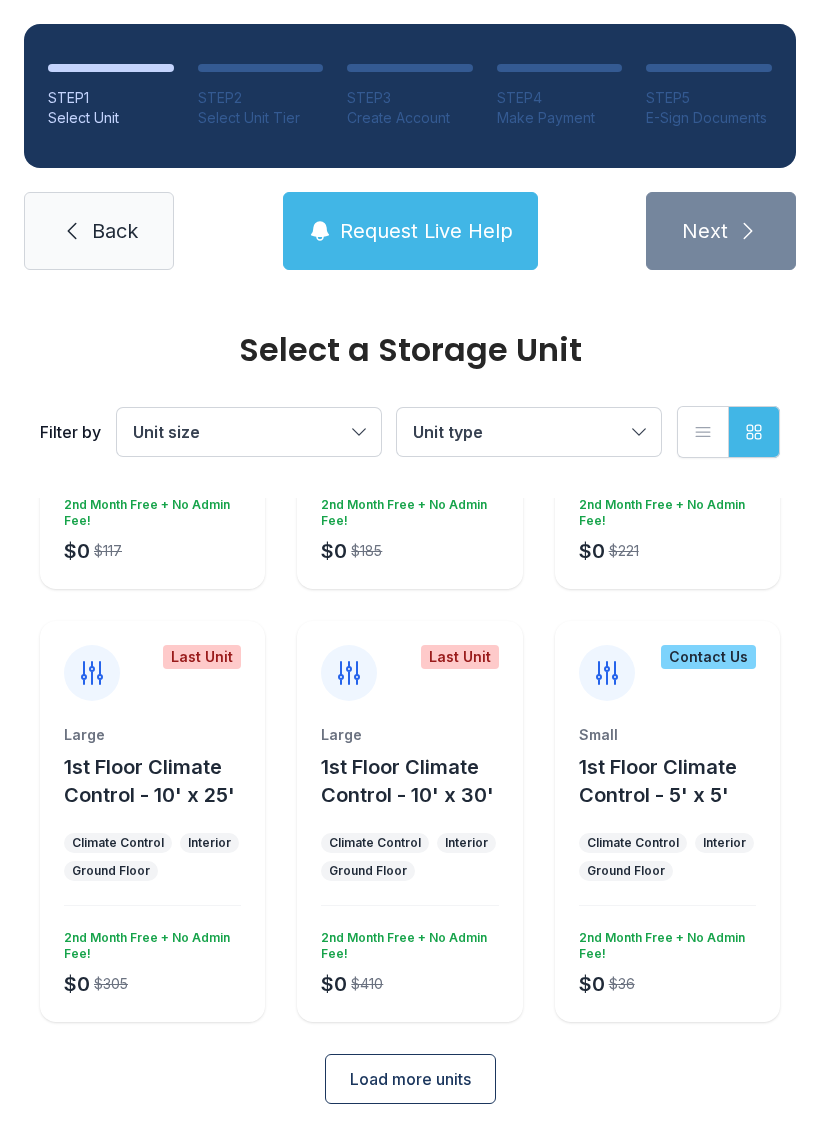 click on "Large 1st Floor Climate Control - 10' x 25' Climate Control Interior Ground Floor $0 $305 2nd Month Free + No Admin Fee!" at bounding box center (152, 873) 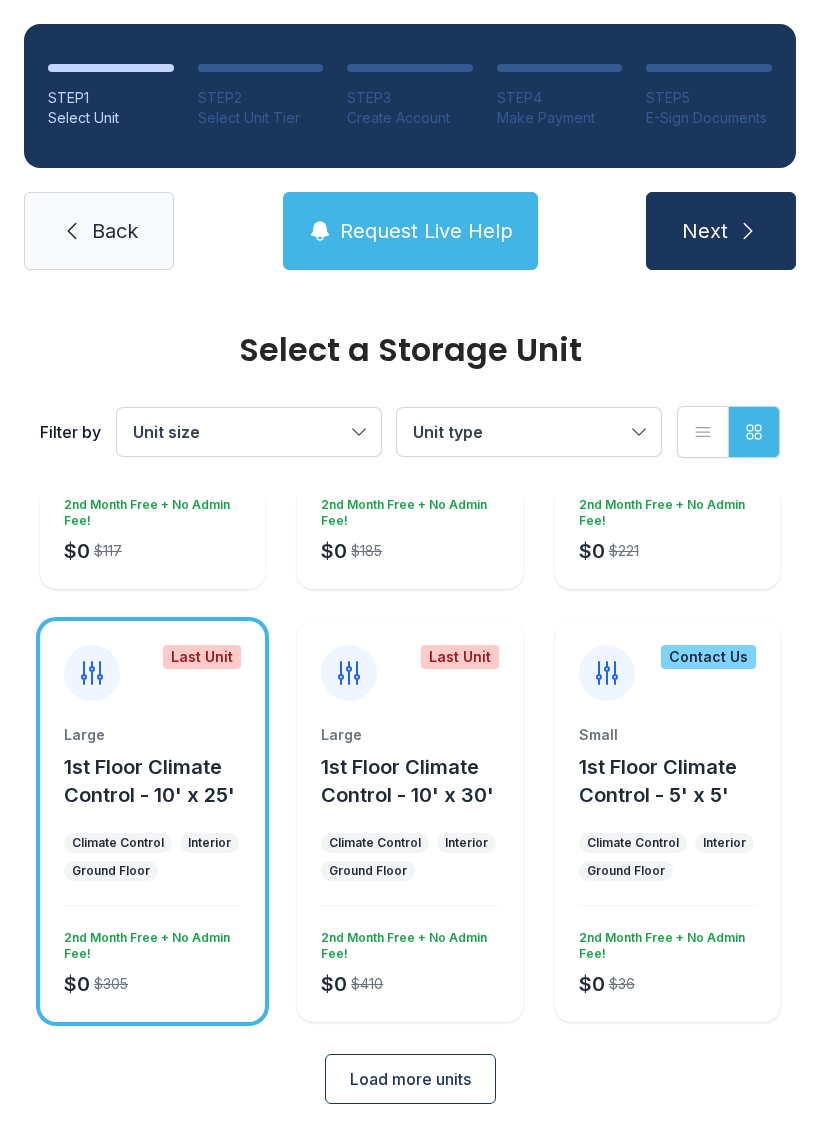 click on "Next" at bounding box center [705, 231] 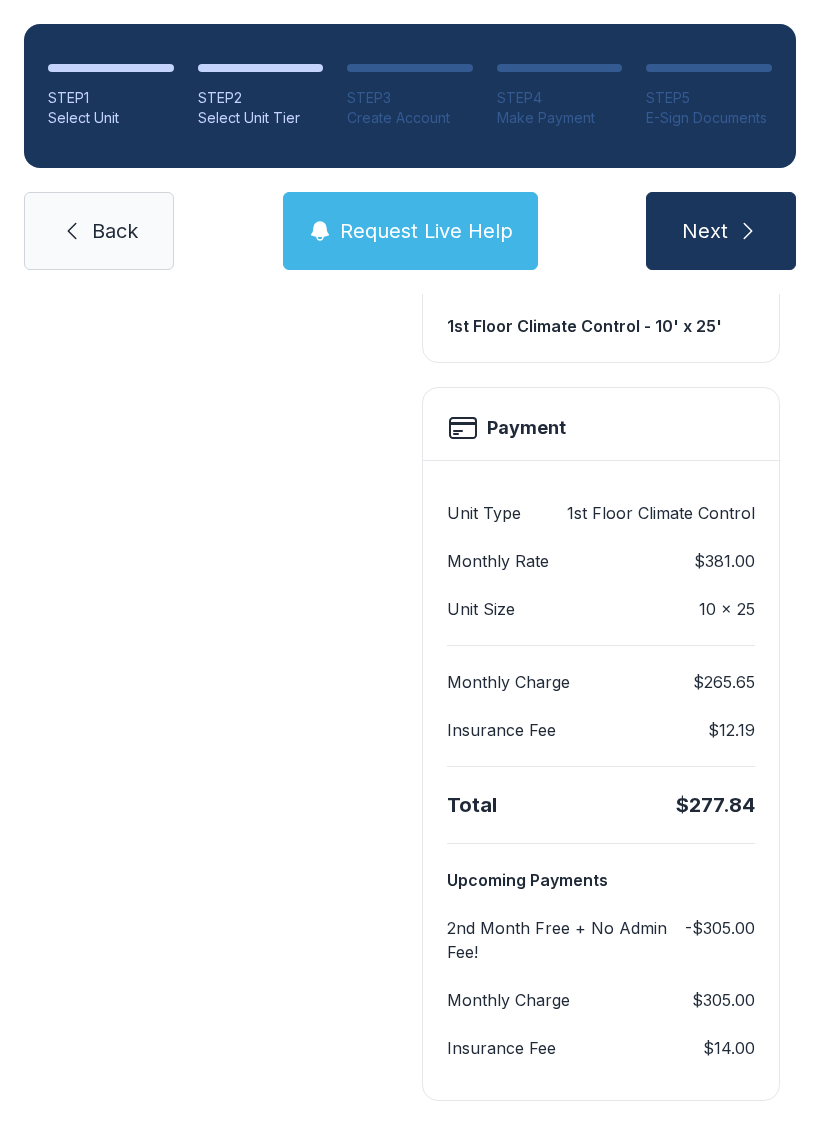 scroll, scrollTop: 626, scrollLeft: 0, axis: vertical 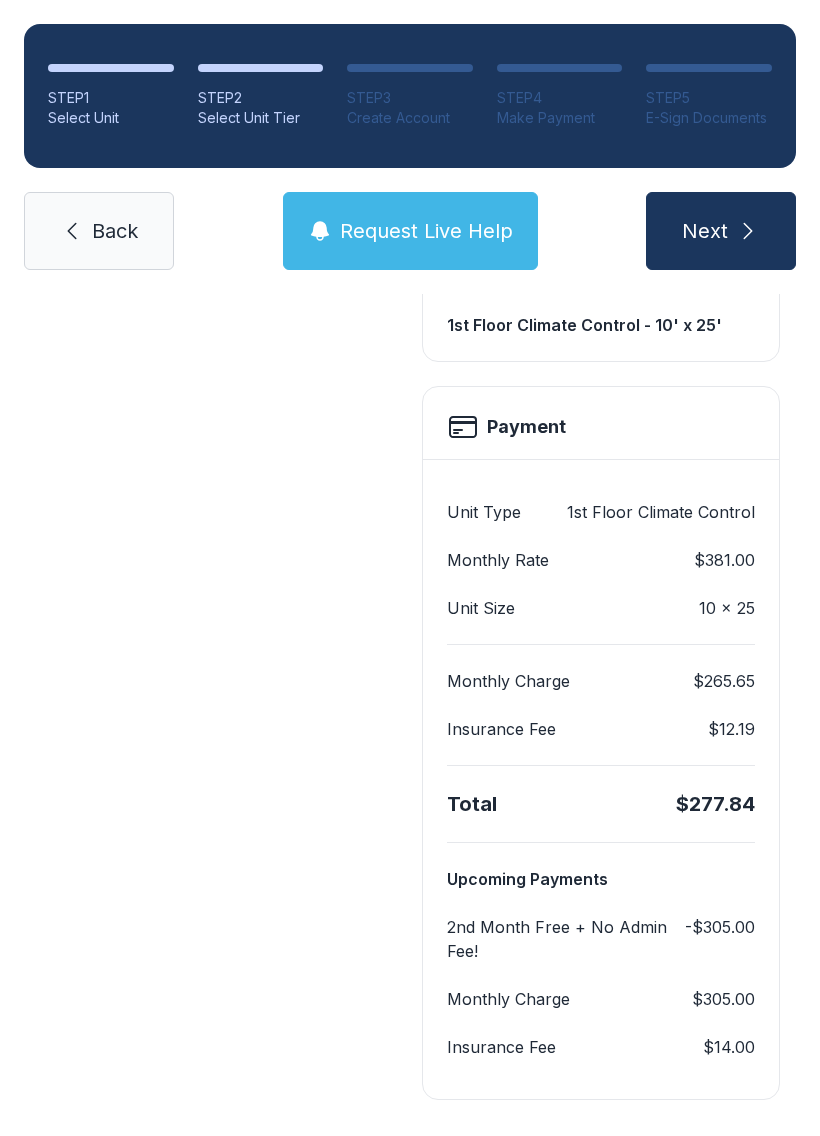 click on "Back" at bounding box center (115, 231) 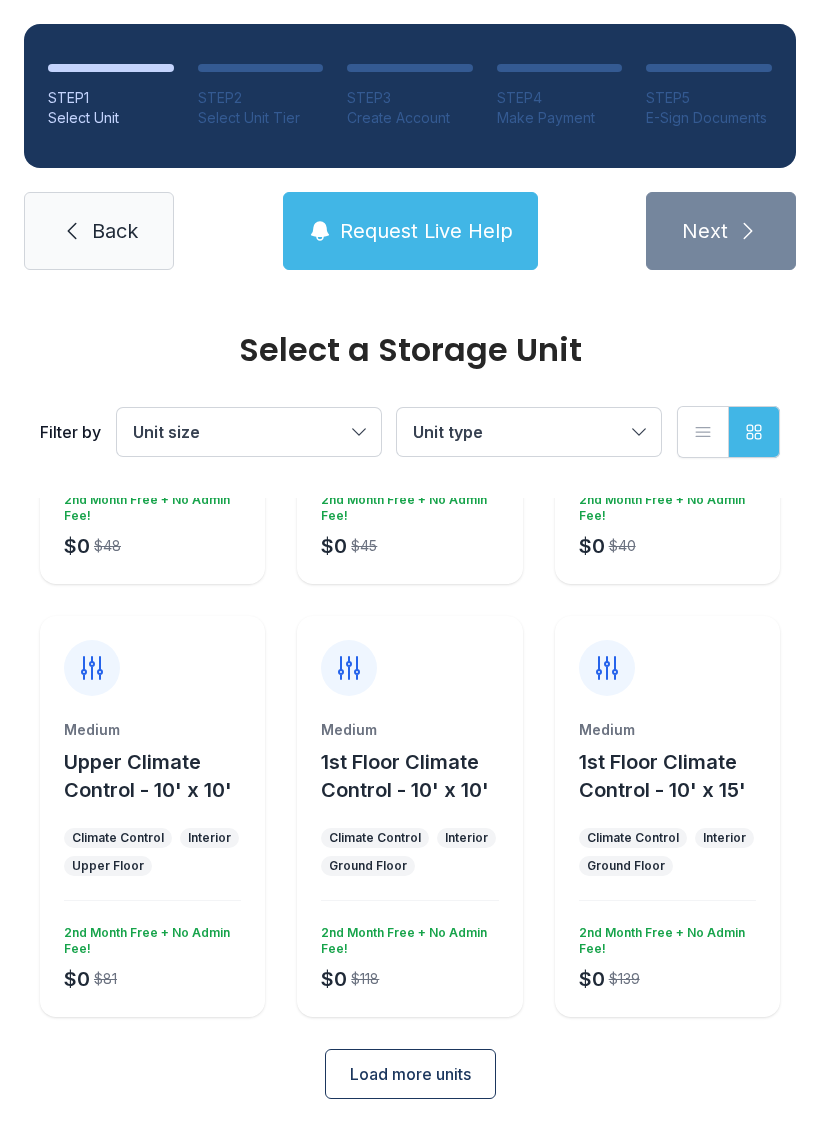 scroll, scrollTop: 318, scrollLeft: 0, axis: vertical 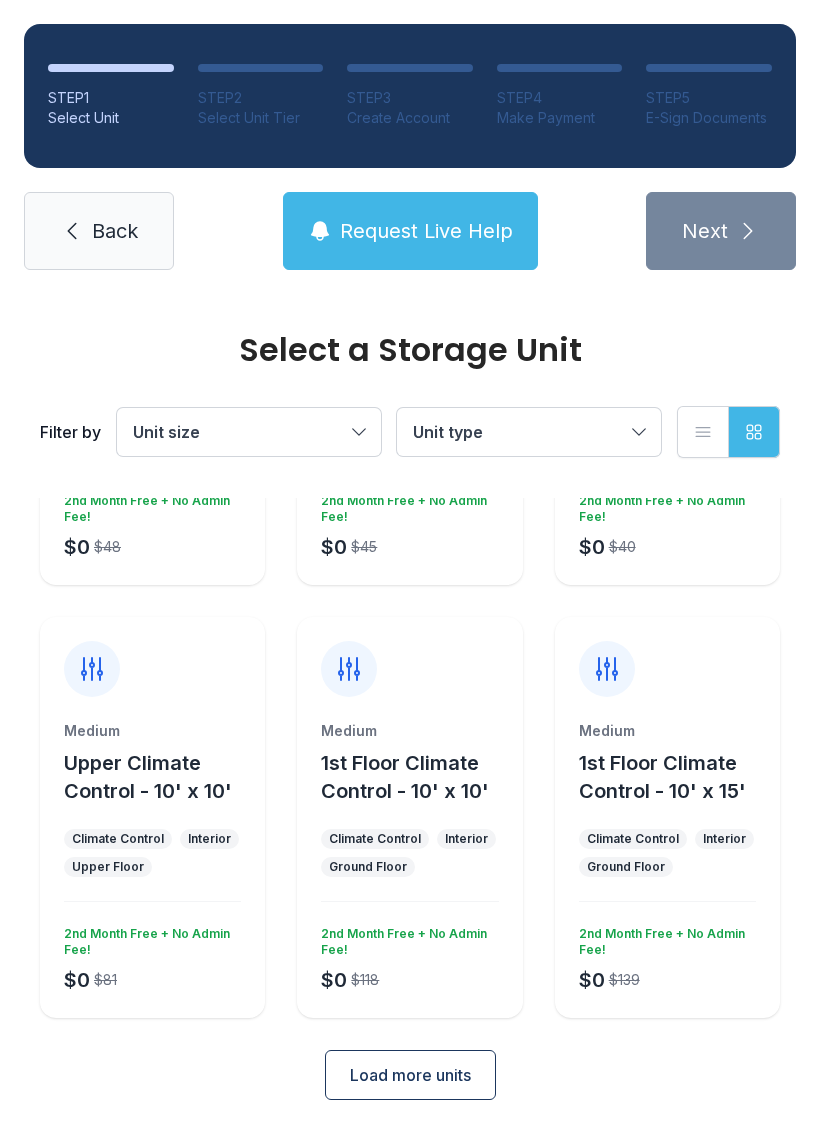 click on "Load more units" at bounding box center (410, 1075) 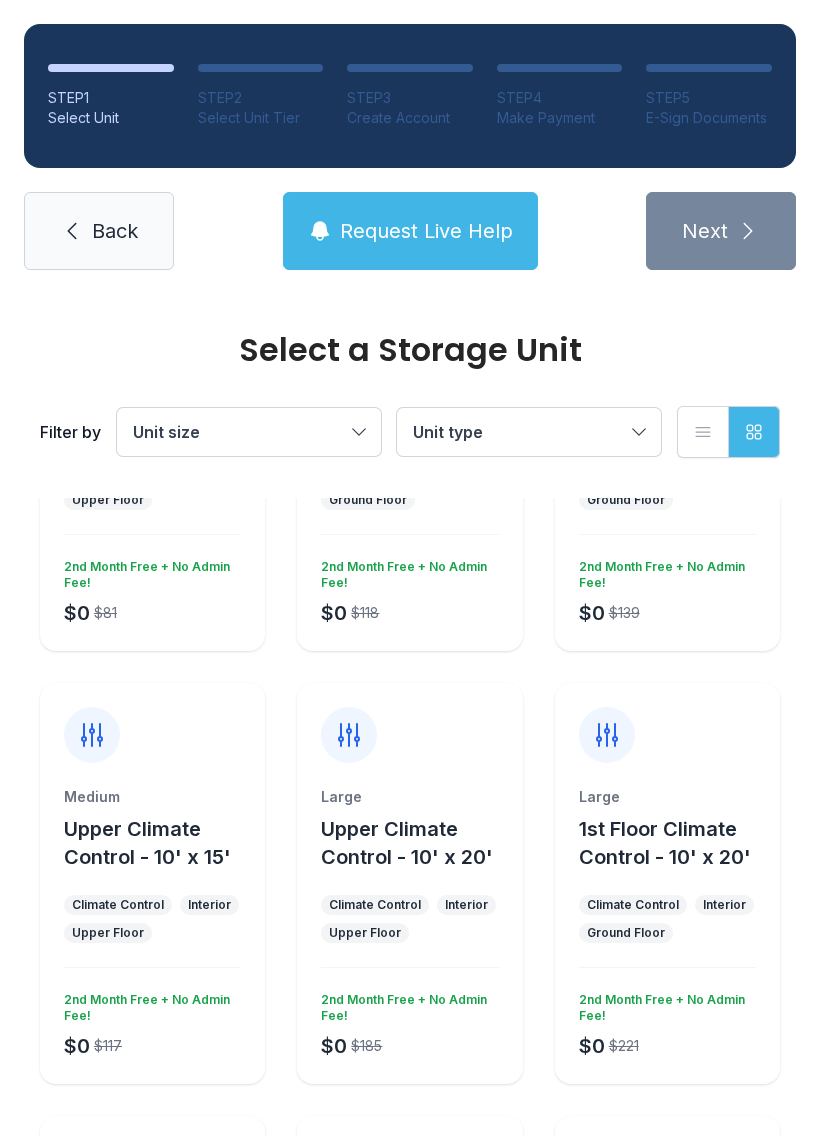 scroll, scrollTop: 700, scrollLeft: 0, axis: vertical 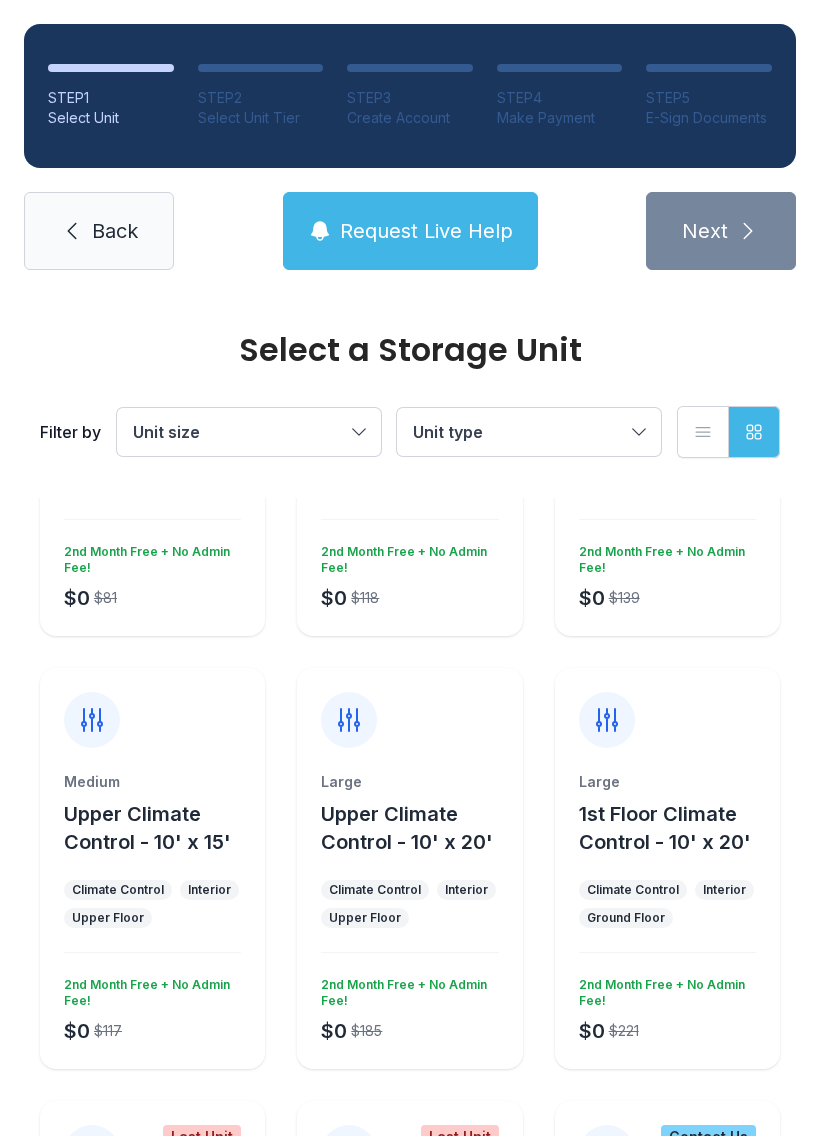 click on "$0 $185 2nd Month Free + No Admin Fee!" at bounding box center [405, 1007] 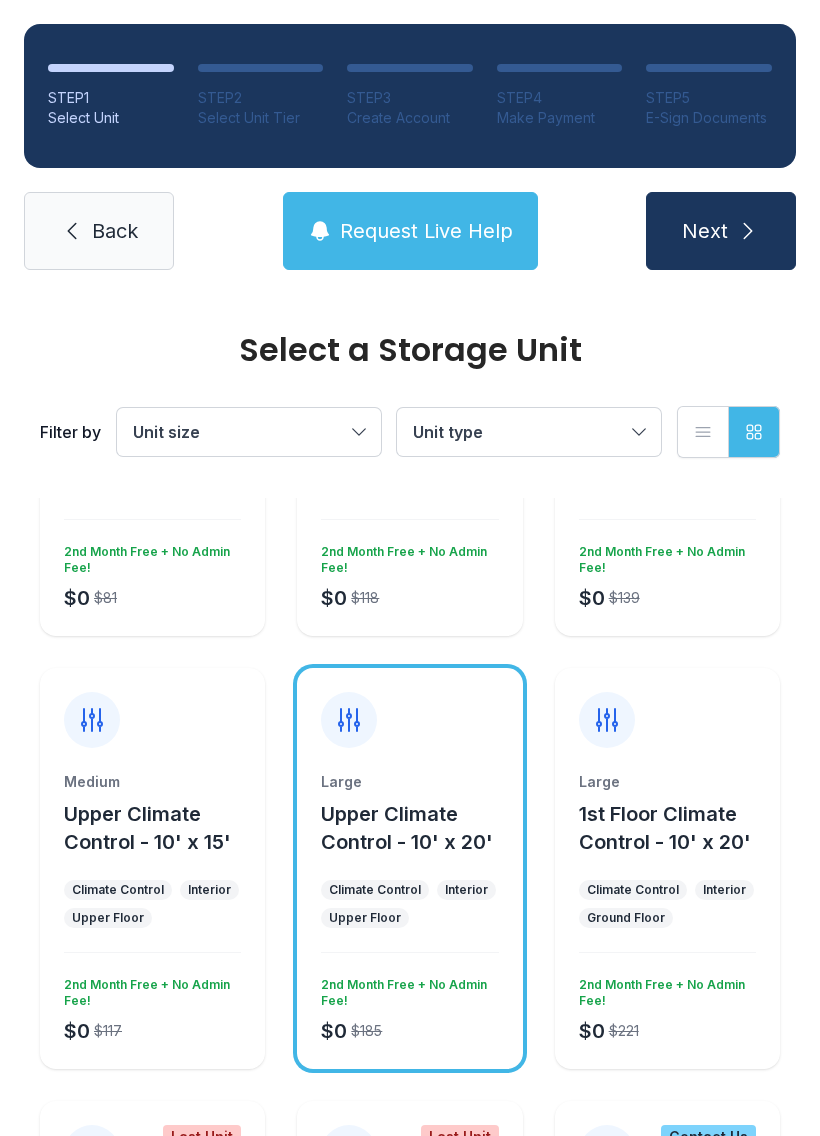 click on "Next" at bounding box center (705, 231) 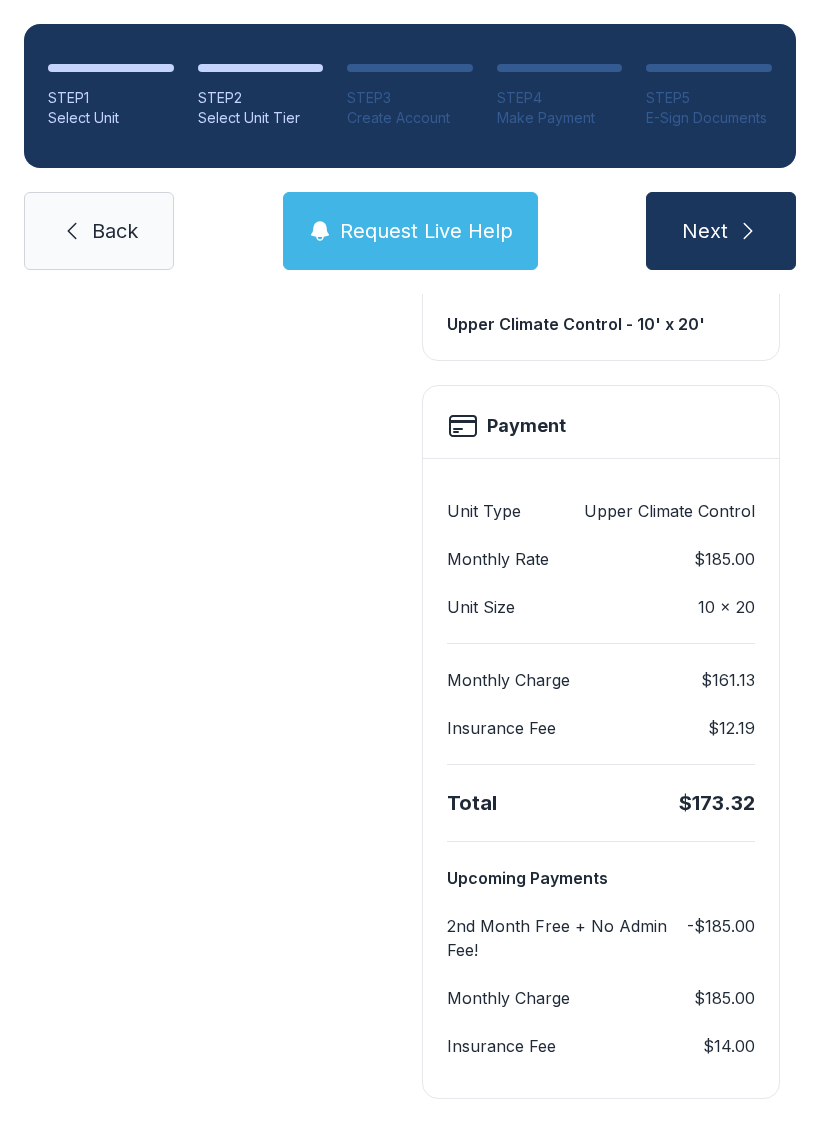 scroll, scrollTop: 626, scrollLeft: 0, axis: vertical 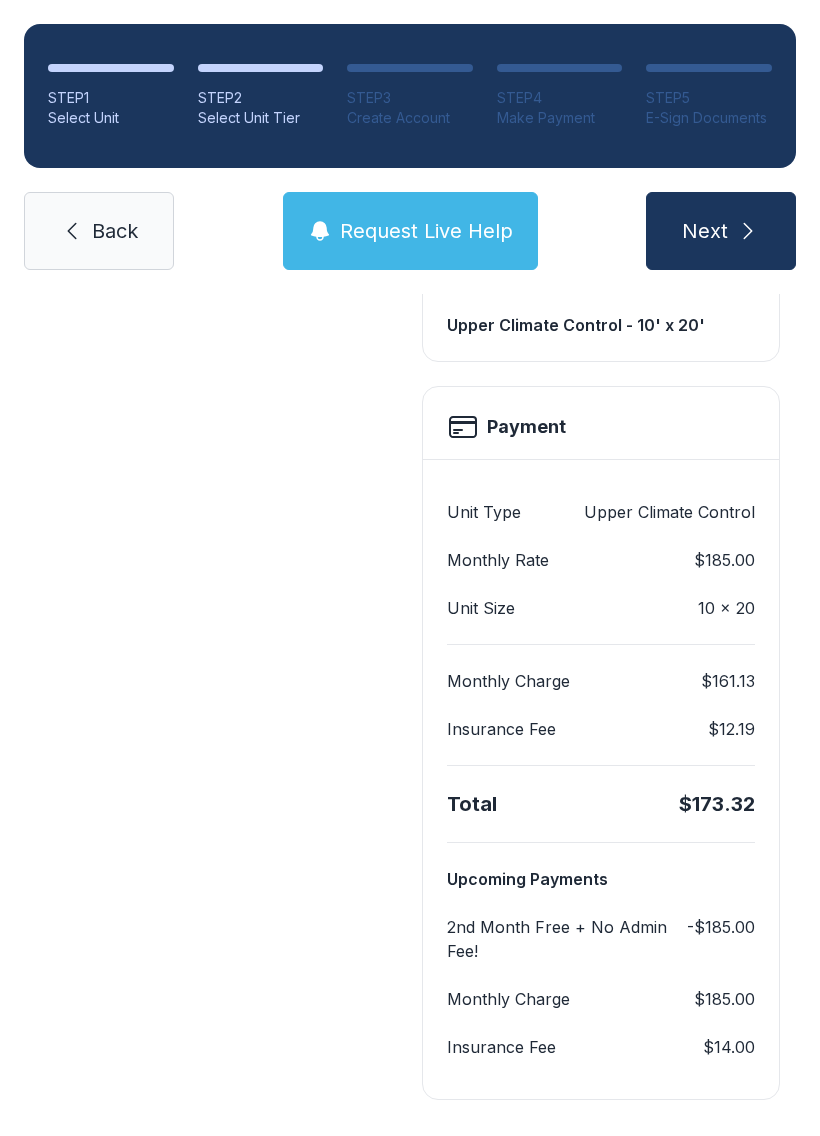 click on "Back" at bounding box center (115, 231) 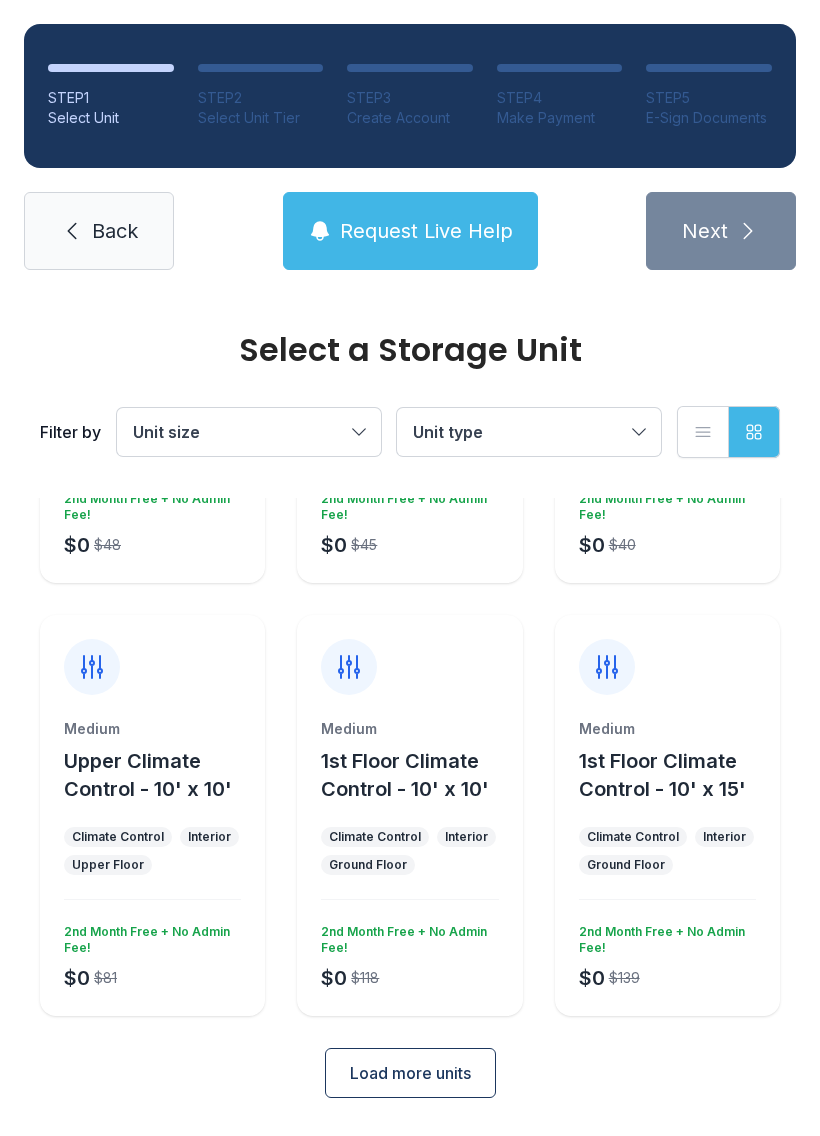 scroll, scrollTop: 318, scrollLeft: 0, axis: vertical 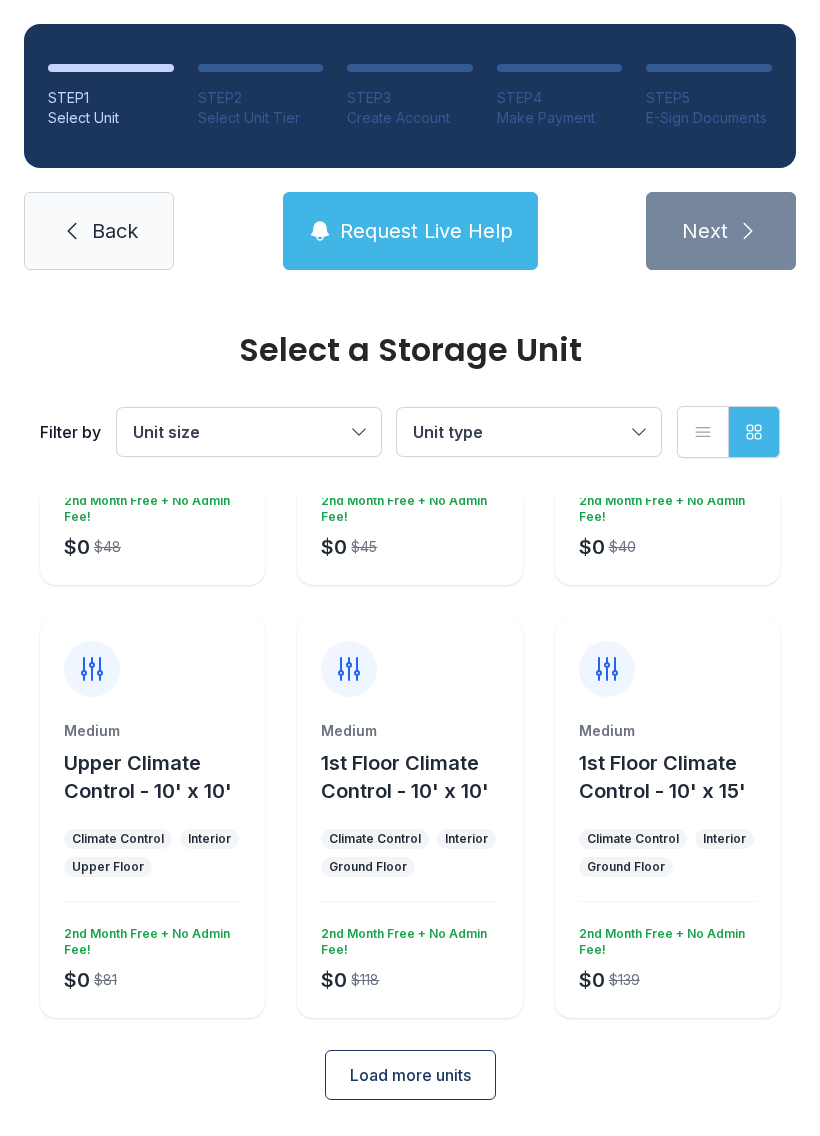 click on "Load more units" at bounding box center [410, 1075] 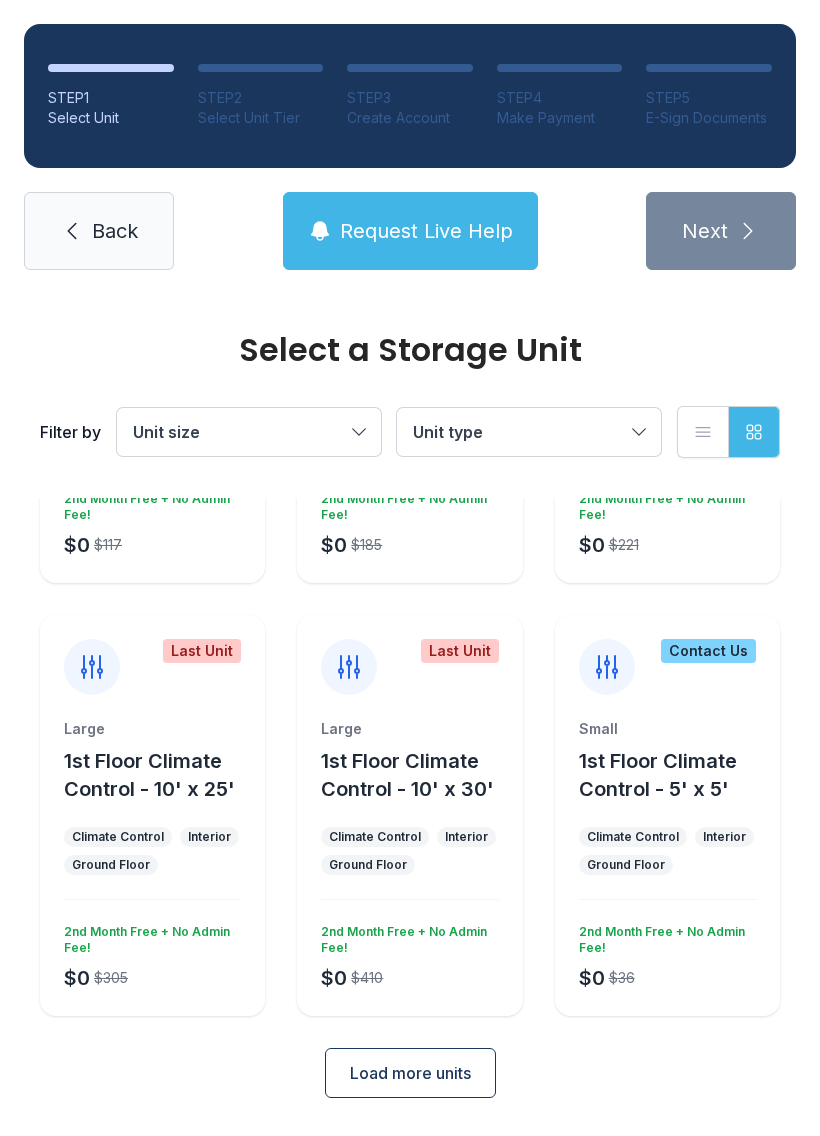 scroll, scrollTop: 1184, scrollLeft: 0, axis: vertical 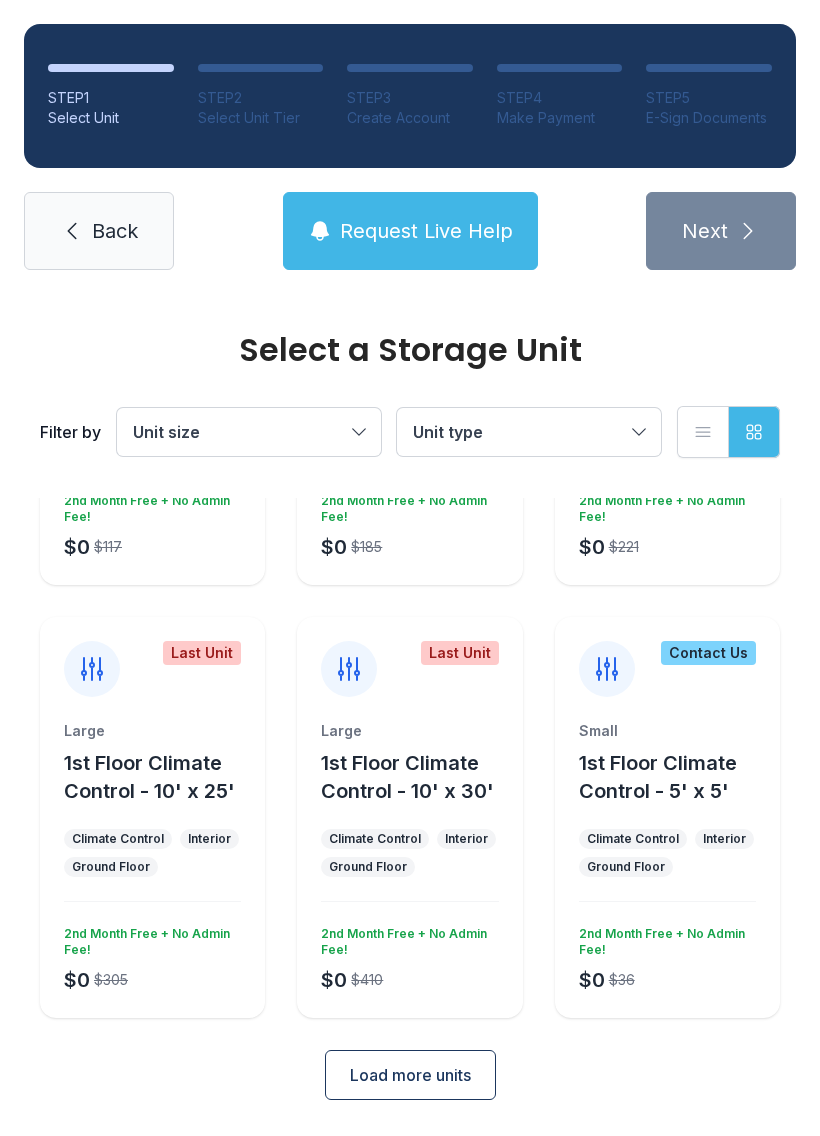 click on "$0 $410 2nd Month Free + No Admin Fee!" at bounding box center (405, 956) 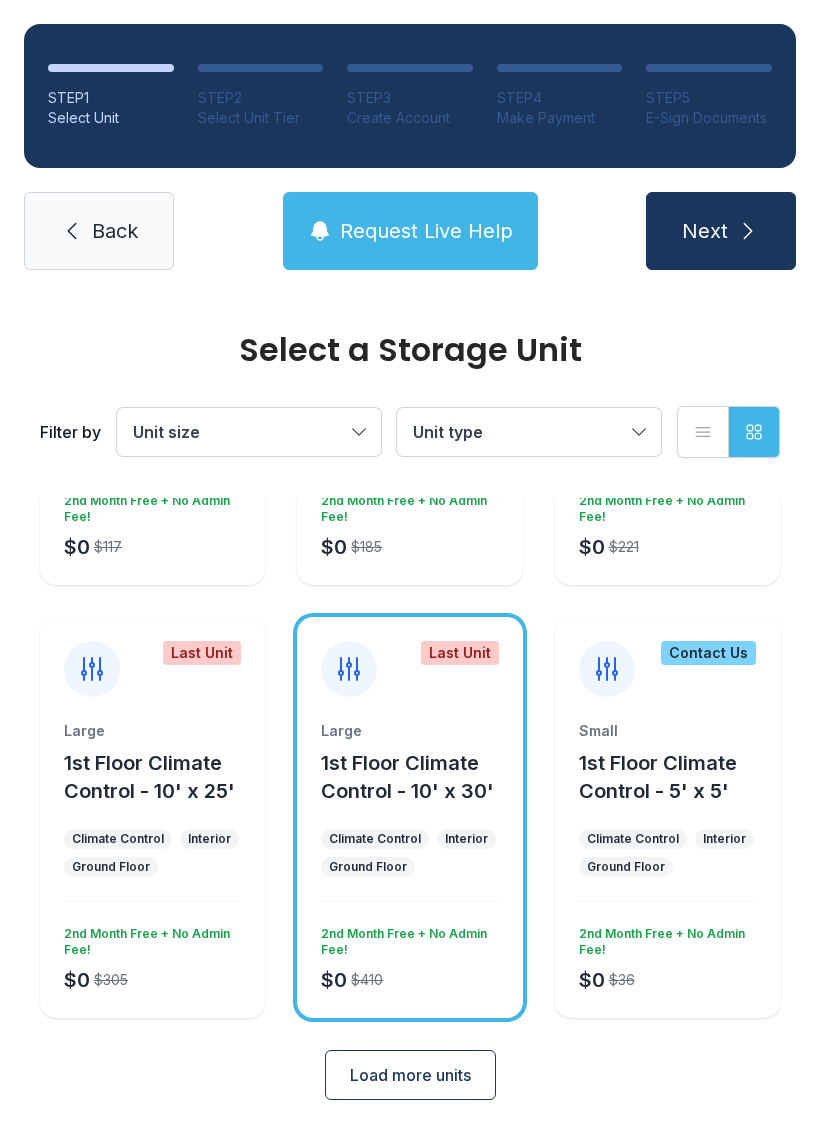 click 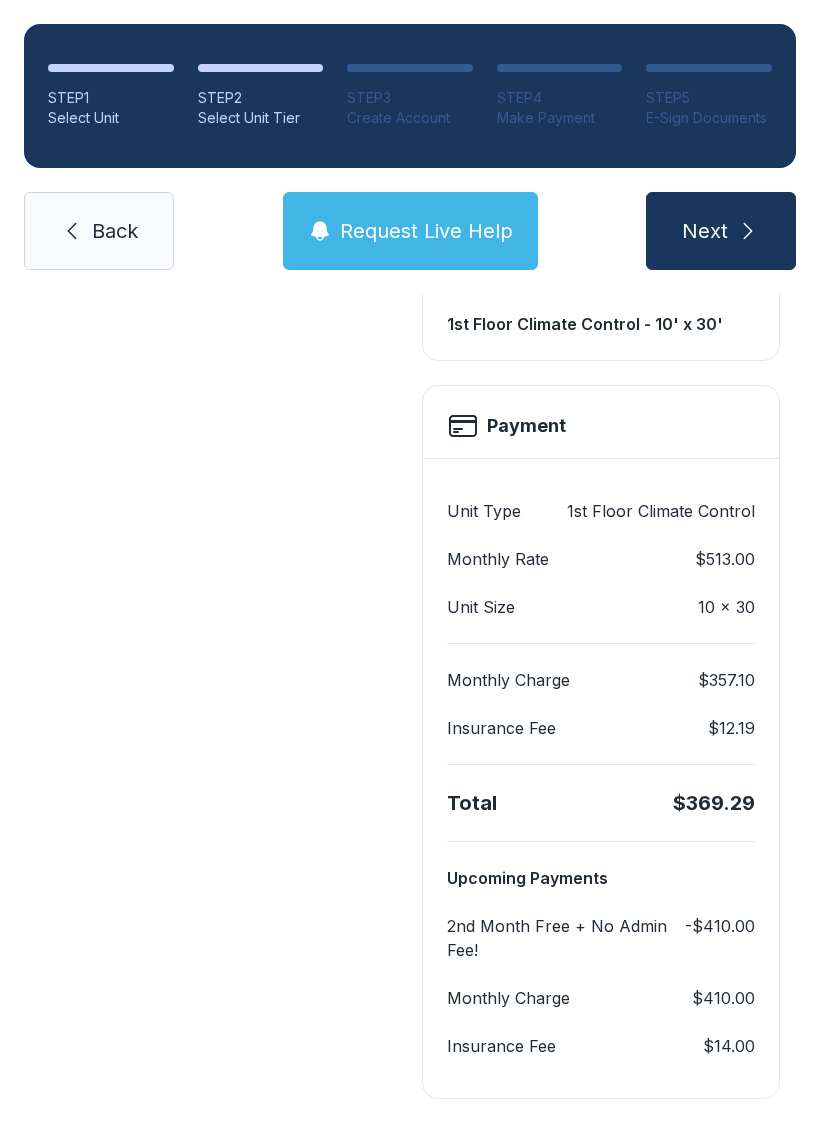 scroll, scrollTop: 626, scrollLeft: 0, axis: vertical 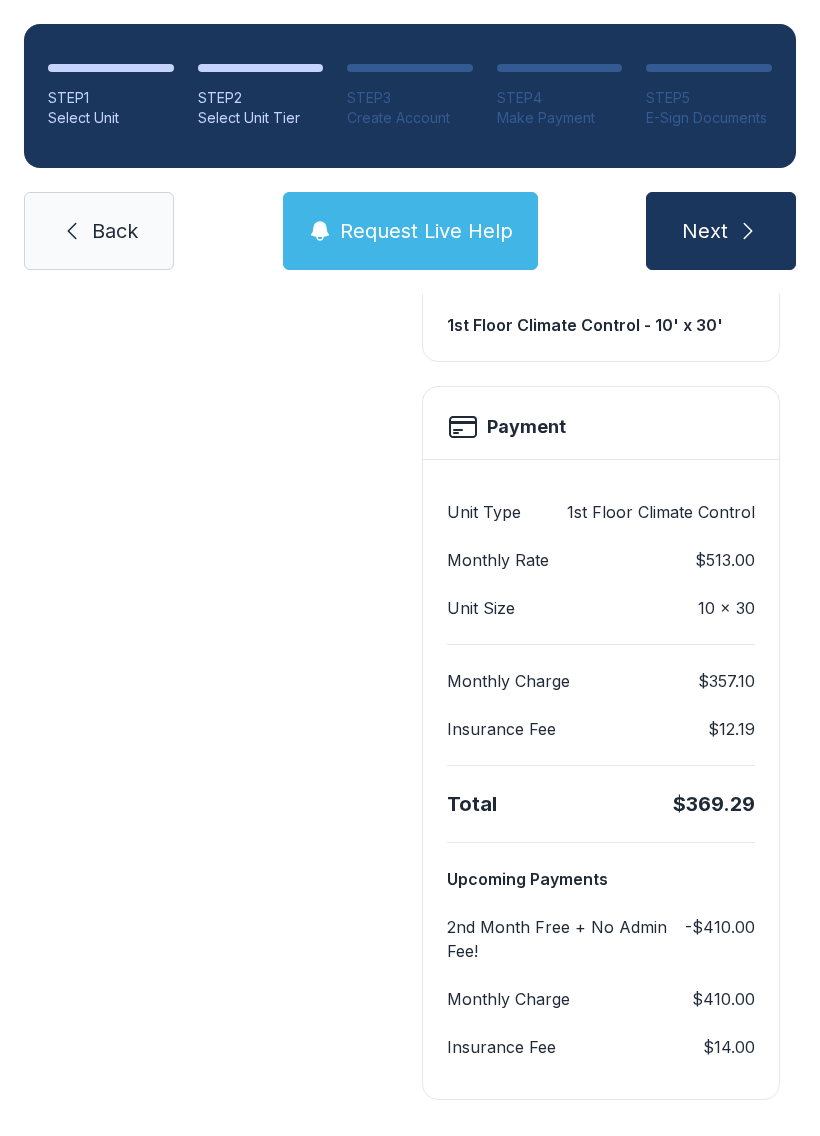click 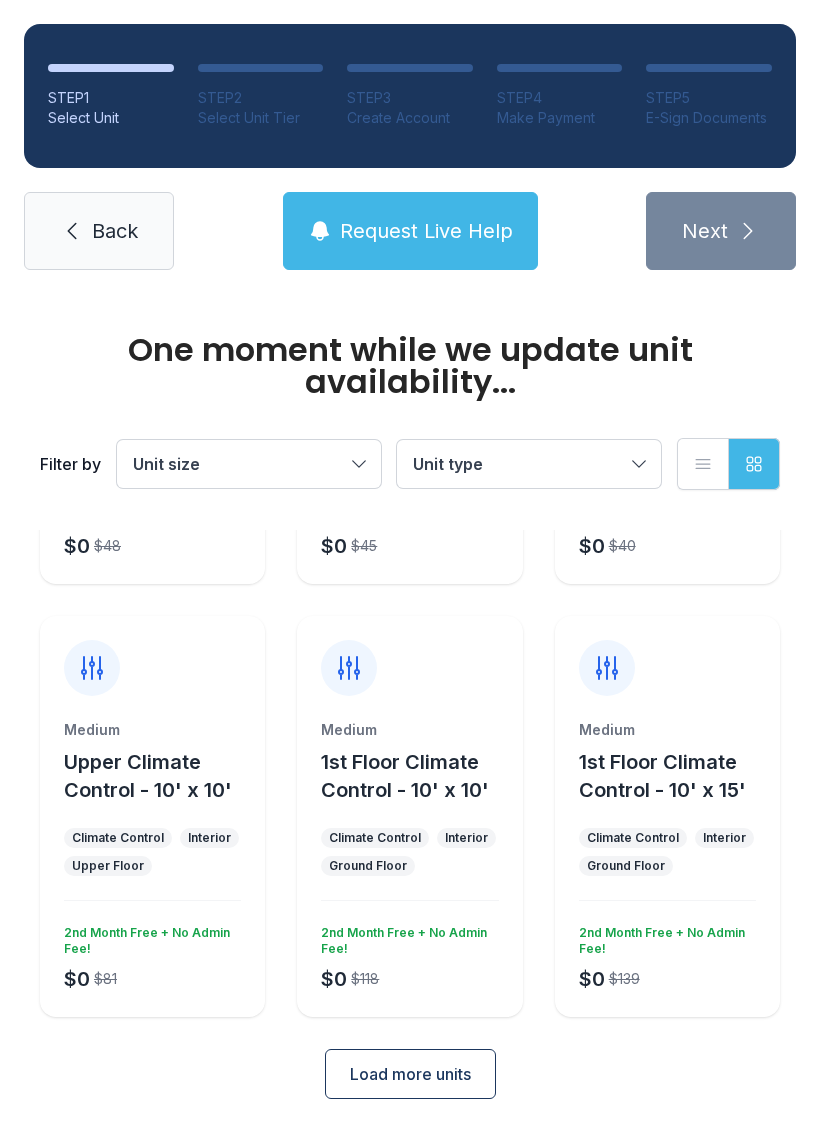 scroll, scrollTop: 318, scrollLeft: 0, axis: vertical 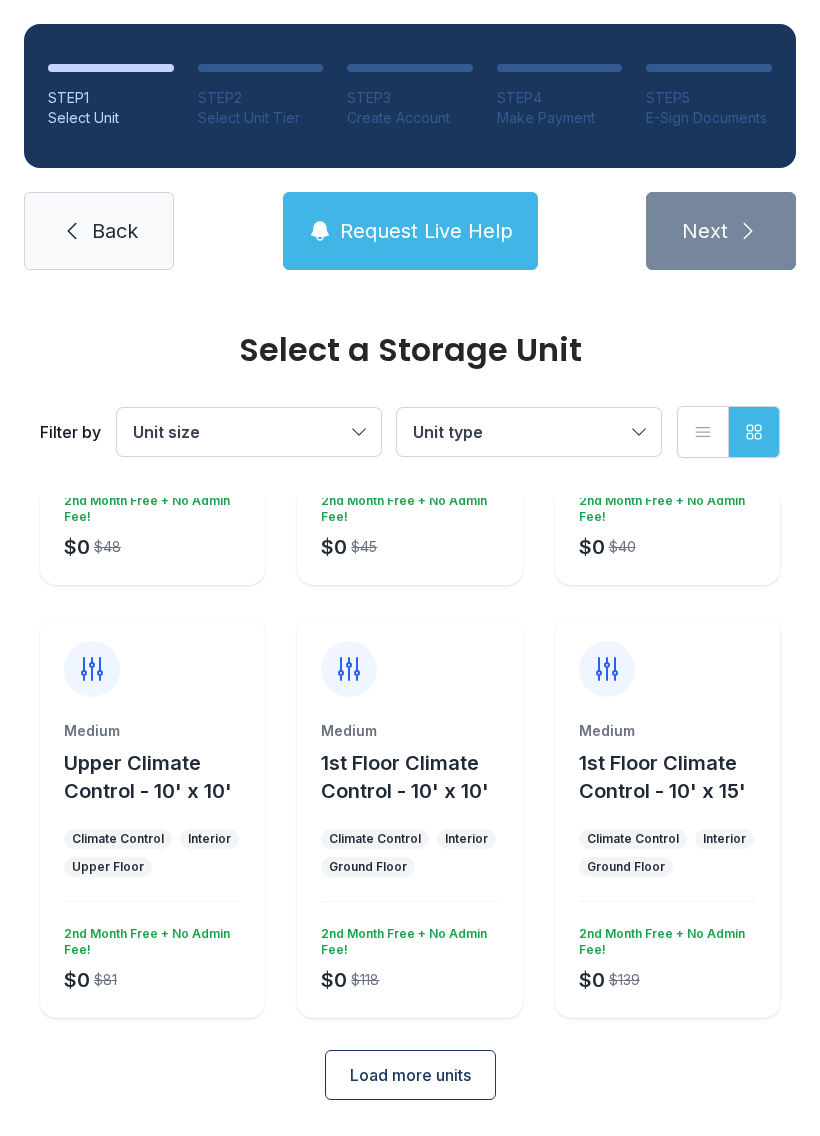 click on "Load more units" at bounding box center (410, 1075) 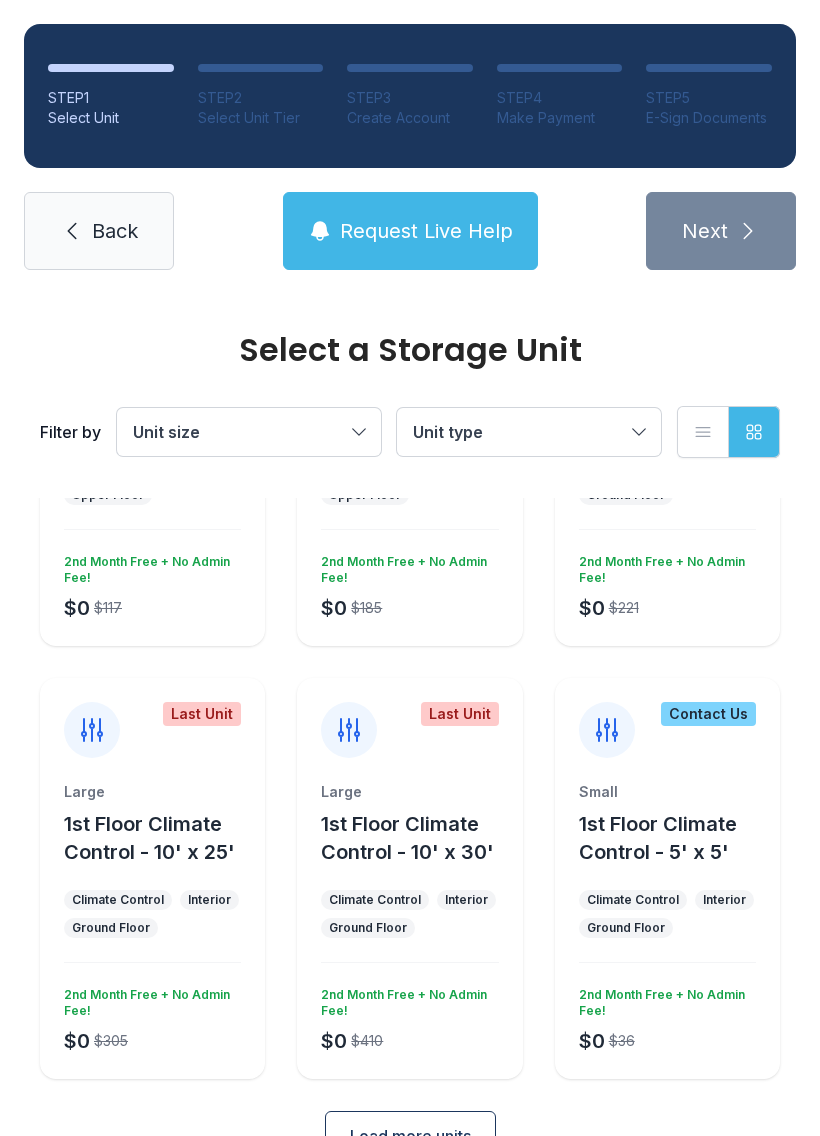scroll, scrollTop: 1123, scrollLeft: 0, axis: vertical 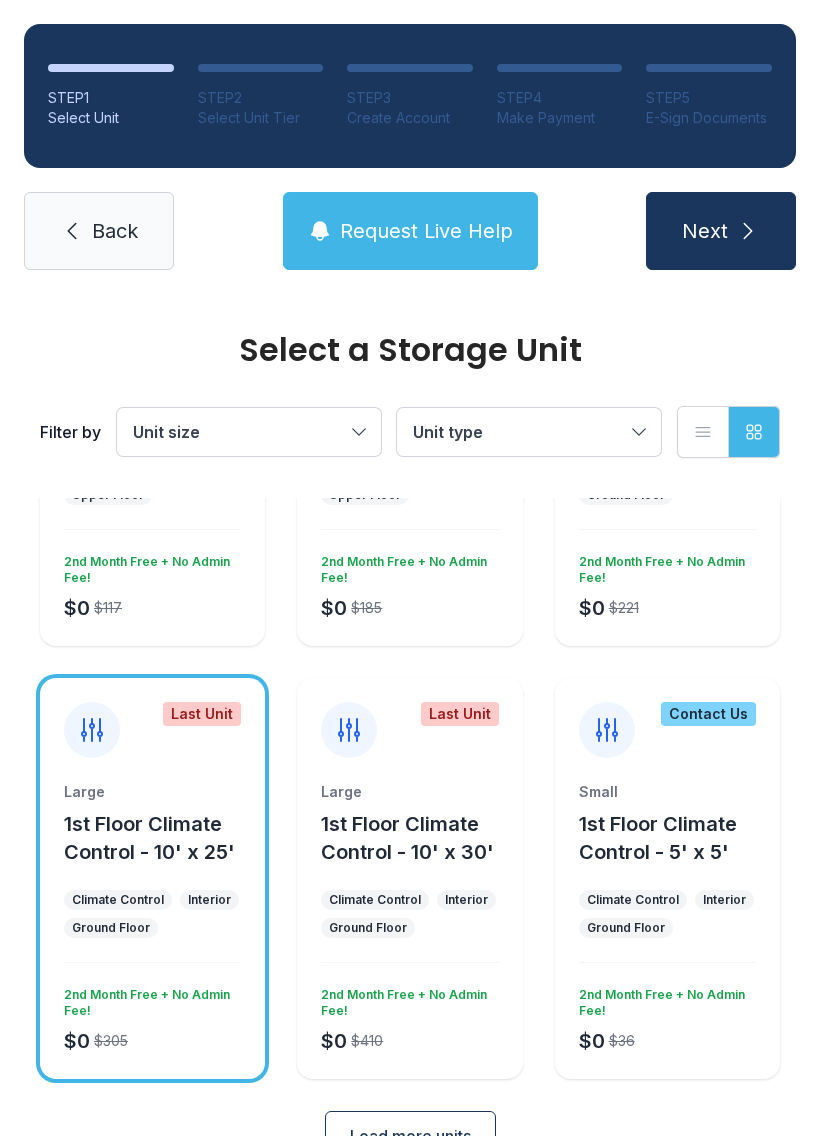 click on "Next" at bounding box center (705, 231) 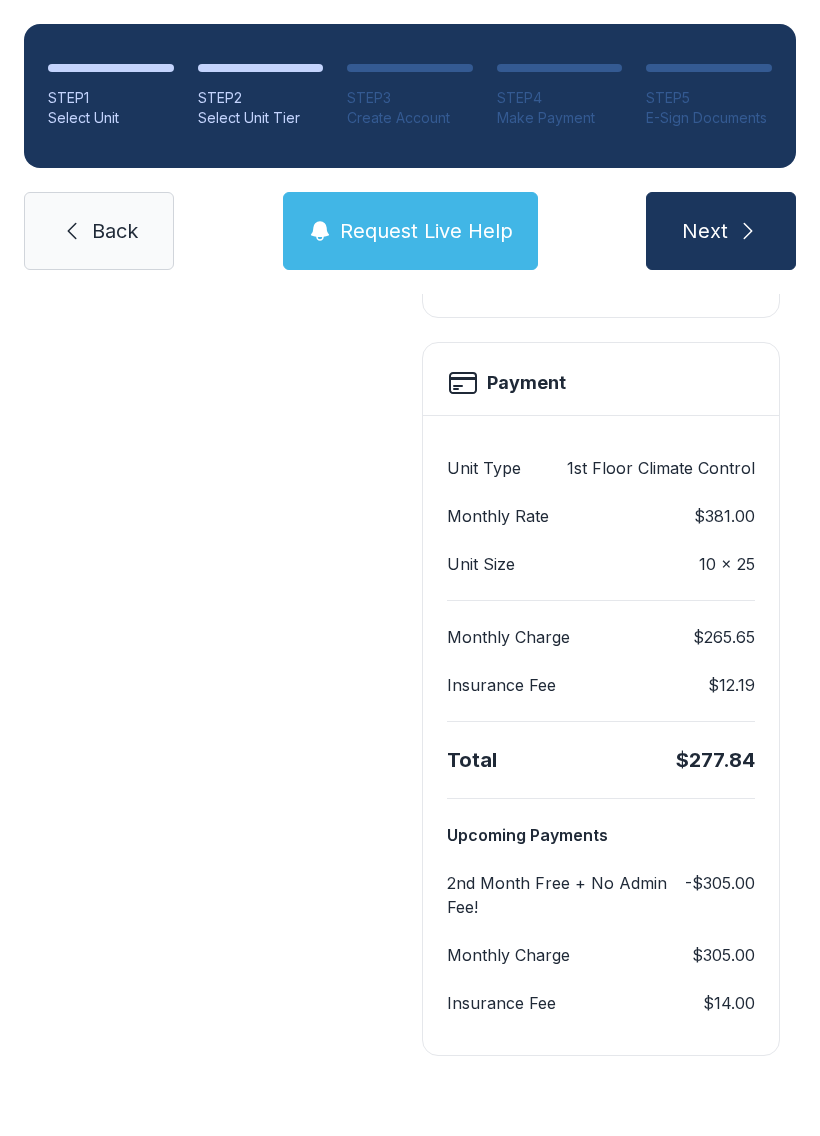 scroll, scrollTop: 0, scrollLeft: 0, axis: both 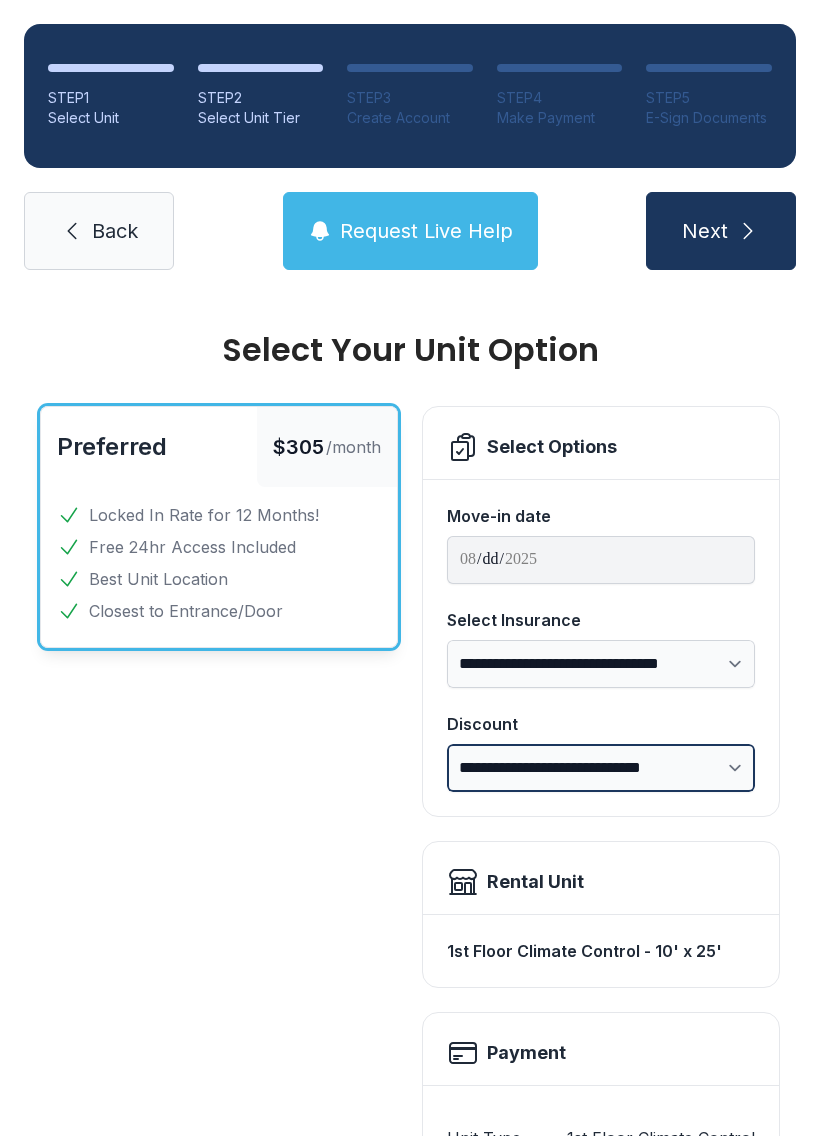 click on "**********" at bounding box center [601, 768] 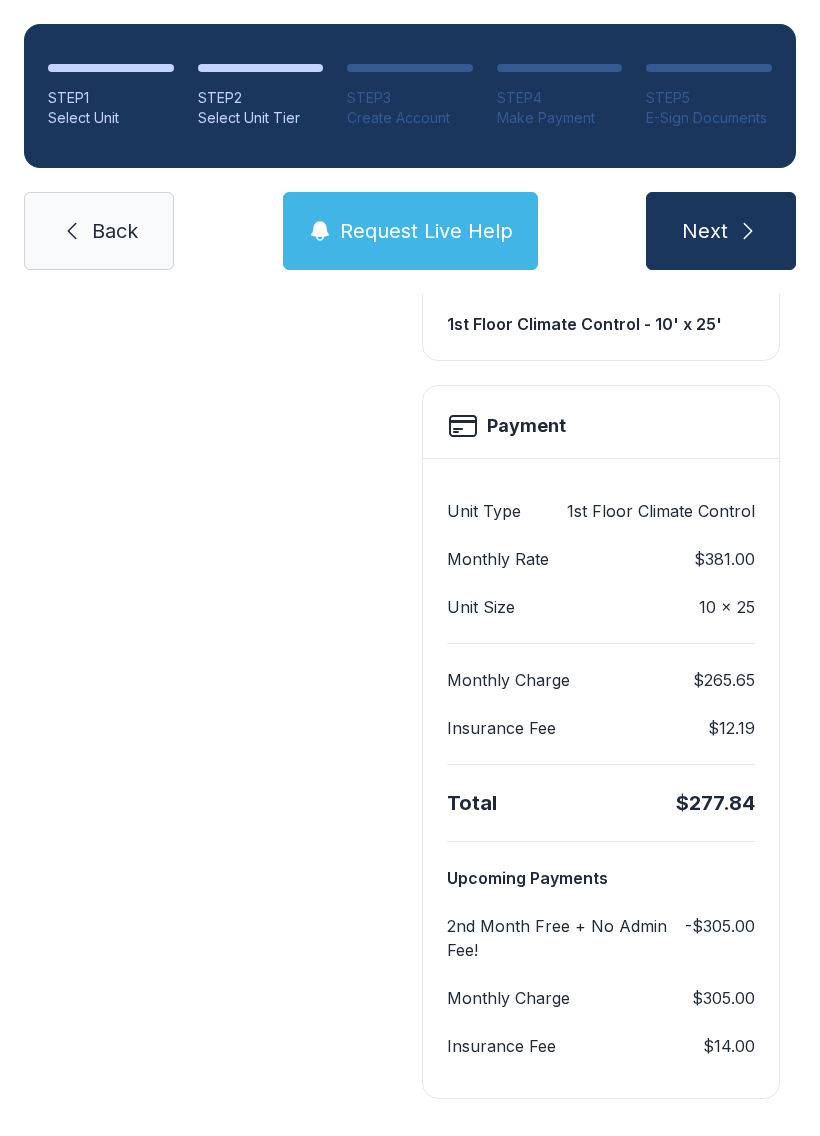 scroll, scrollTop: 626, scrollLeft: 0, axis: vertical 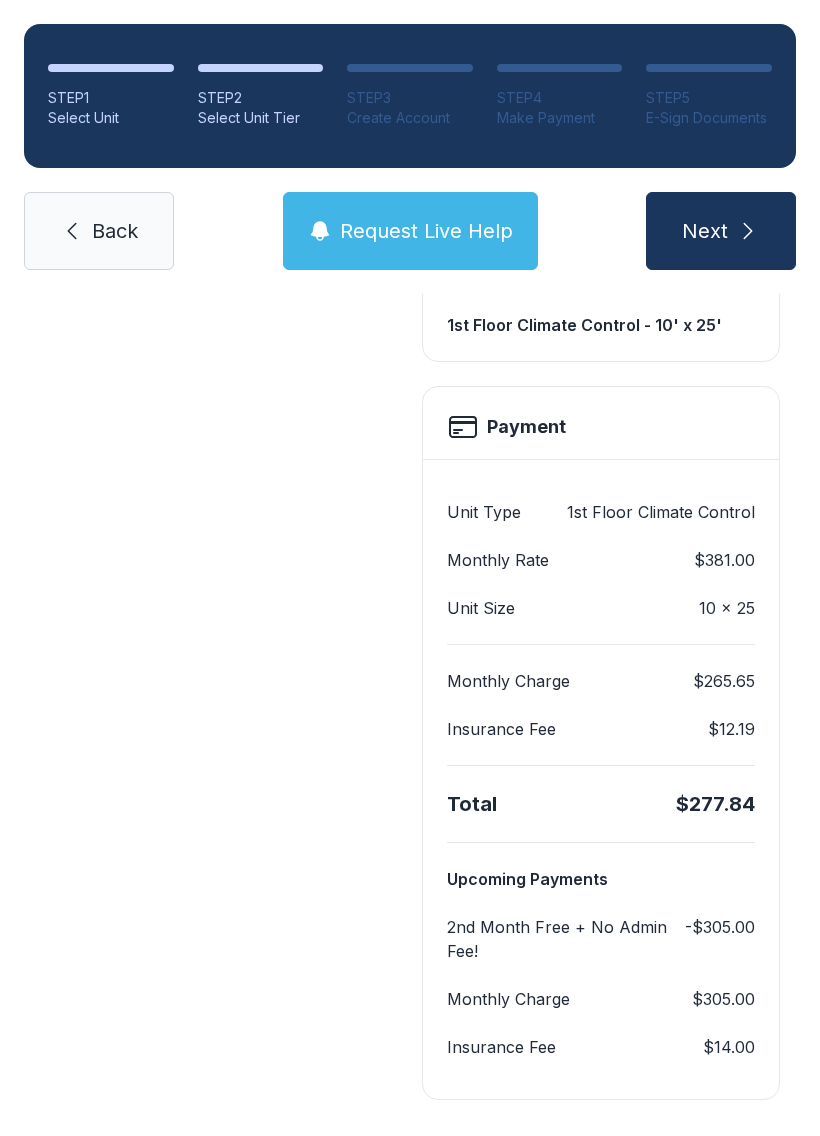 click on "Next" at bounding box center (705, 231) 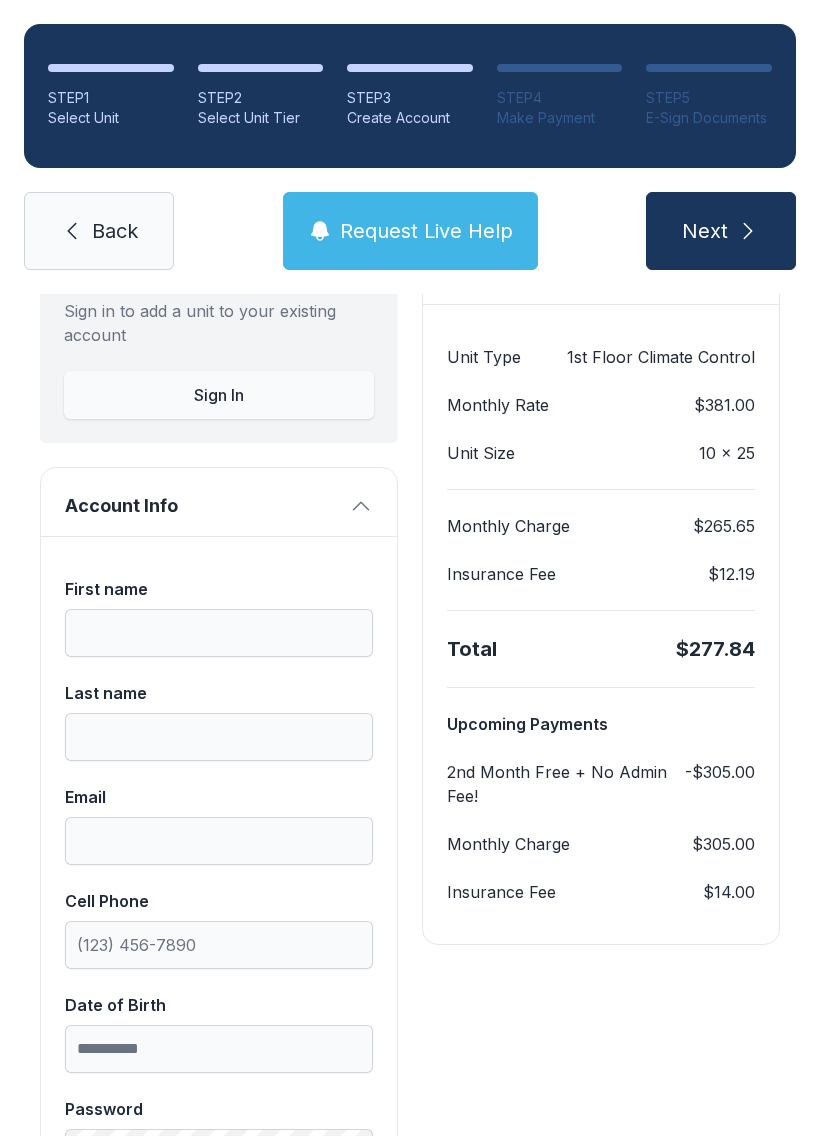 scroll, scrollTop: 199, scrollLeft: 0, axis: vertical 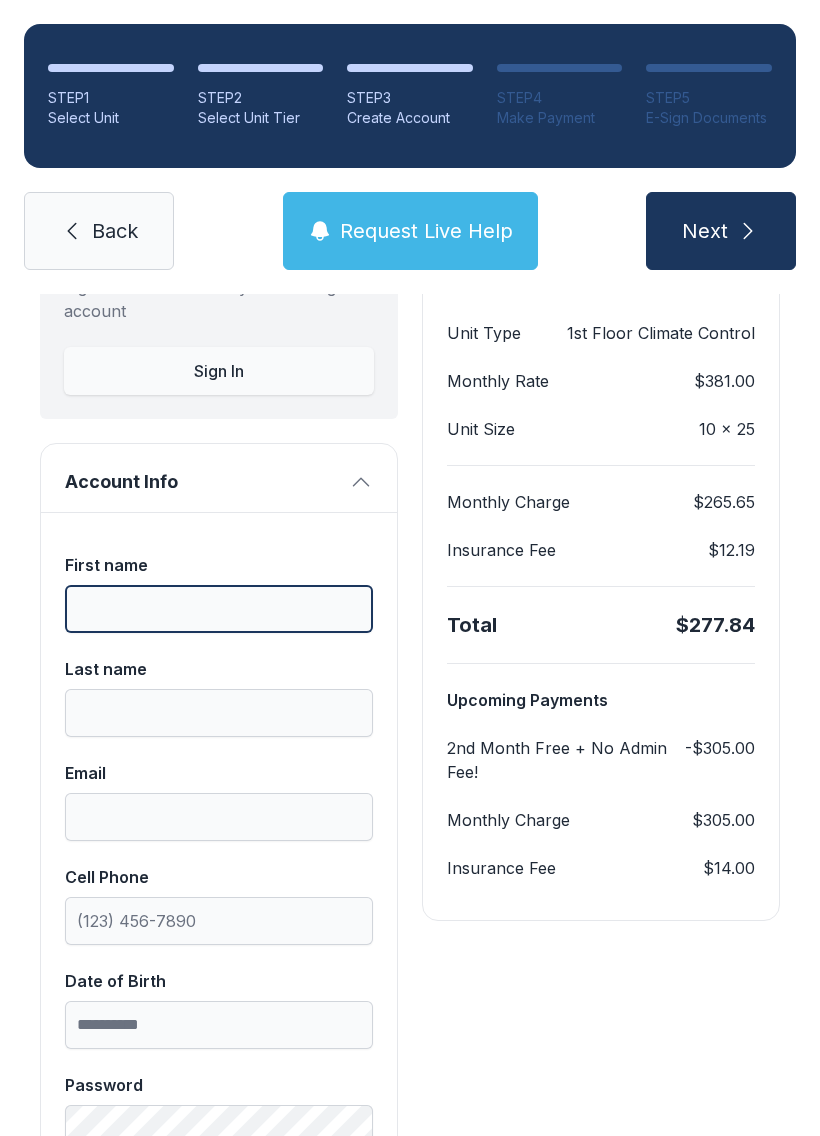 click on "First name" at bounding box center [219, 609] 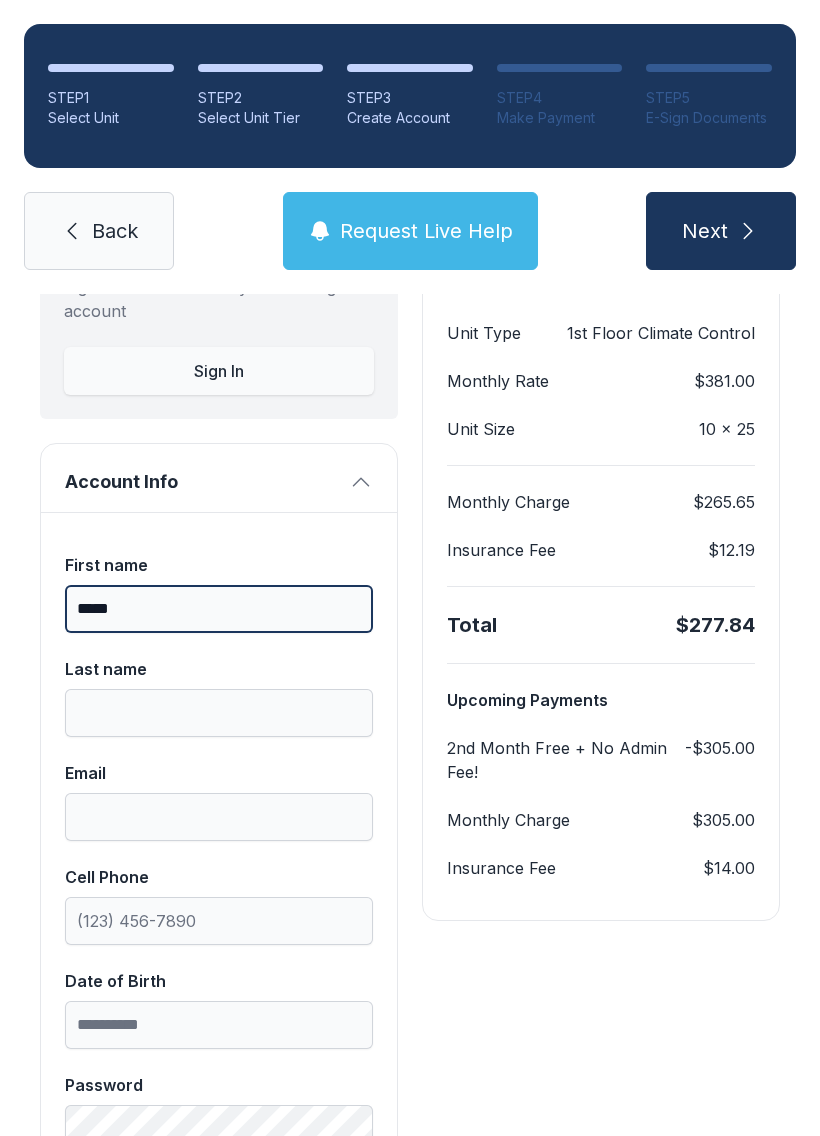 type on "*****" 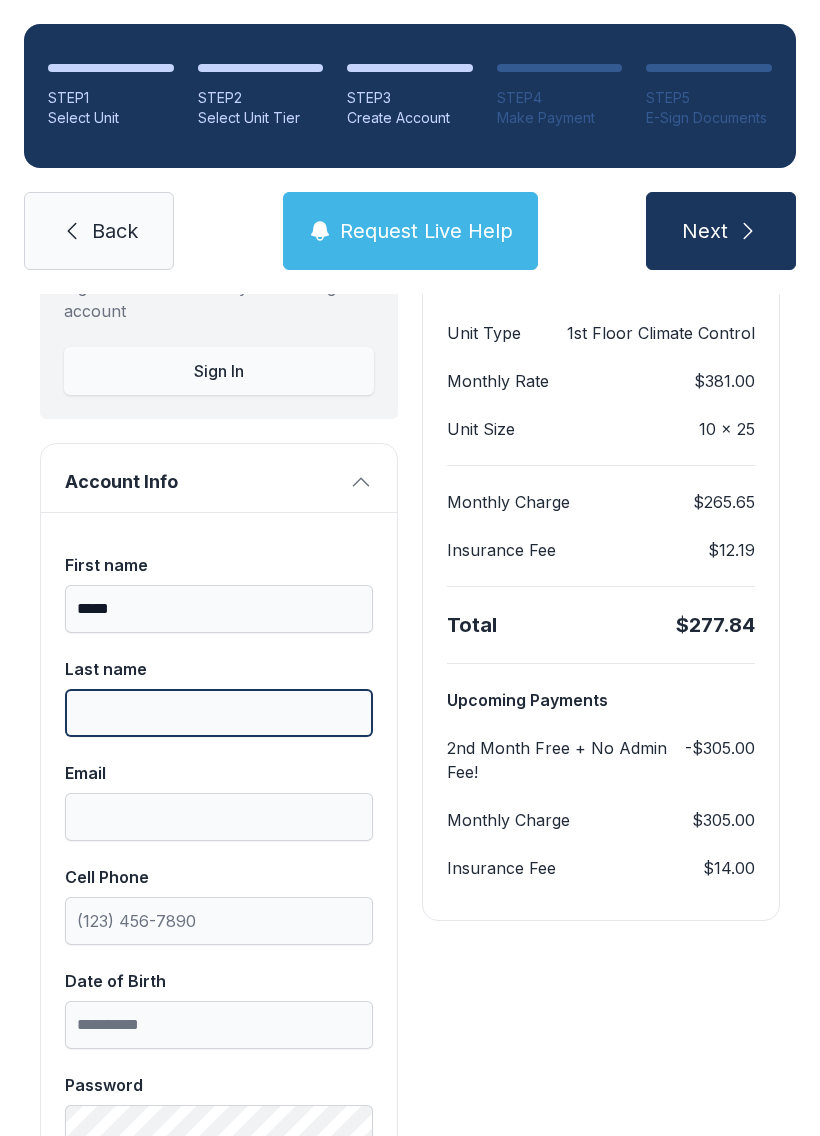 click on "Last name" at bounding box center [219, 713] 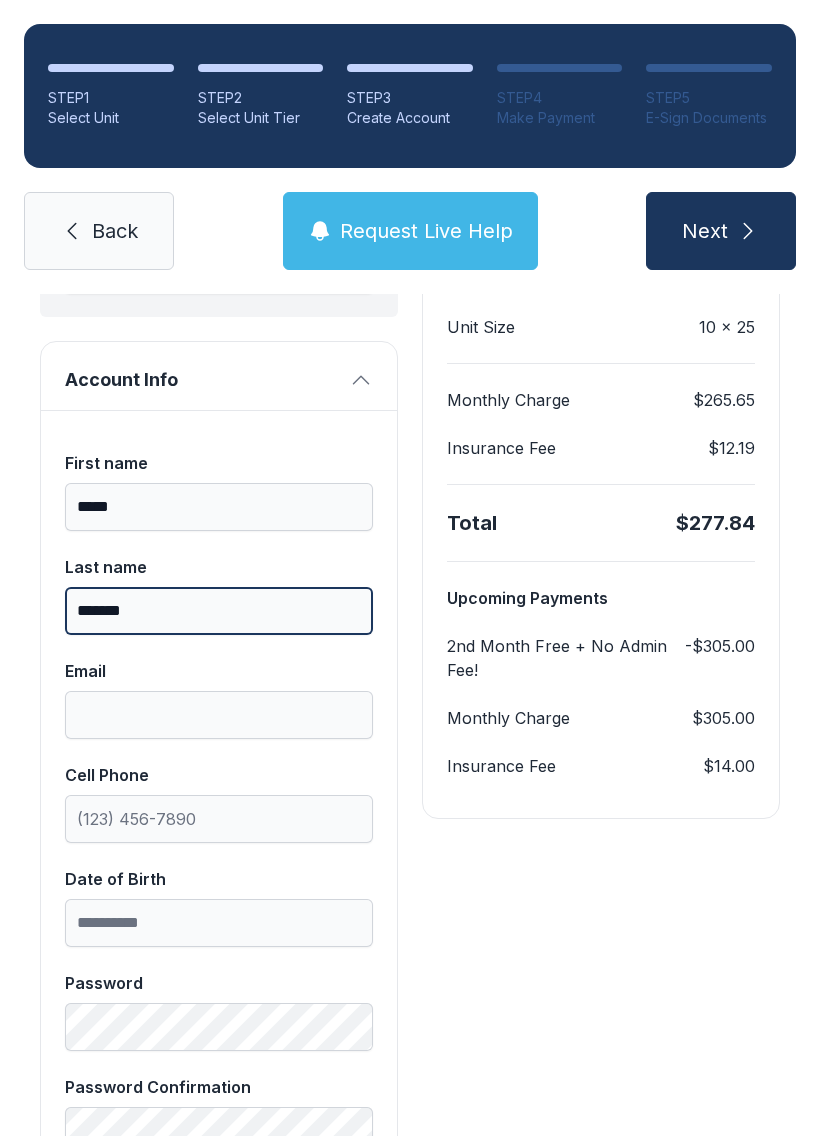 scroll, scrollTop: 300, scrollLeft: 0, axis: vertical 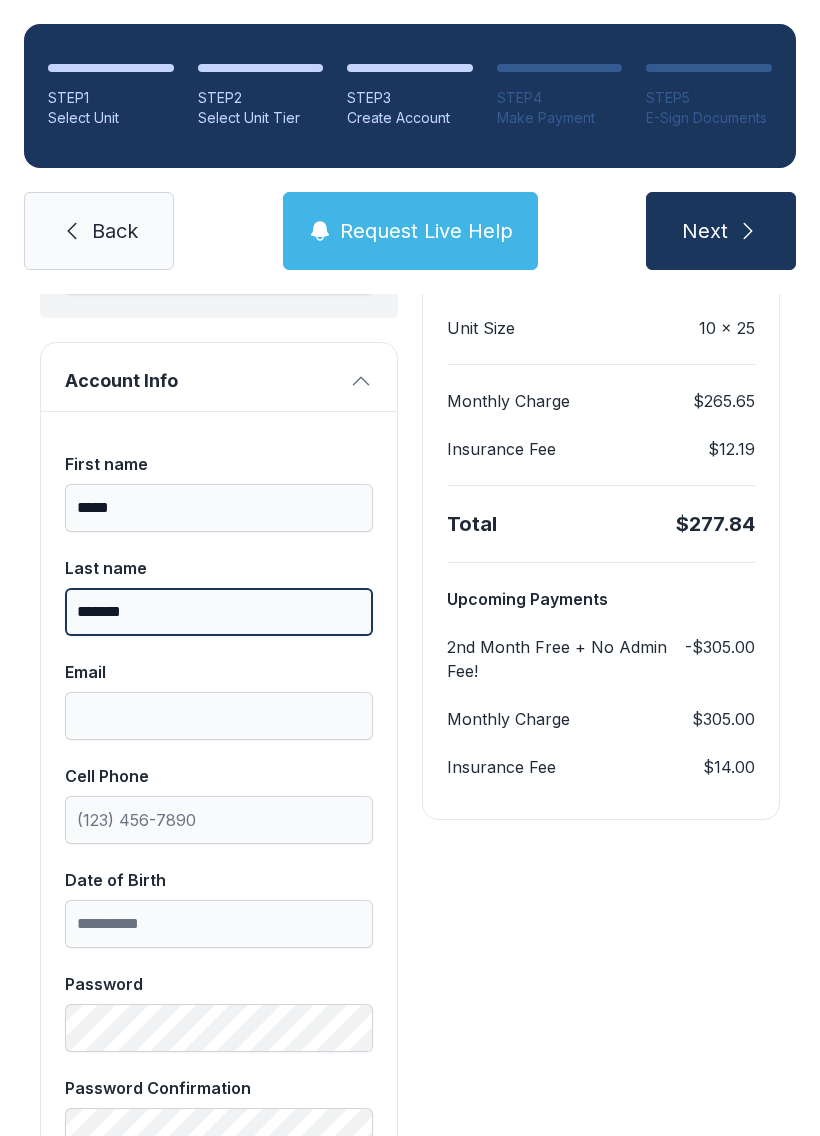 type on "*******" 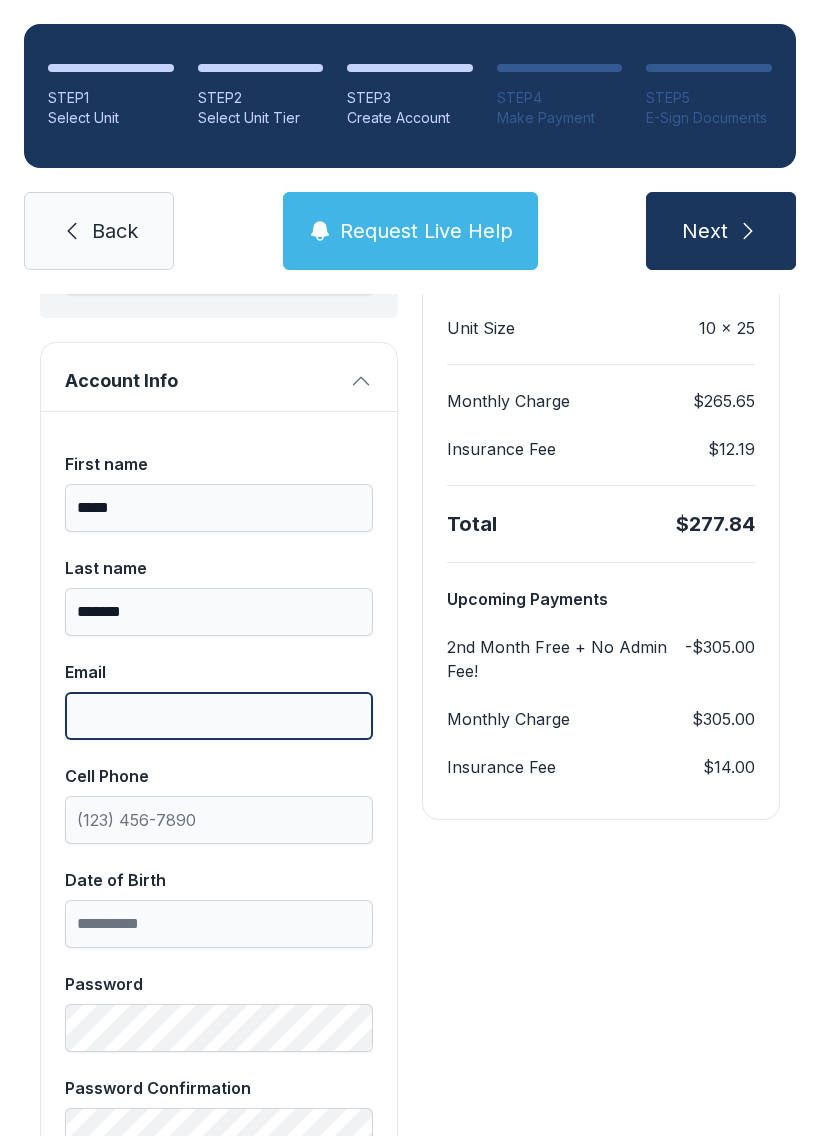 click on "Email" at bounding box center (219, 716) 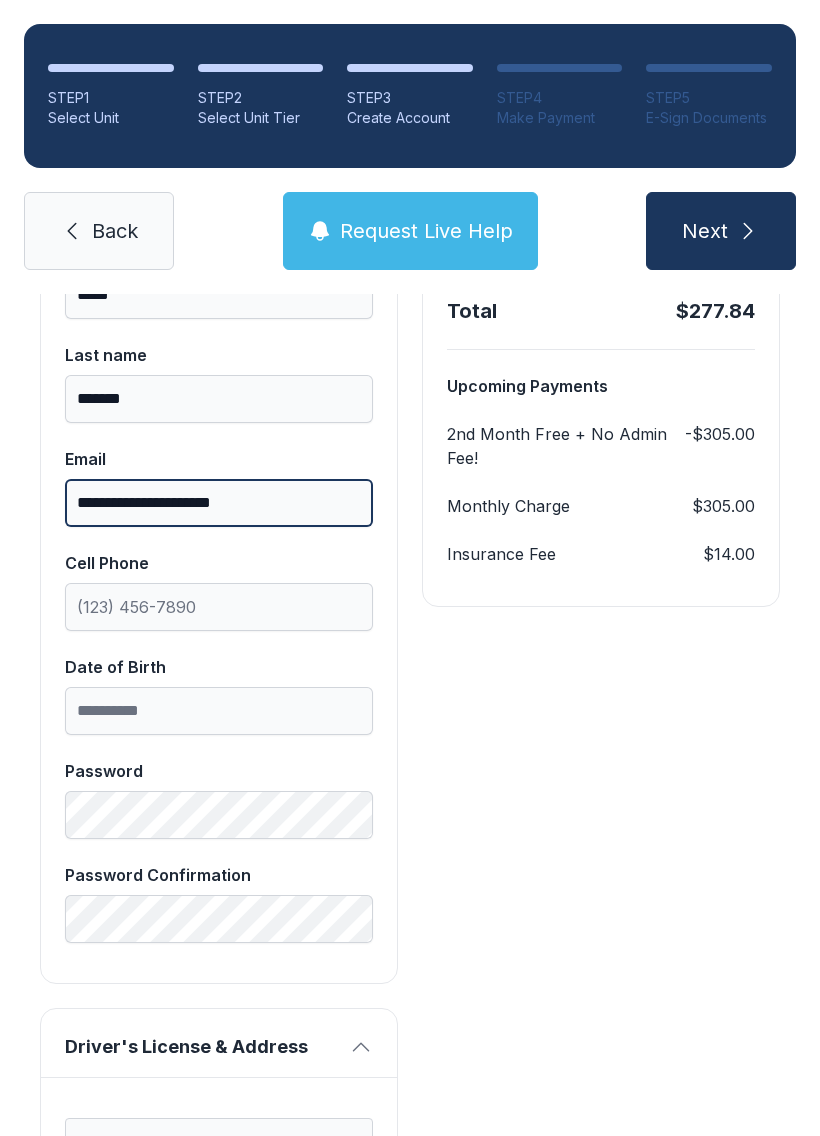 scroll, scrollTop: 528, scrollLeft: 0, axis: vertical 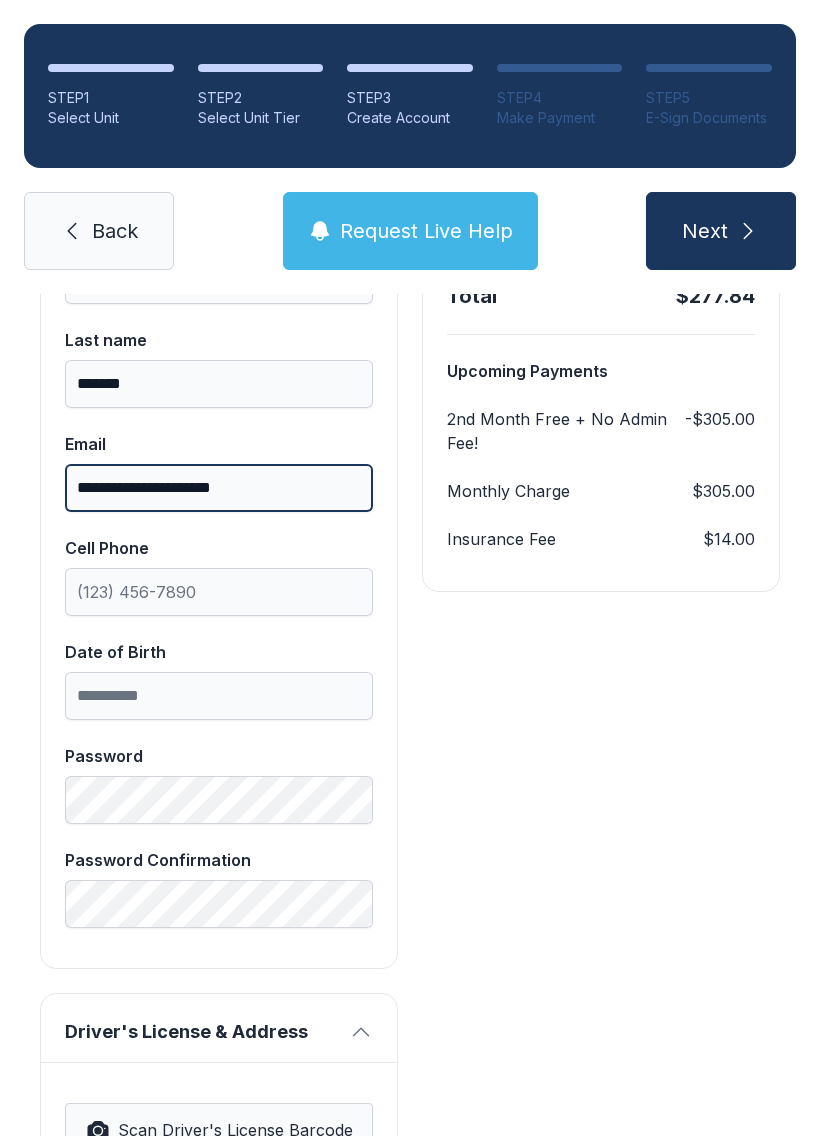 type on "**********" 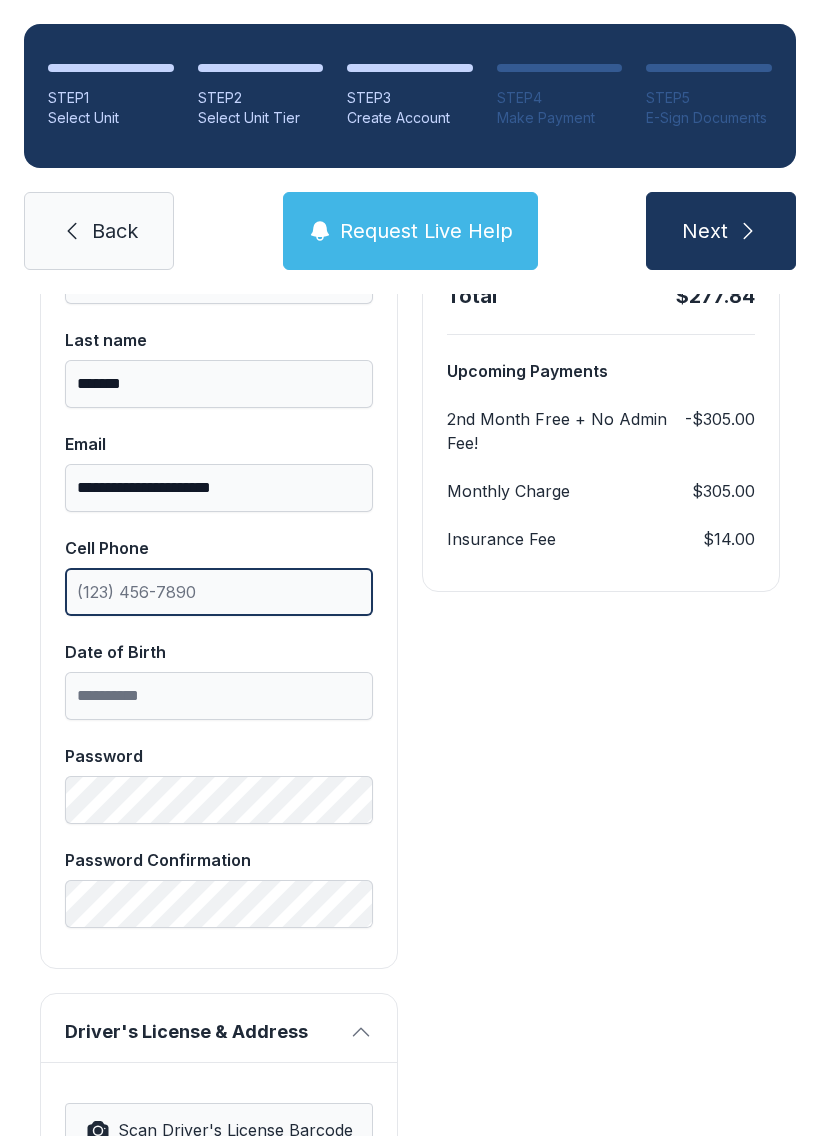 click on "Cell Phone" at bounding box center (219, 592) 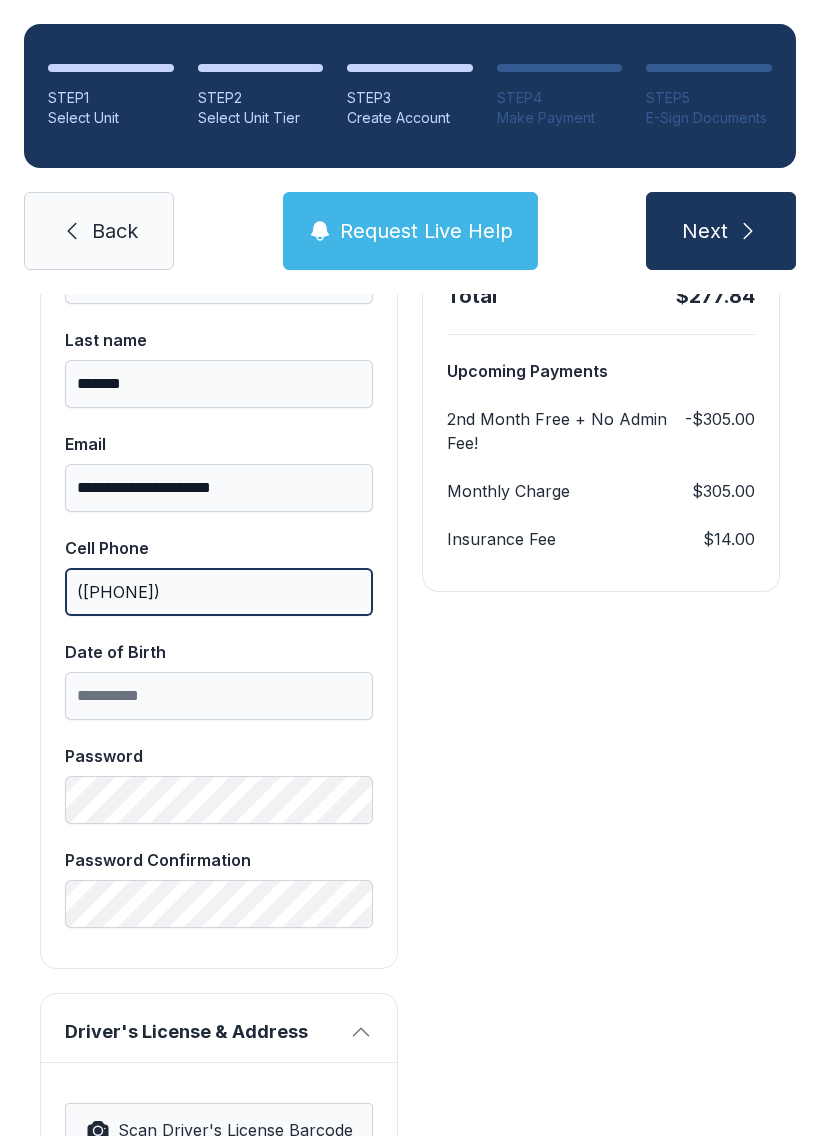 type on "([PHONE])" 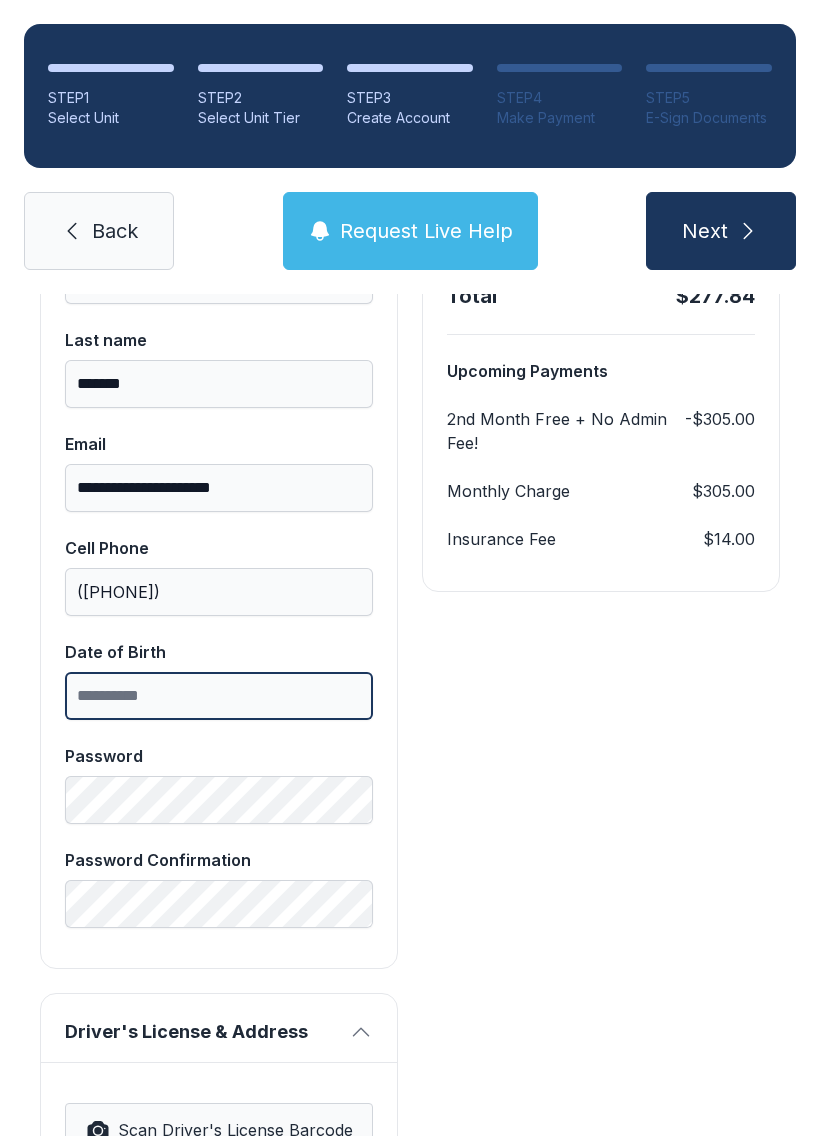 click on "Date of Birth" at bounding box center [219, 696] 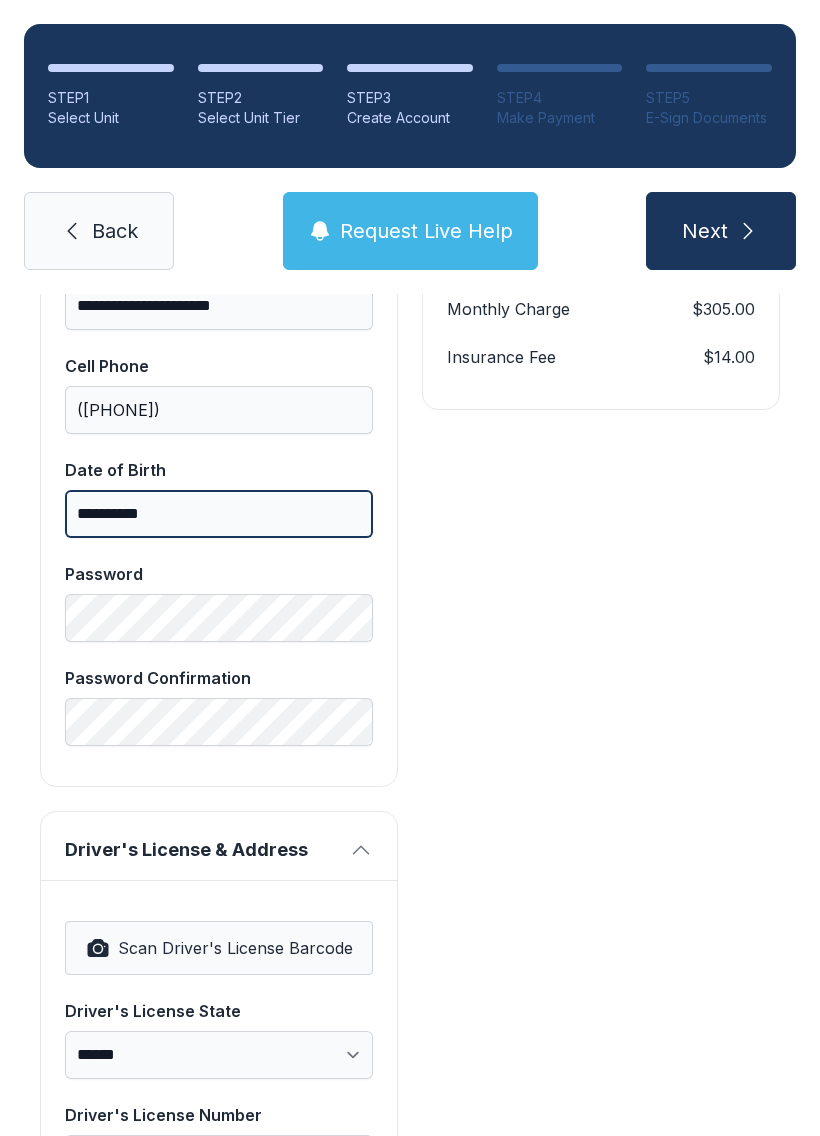scroll, scrollTop: 735, scrollLeft: 0, axis: vertical 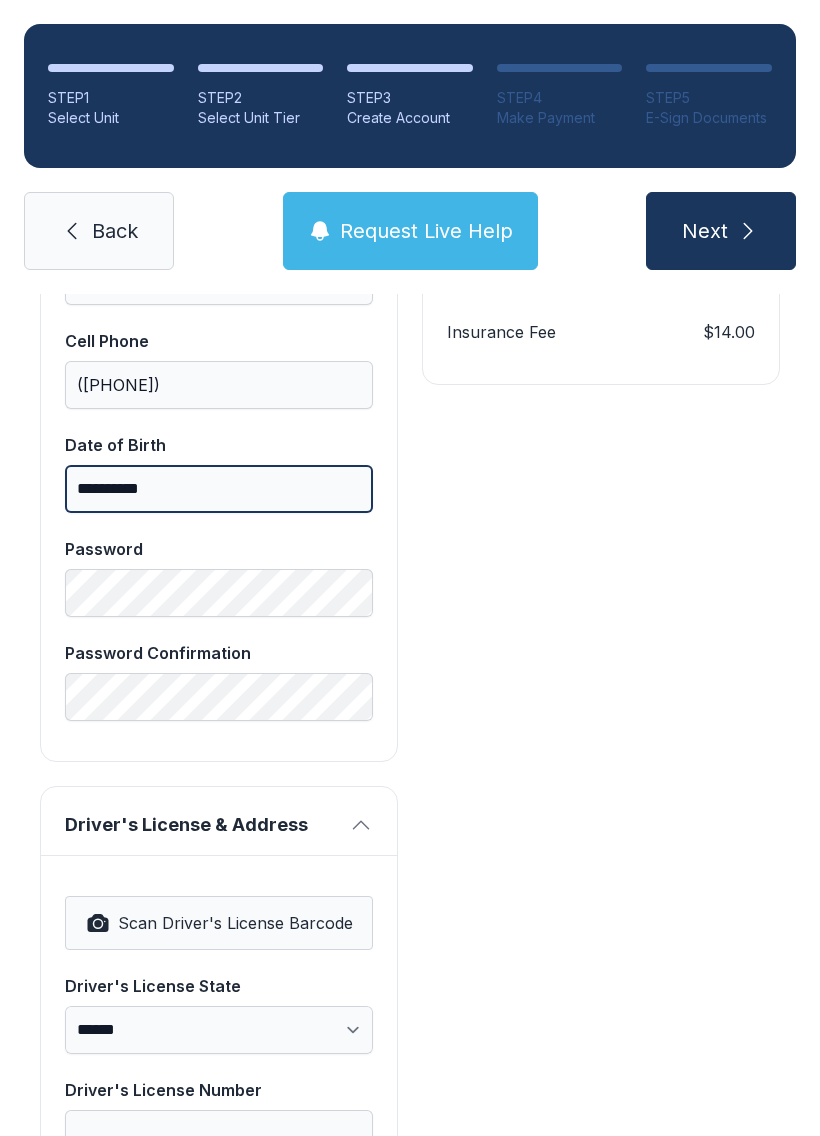 type on "**********" 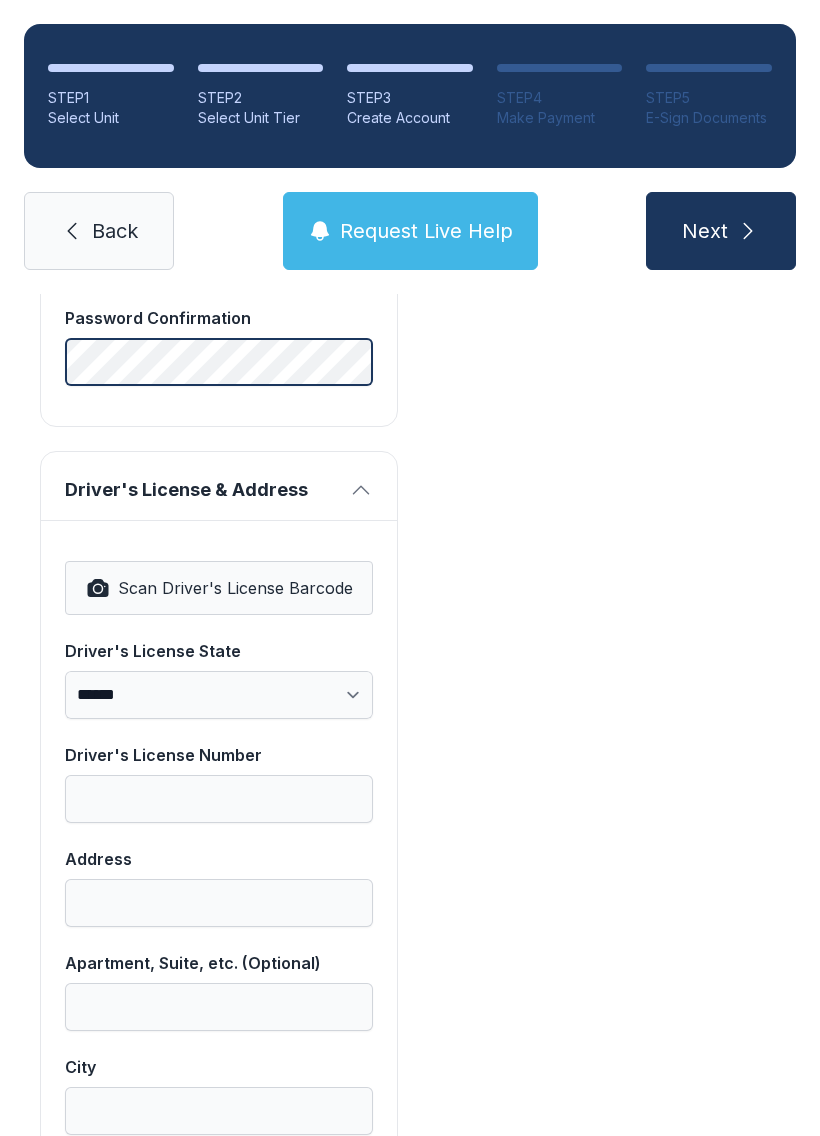 scroll, scrollTop: 1094, scrollLeft: 0, axis: vertical 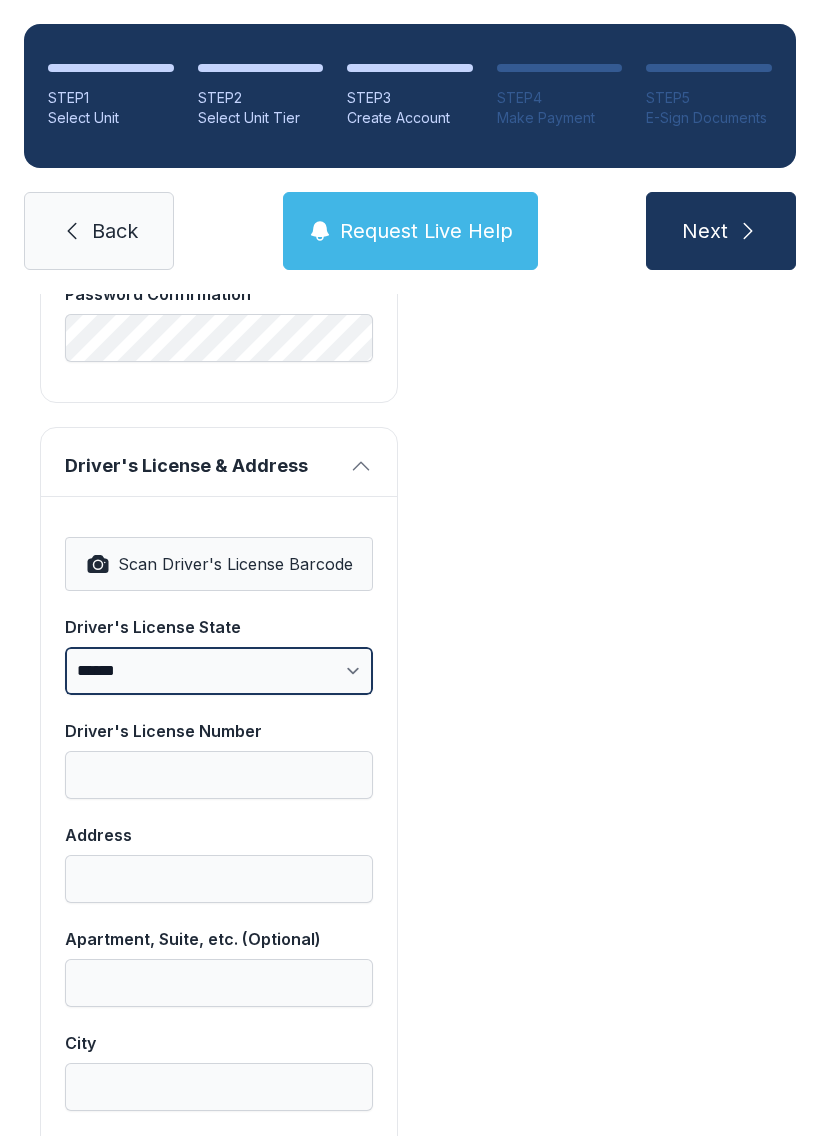 click on "**********" at bounding box center (219, 671) 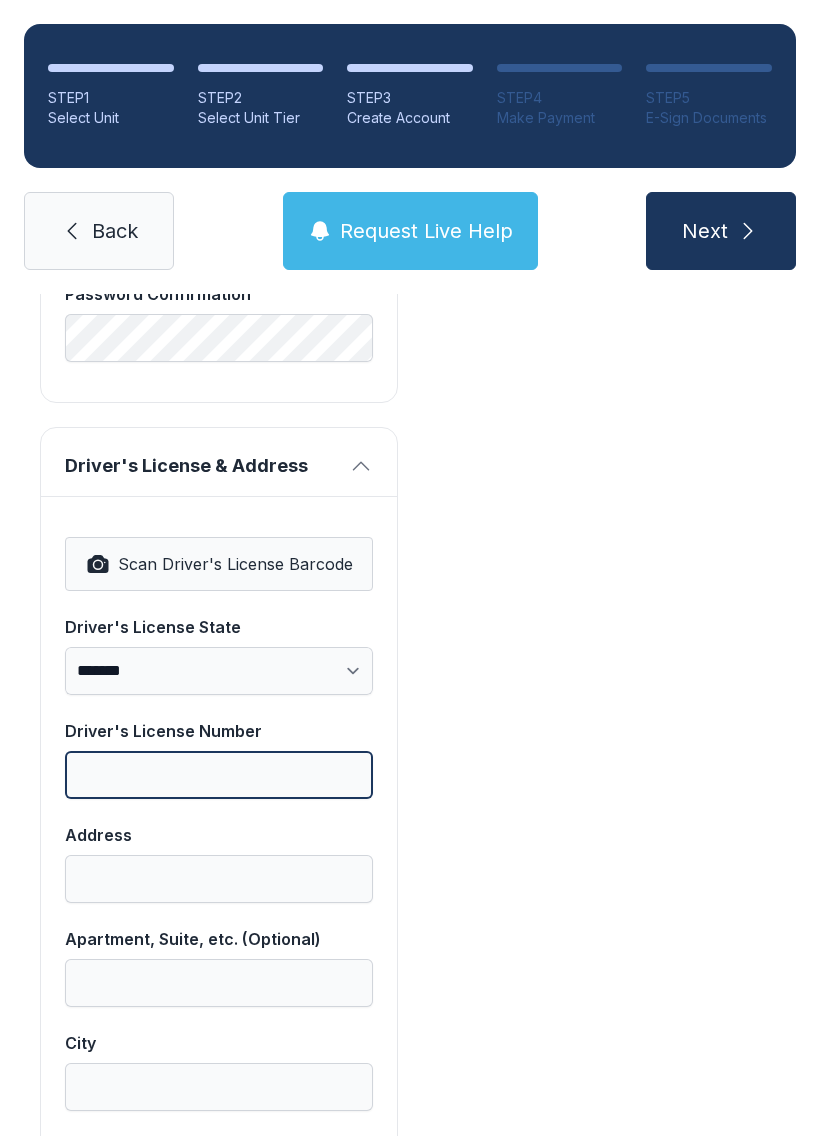 click on "Driver's License Number" at bounding box center (219, 775) 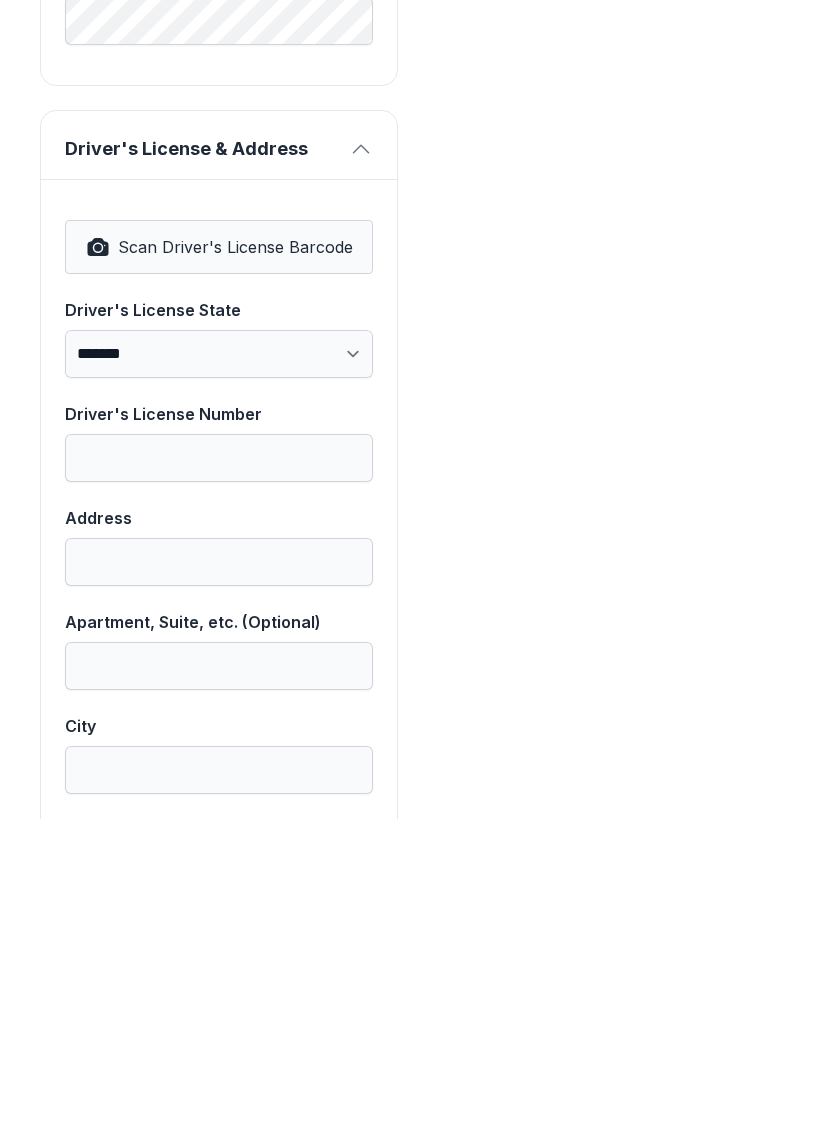 click on "Scan Driver's License Barcode" at bounding box center [235, 564] 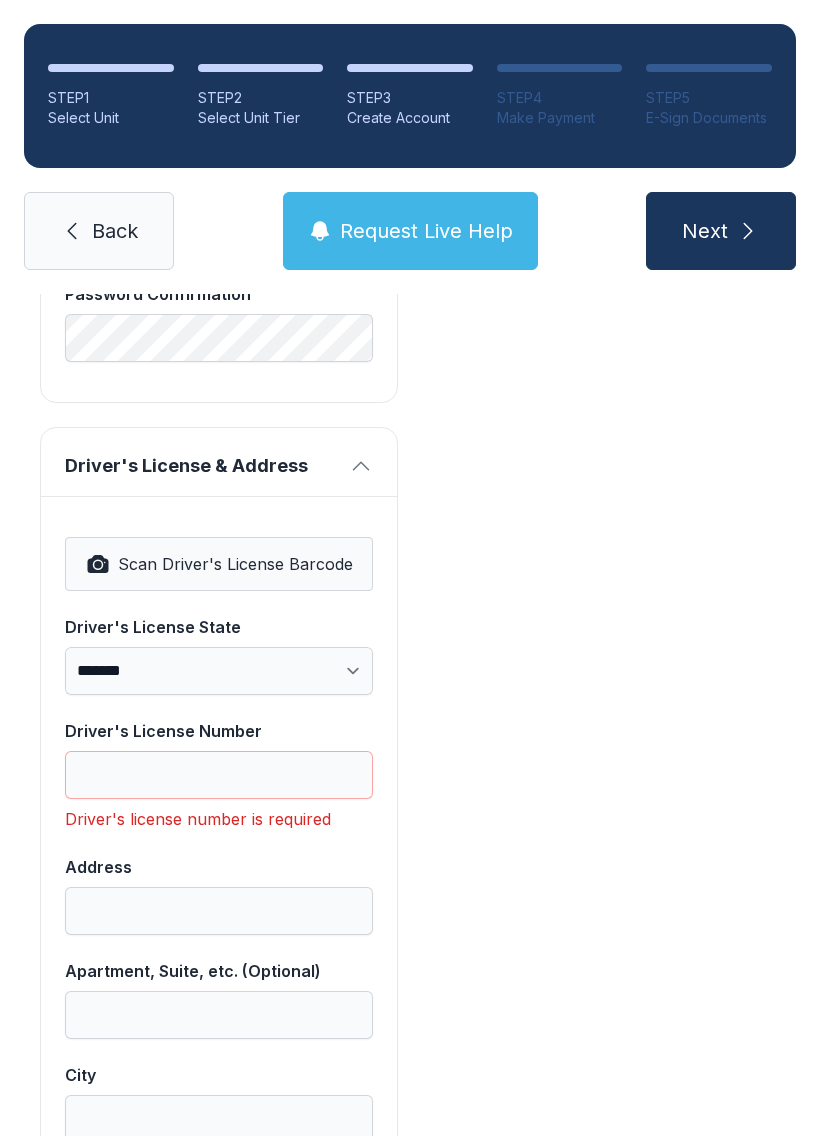 type on "*********" 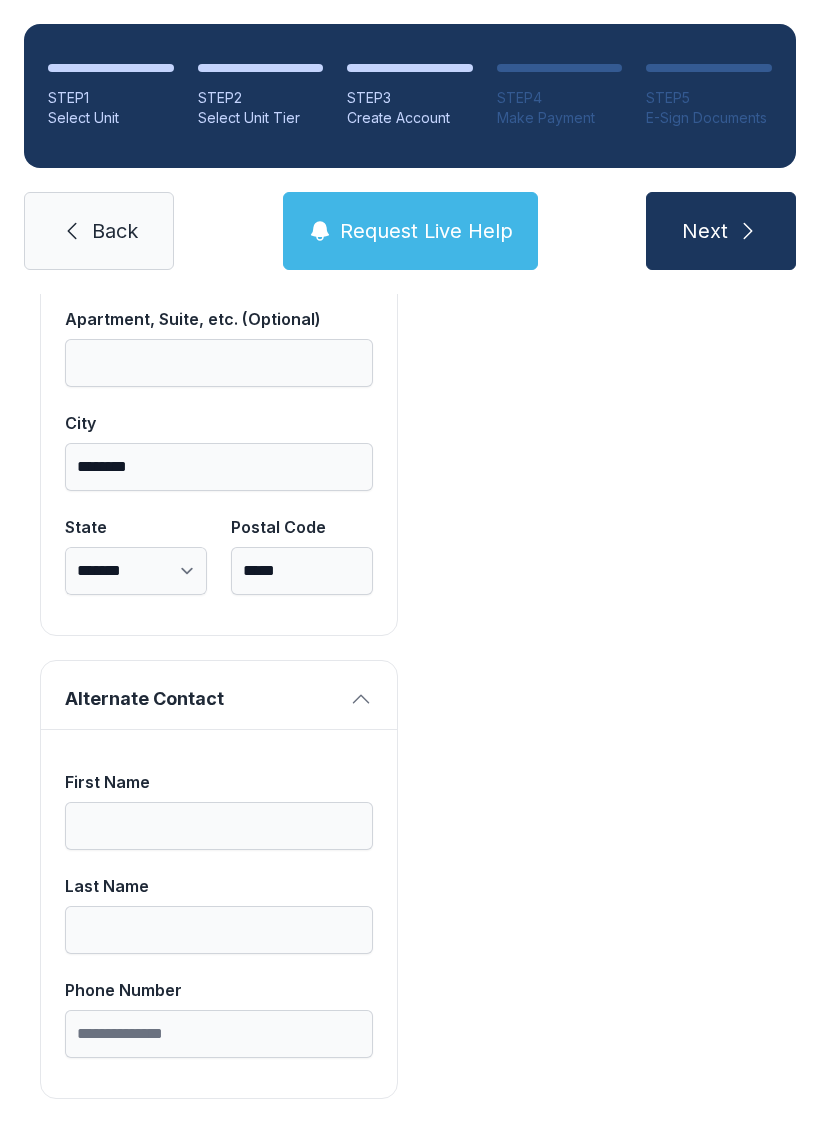scroll, scrollTop: 1713, scrollLeft: 0, axis: vertical 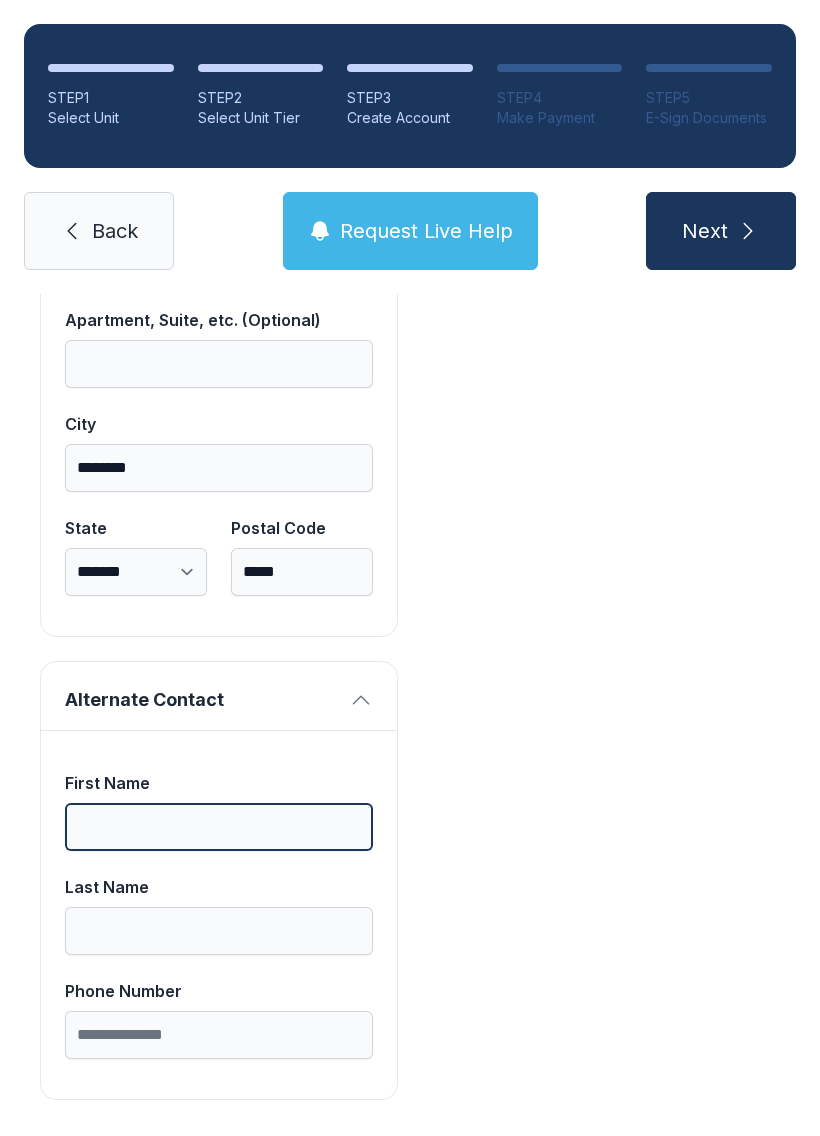 click on "First Name" at bounding box center [219, 827] 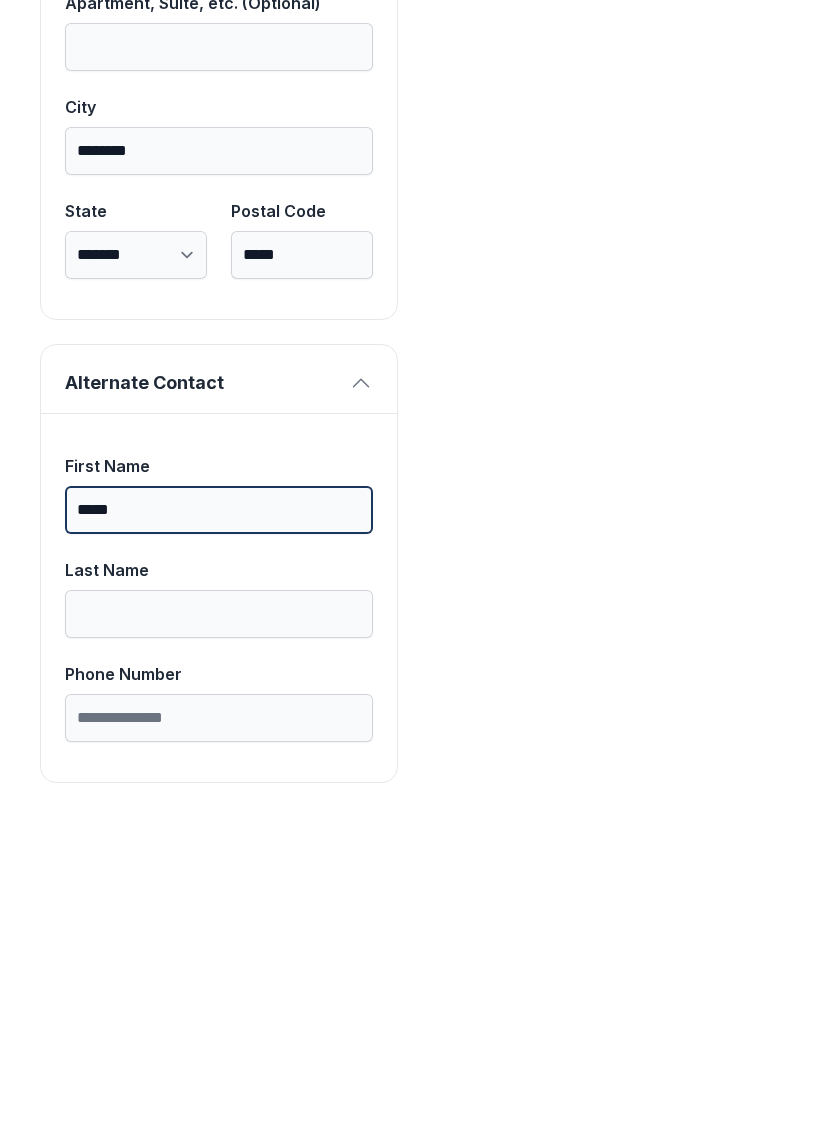 type on "*****" 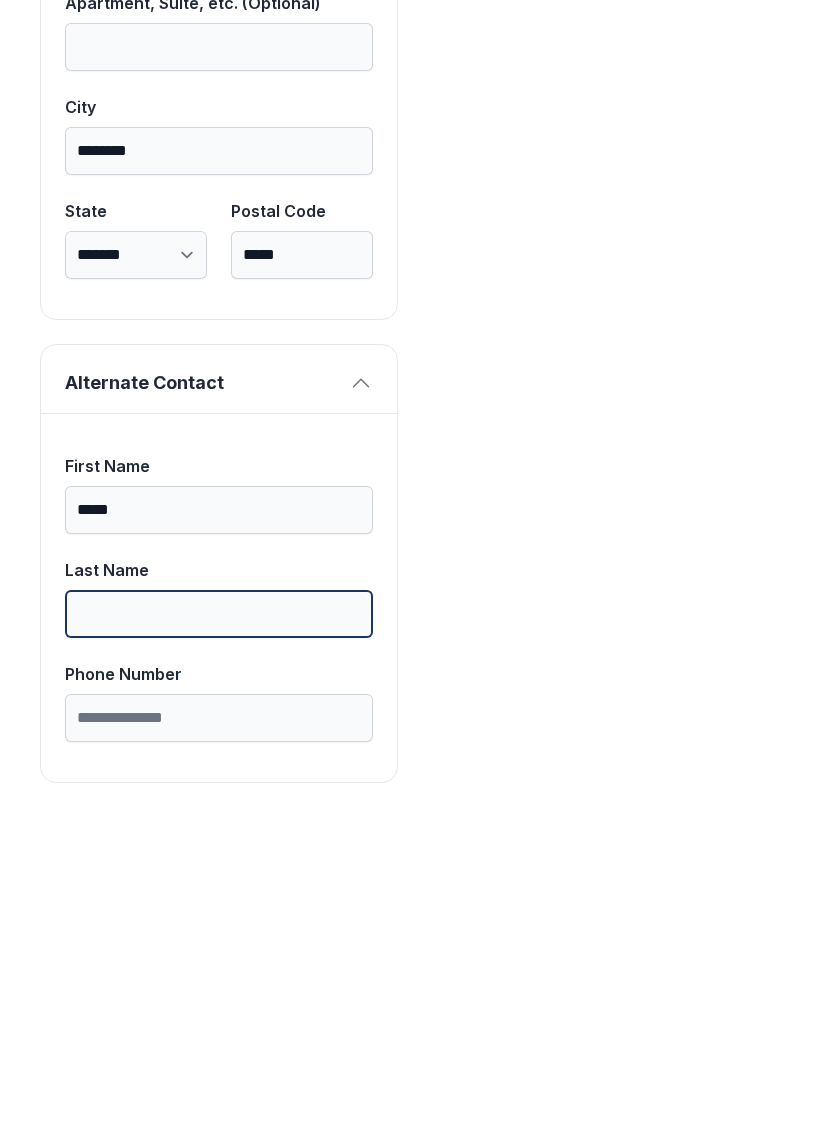 click on "Last Name" at bounding box center [219, 931] 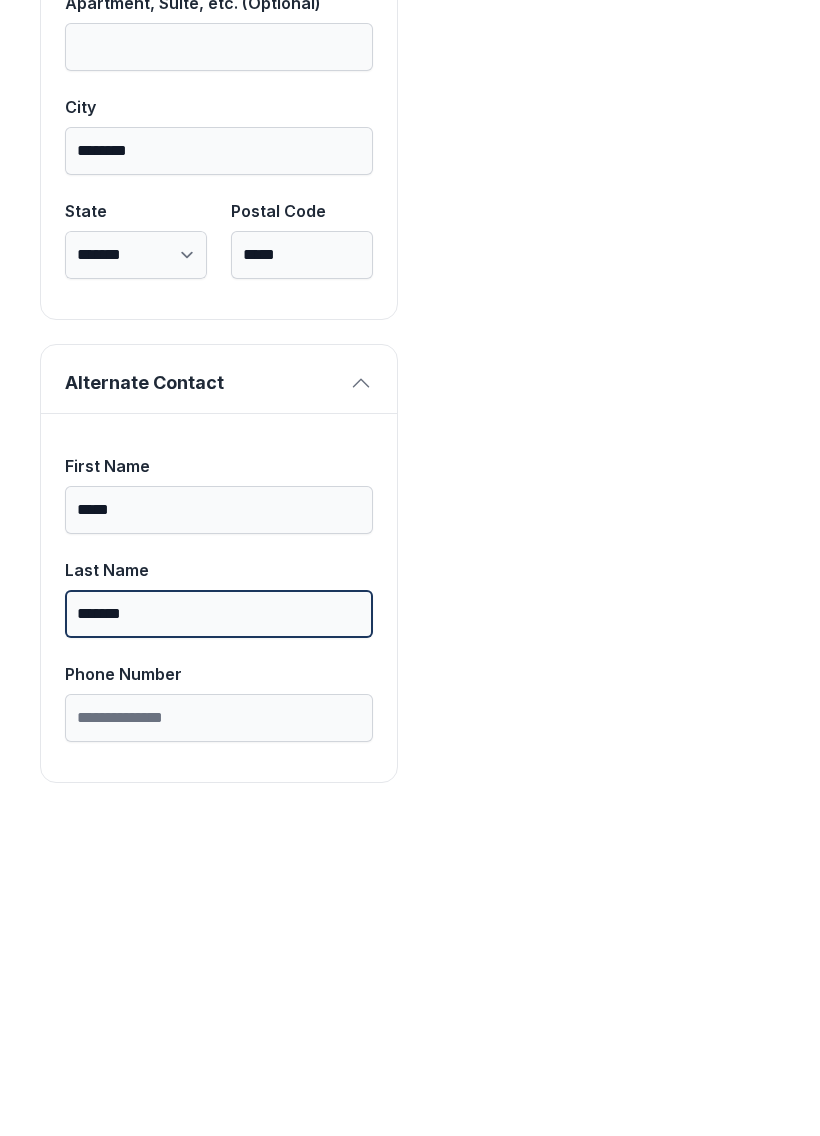 type on "*******" 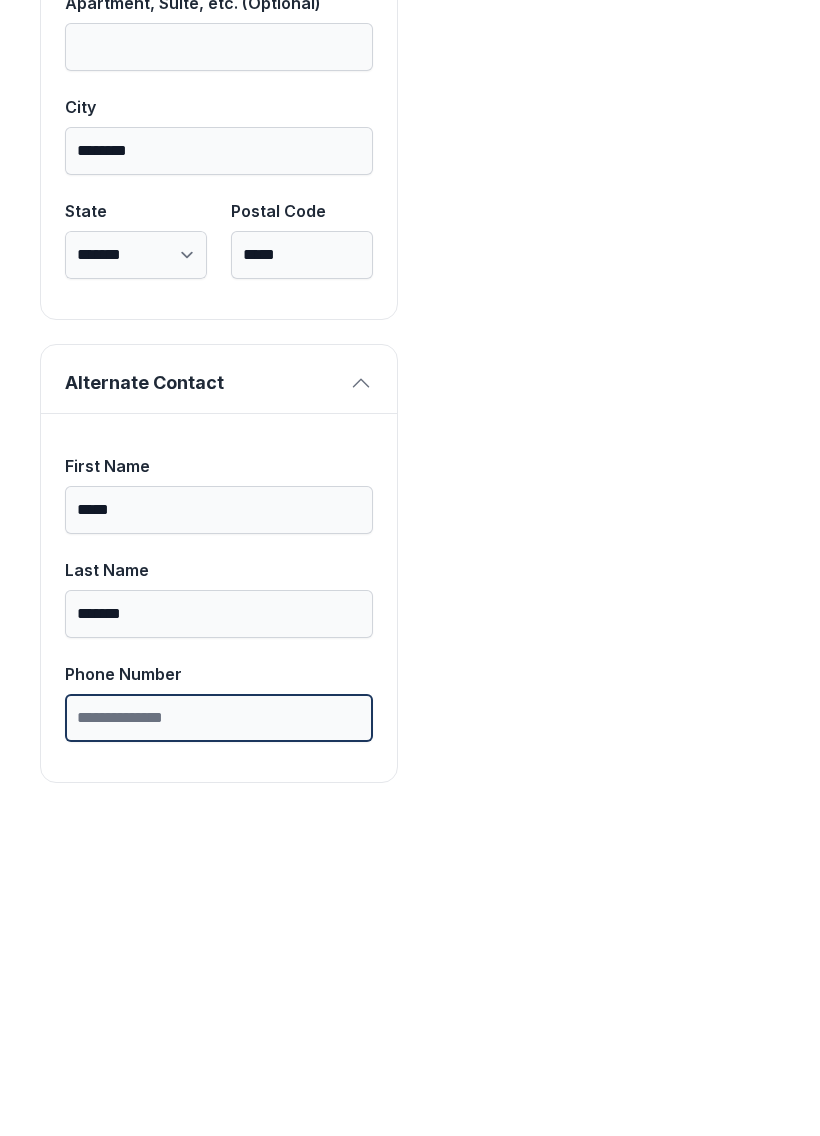 click on "Phone Number" at bounding box center (219, 1035) 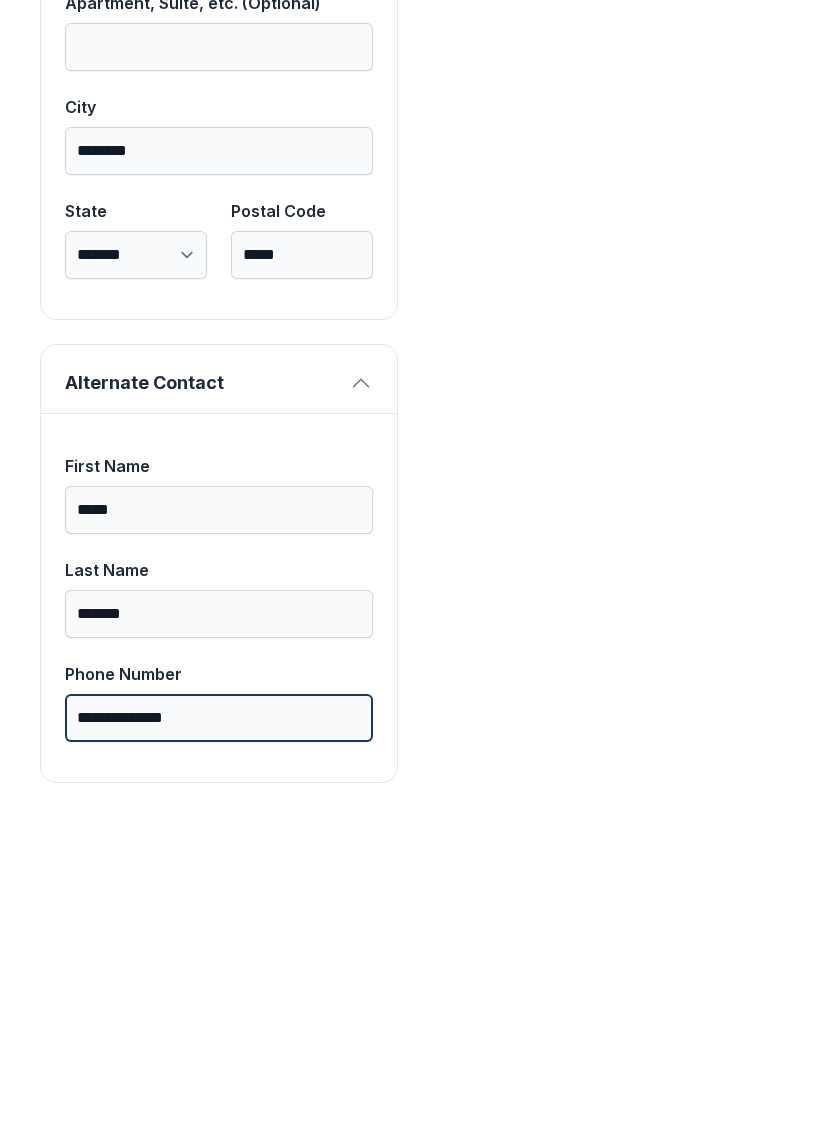 type on "**********" 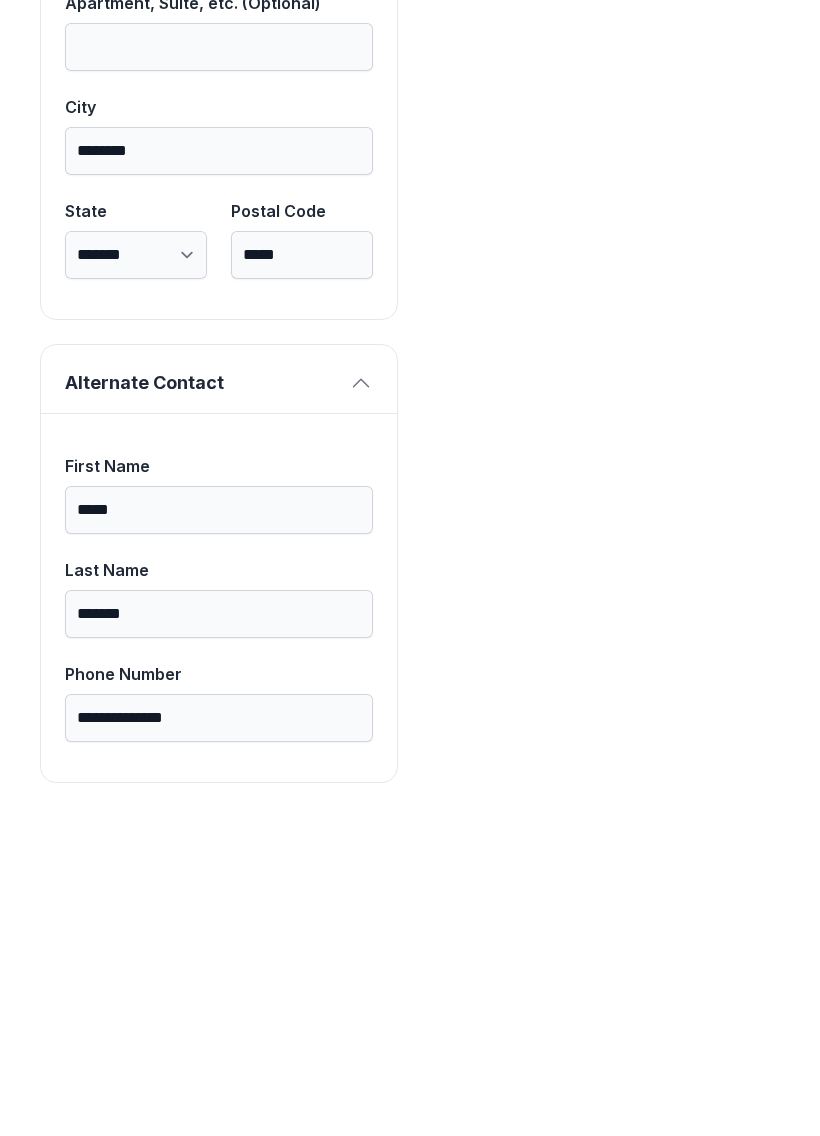 click on "Payment Unit Type 1st Floor Climate Control Monthly Rate $381.00 Unit Size 10 x 25 Monthly Charge $265.65 Insurance Fee $12.19 Total $277.84 Upcoming Payments 2nd Month Free + No Admin Fee! -$305.00 Monthly Charge $305.00 Insurance Fee $14.00" at bounding box center [601, -104] 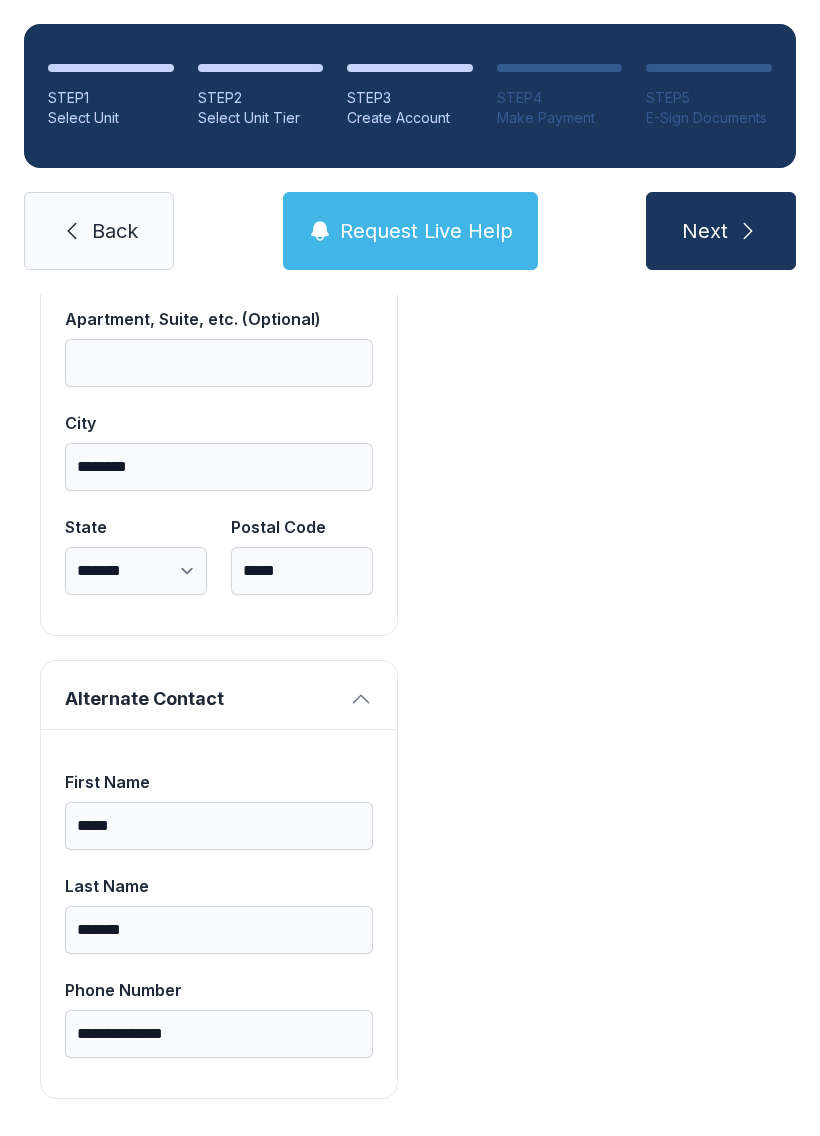 scroll, scrollTop: 1713, scrollLeft: 0, axis: vertical 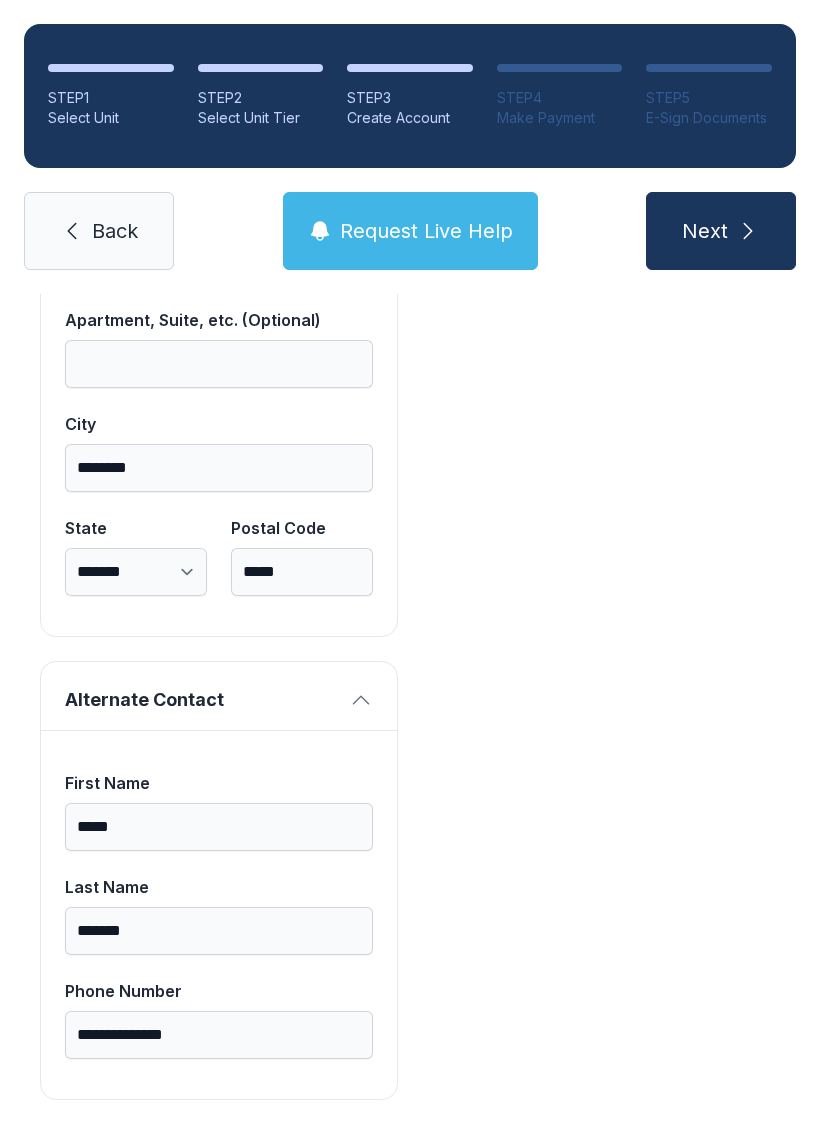 click on "Next" at bounding box center (705, 231) 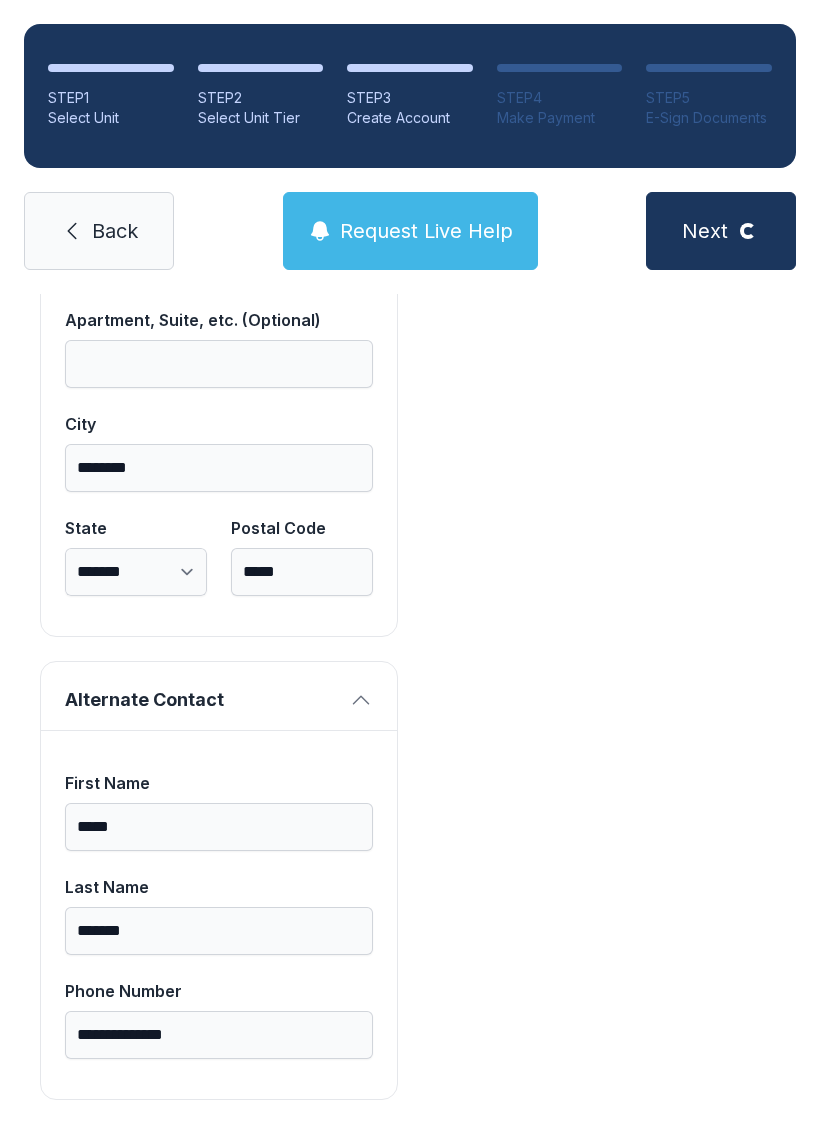 scroll, scrollTop: 0, scrollLeft: 0, axis: both 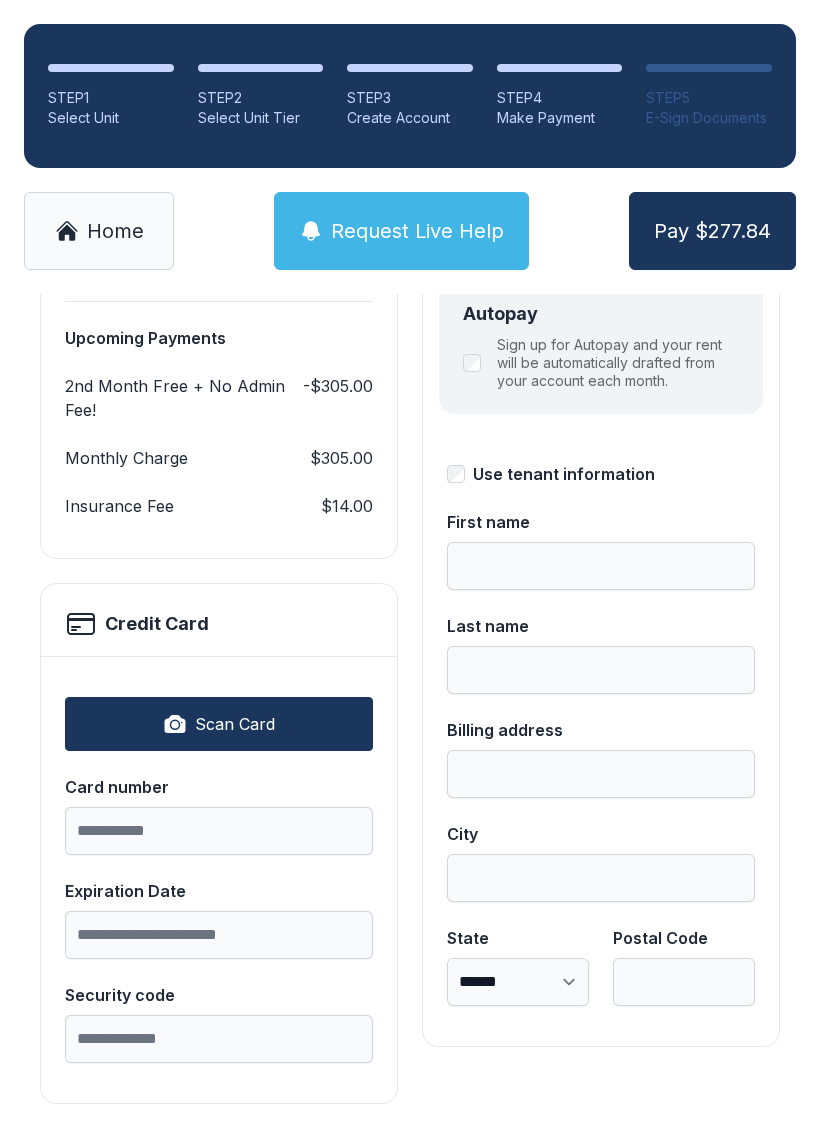 click on "Scan Card" at bounding box center (219, 724) 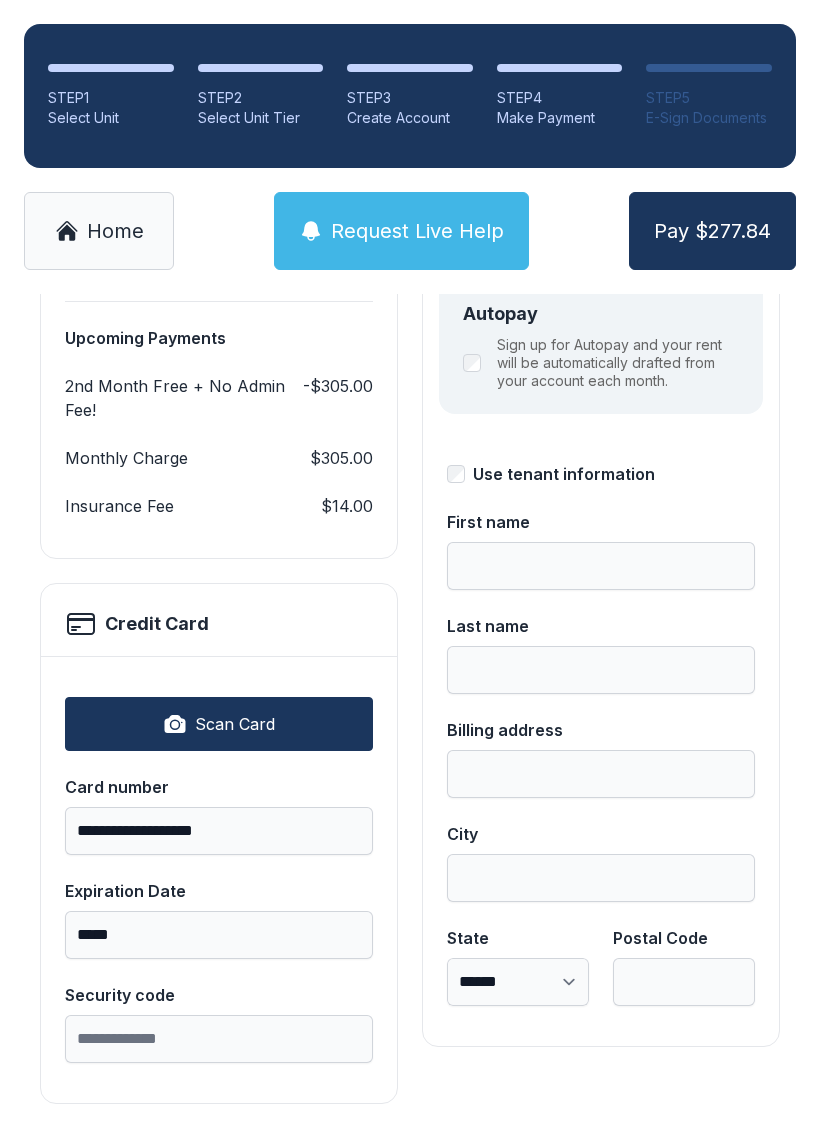 type on "**********" 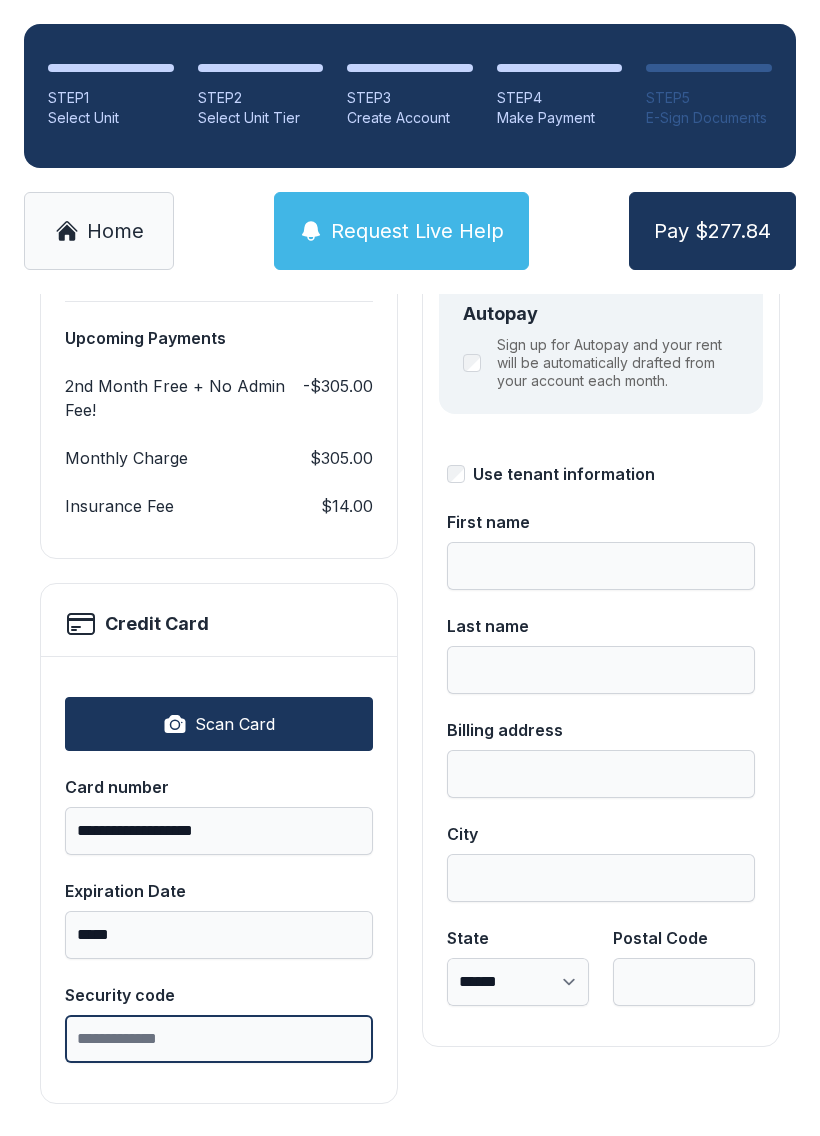 click on "Security code" at bounding box center [219, 1039] 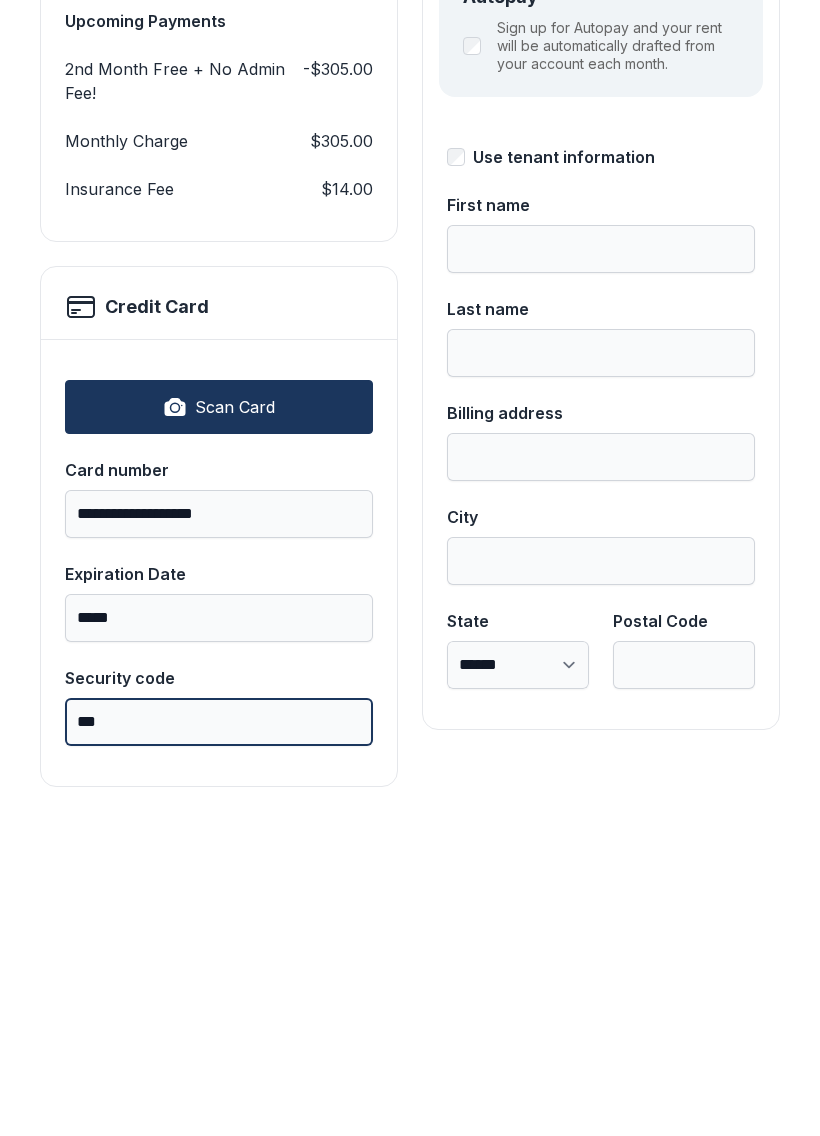 type on "***" 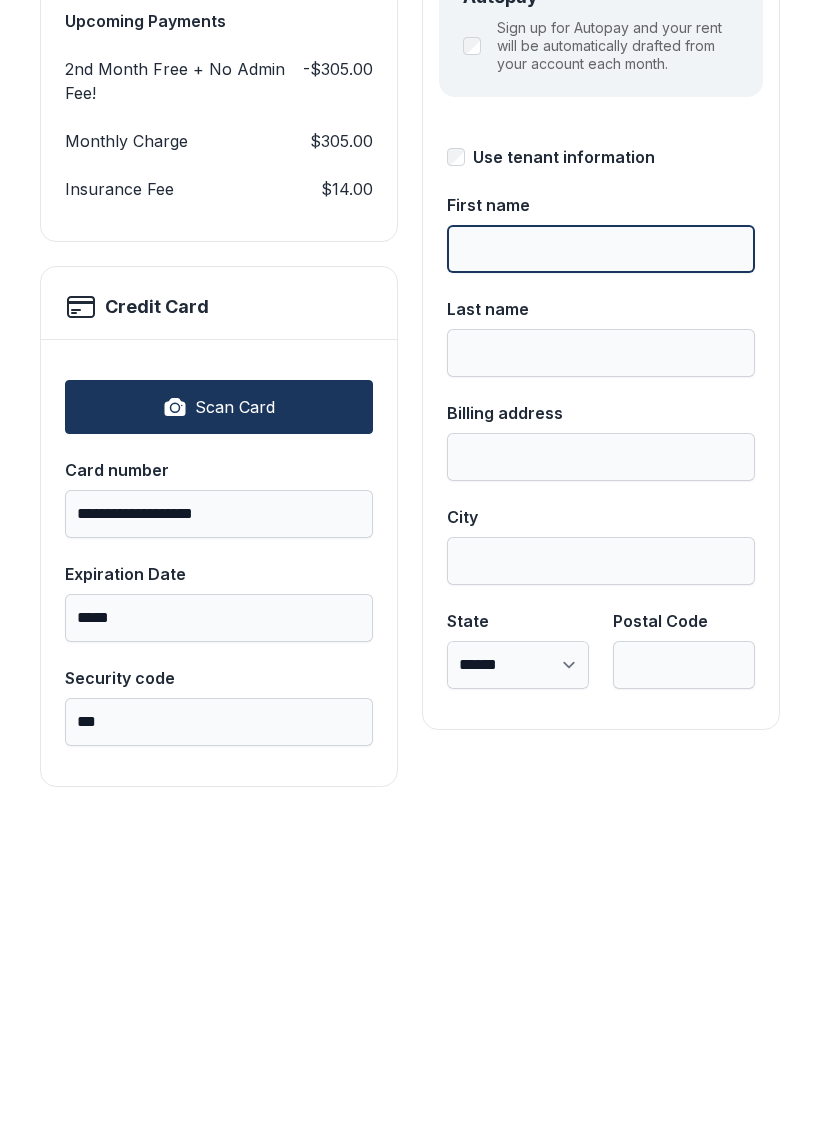 click on "First name" at bounding box center (601, 566) 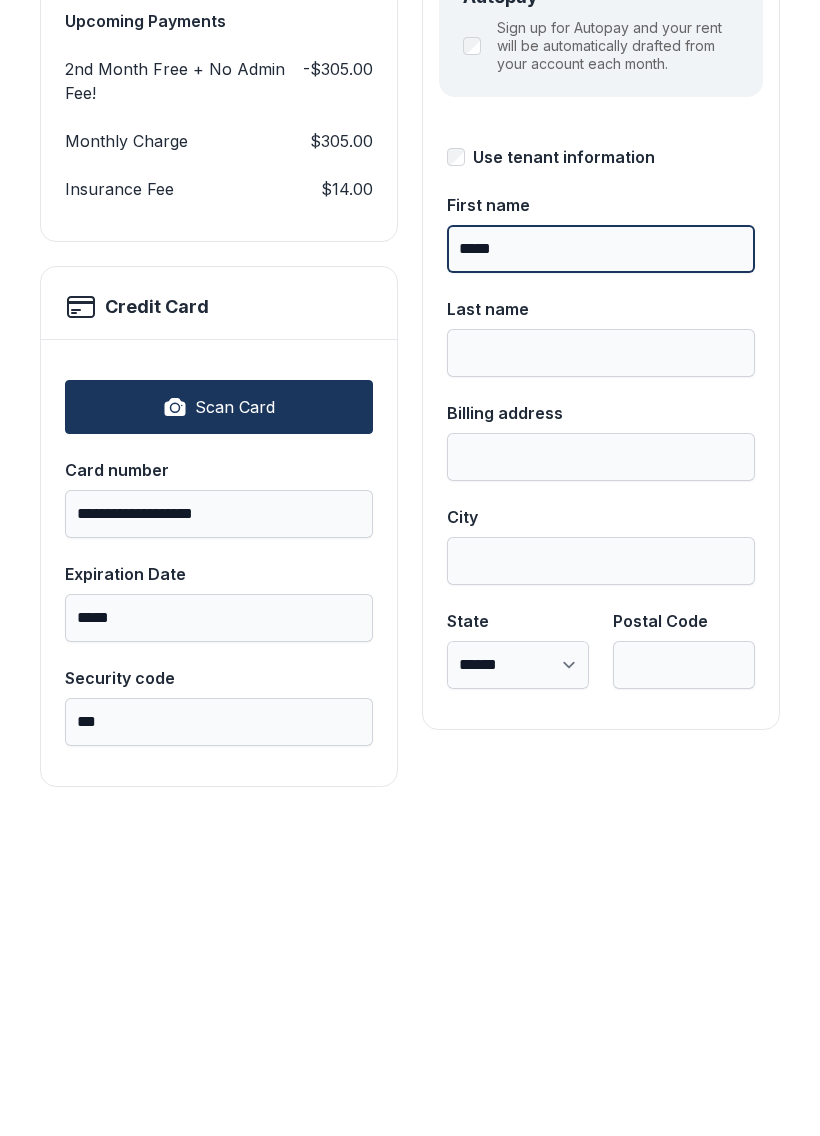 type on "*****" 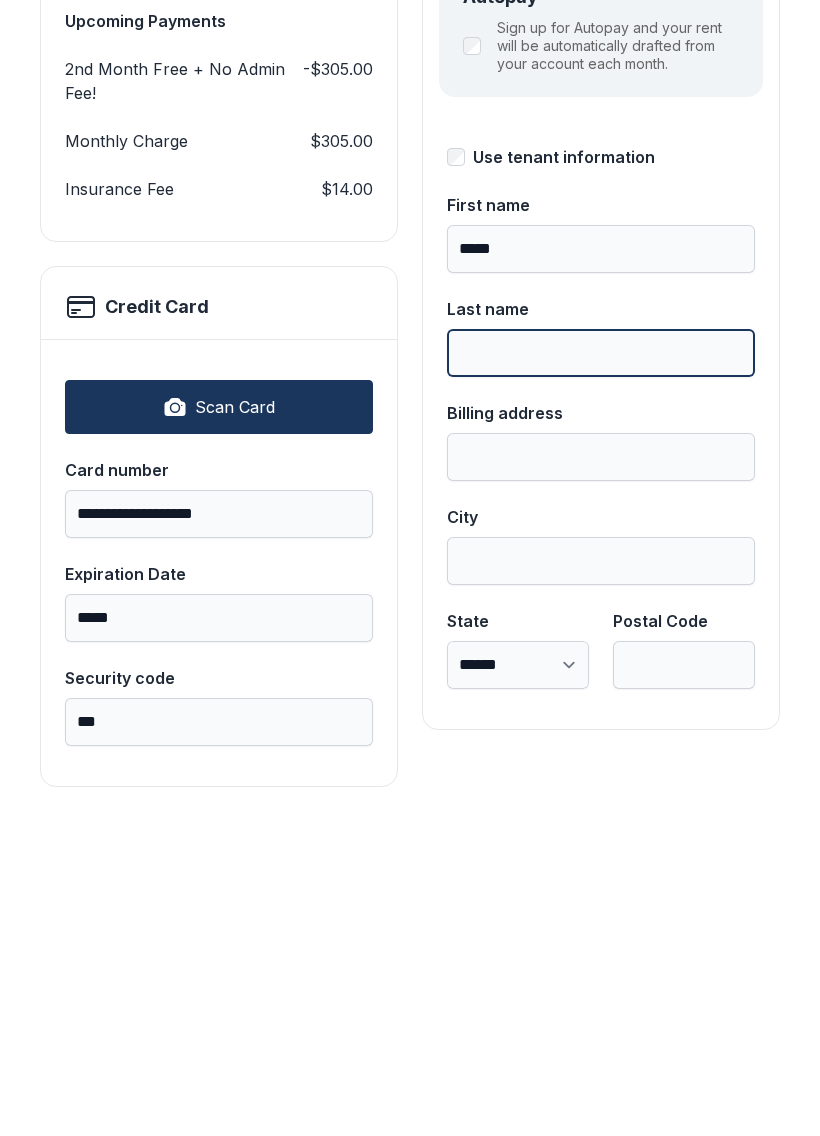 click on "Last name" at bounding box center [601, 670] 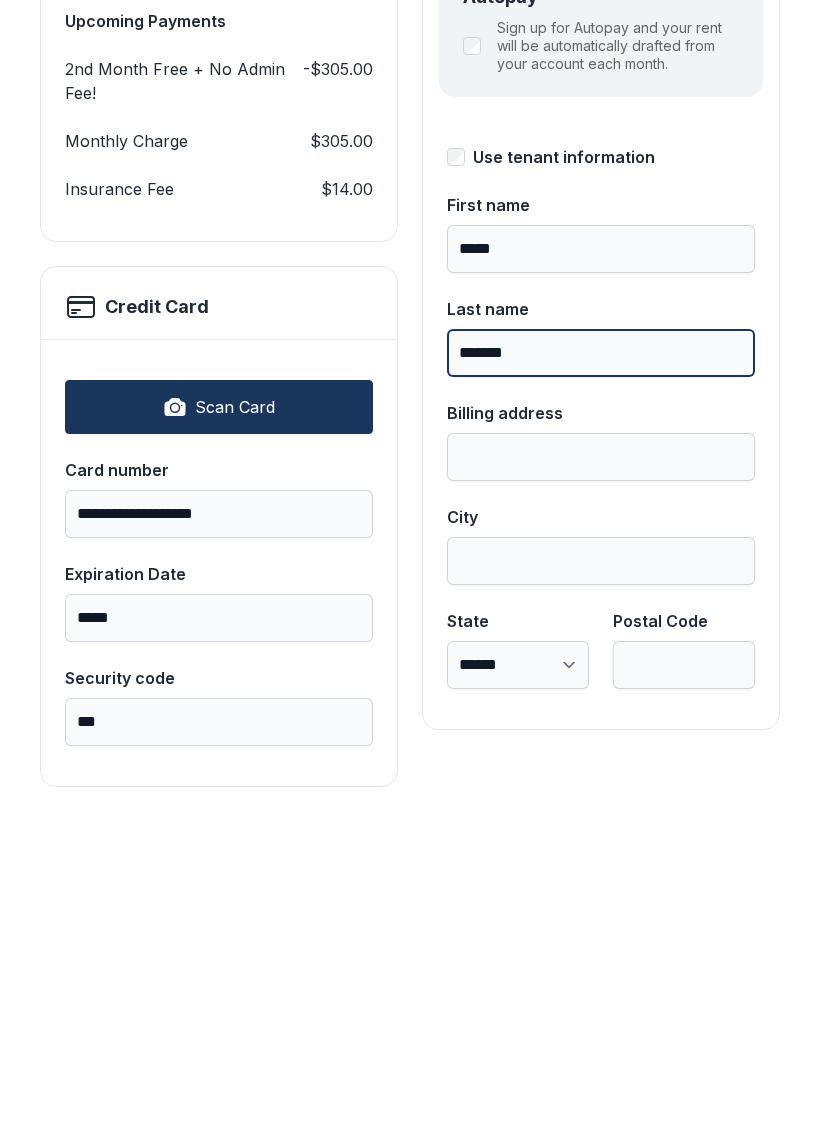 type on "*******" 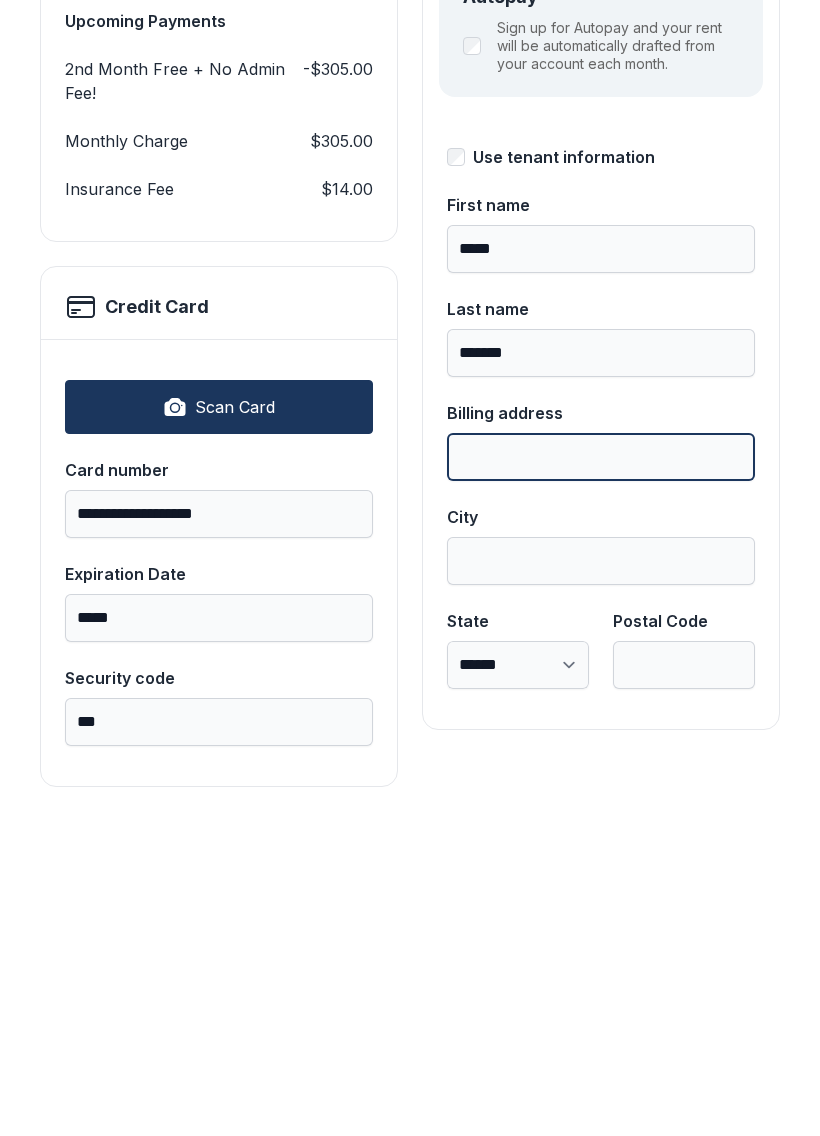 click on "Billing address" at bounding box center (601, 774) 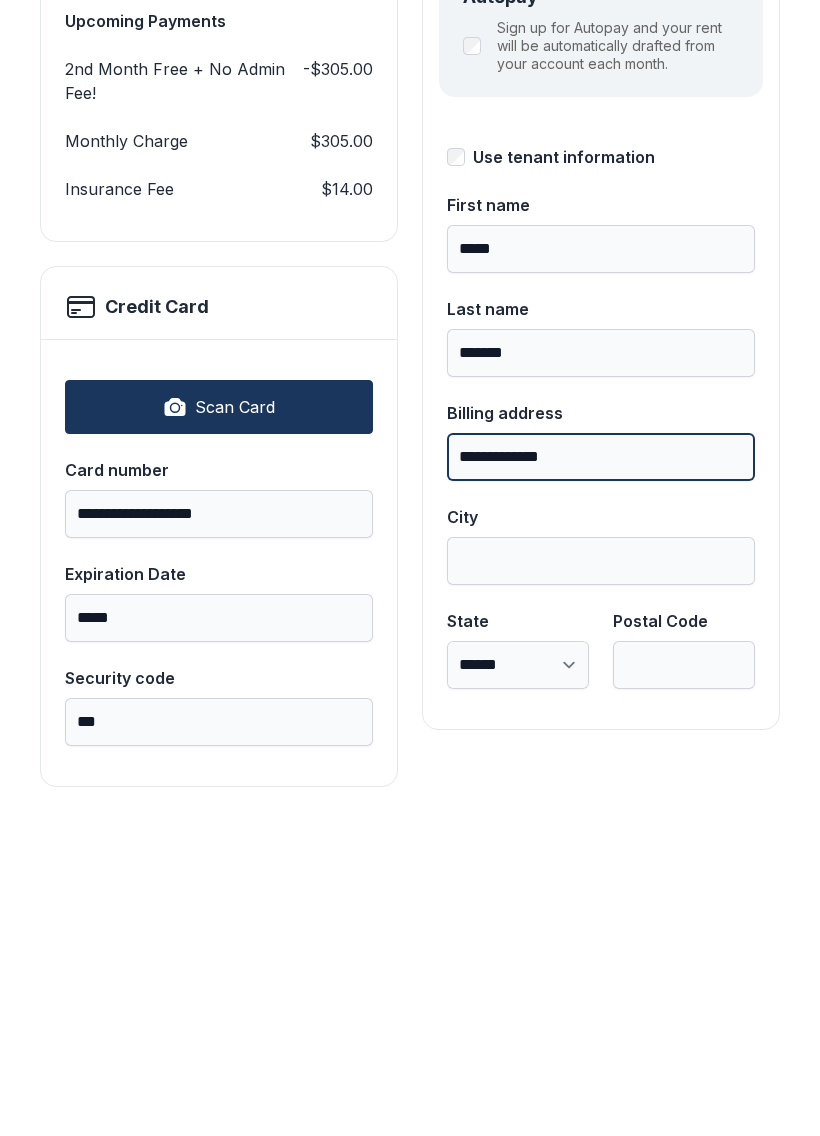 type on "**********" 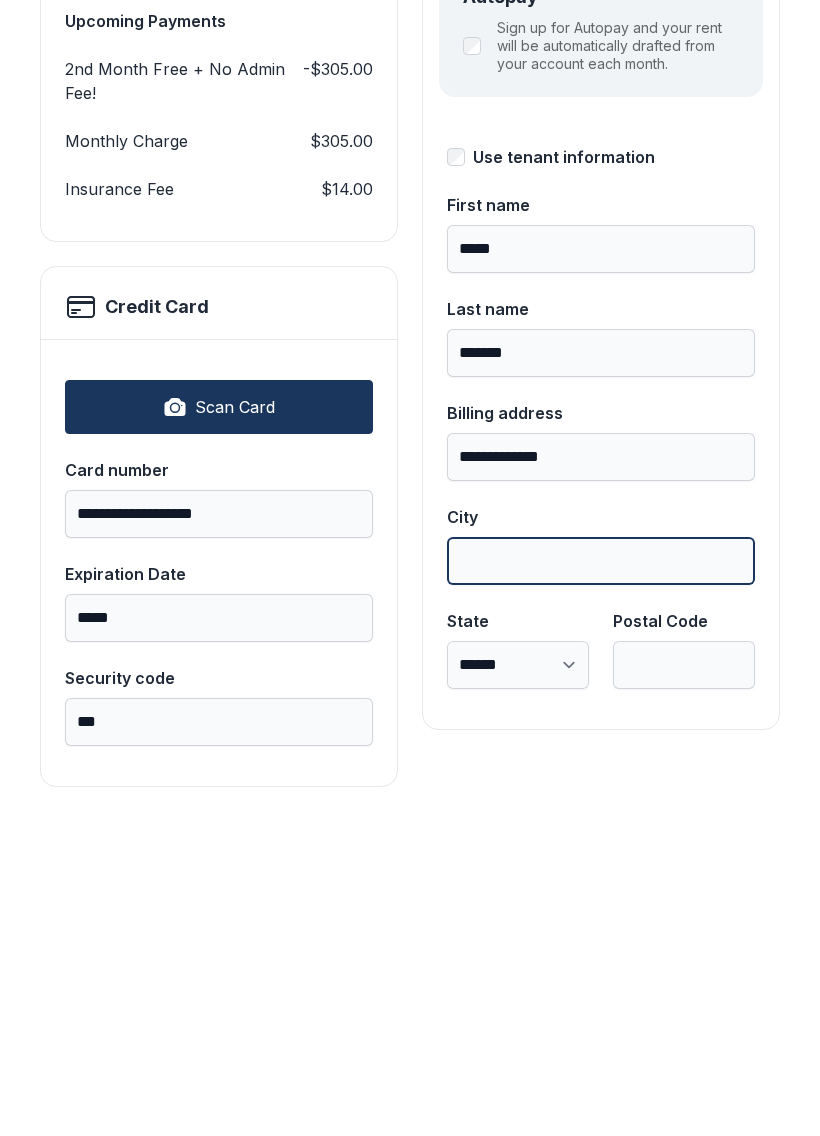 click on "City" at bounding box center [601, 878] 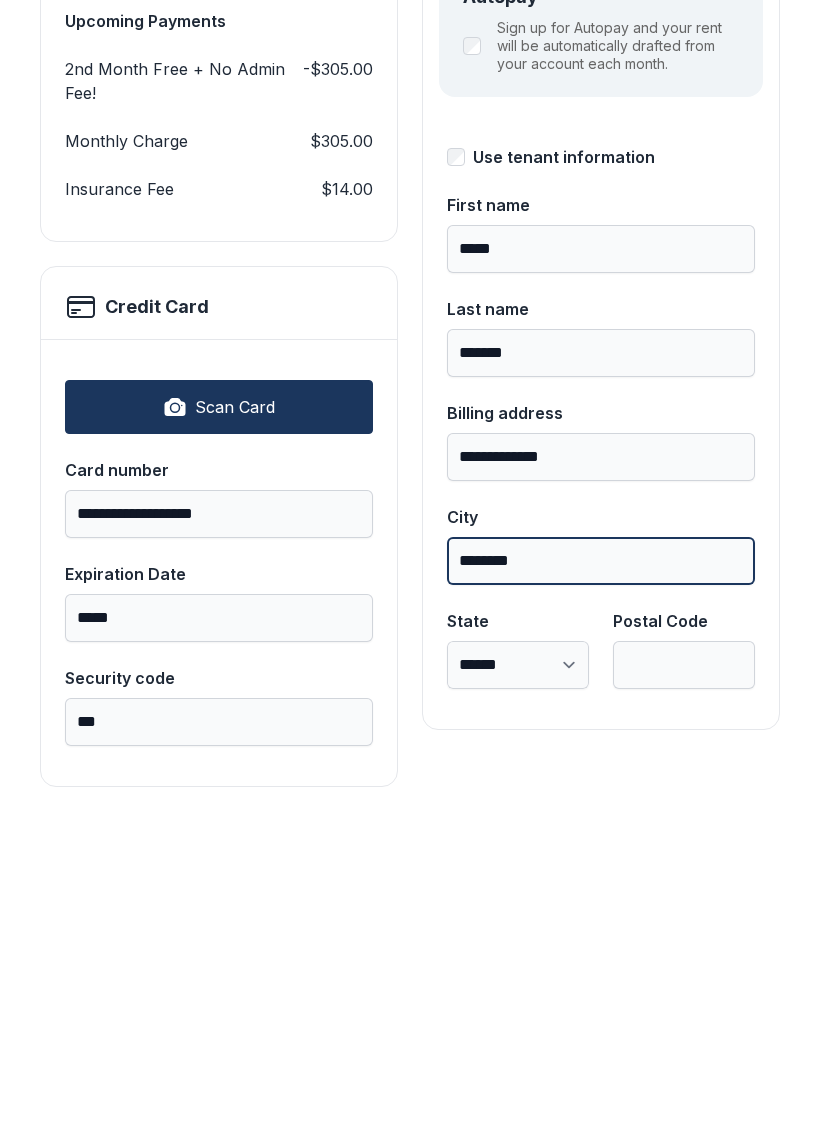 type on "********" 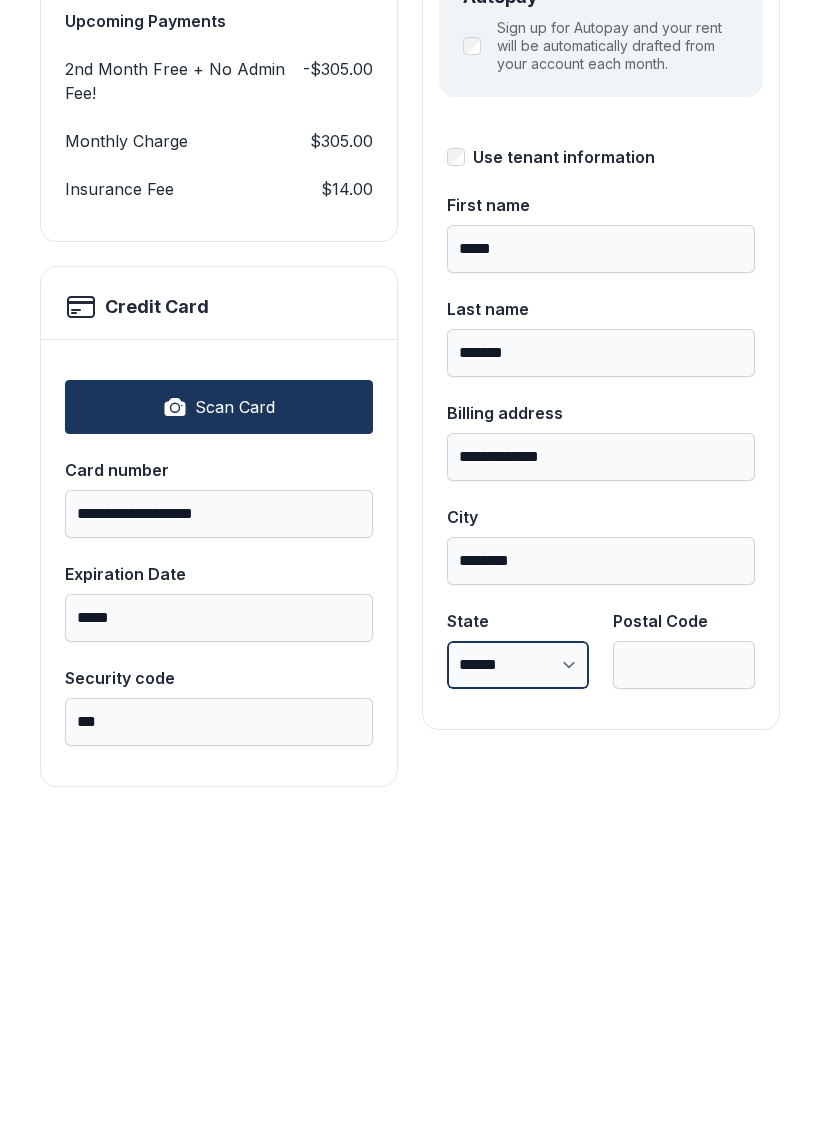 click on "**********" at bounding box center (518, 982) 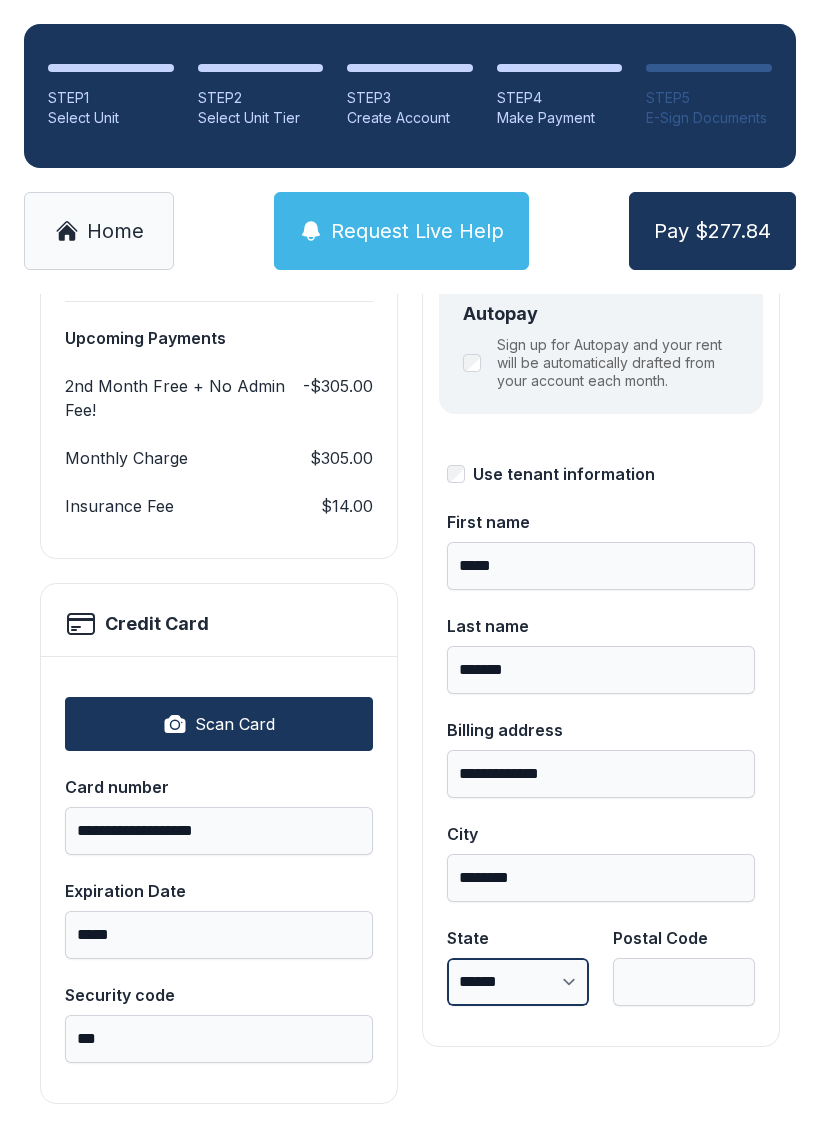 select on "**" 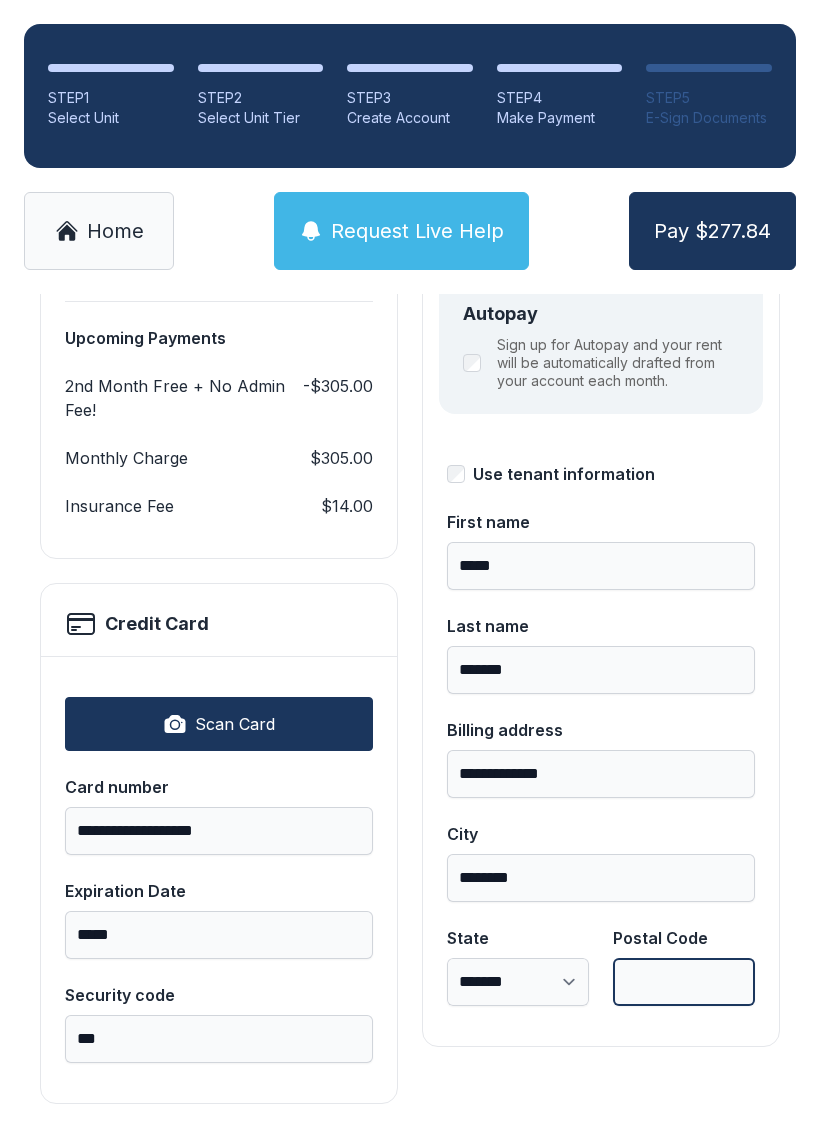 click on "Postal Code" at bounding box center (684, 982) 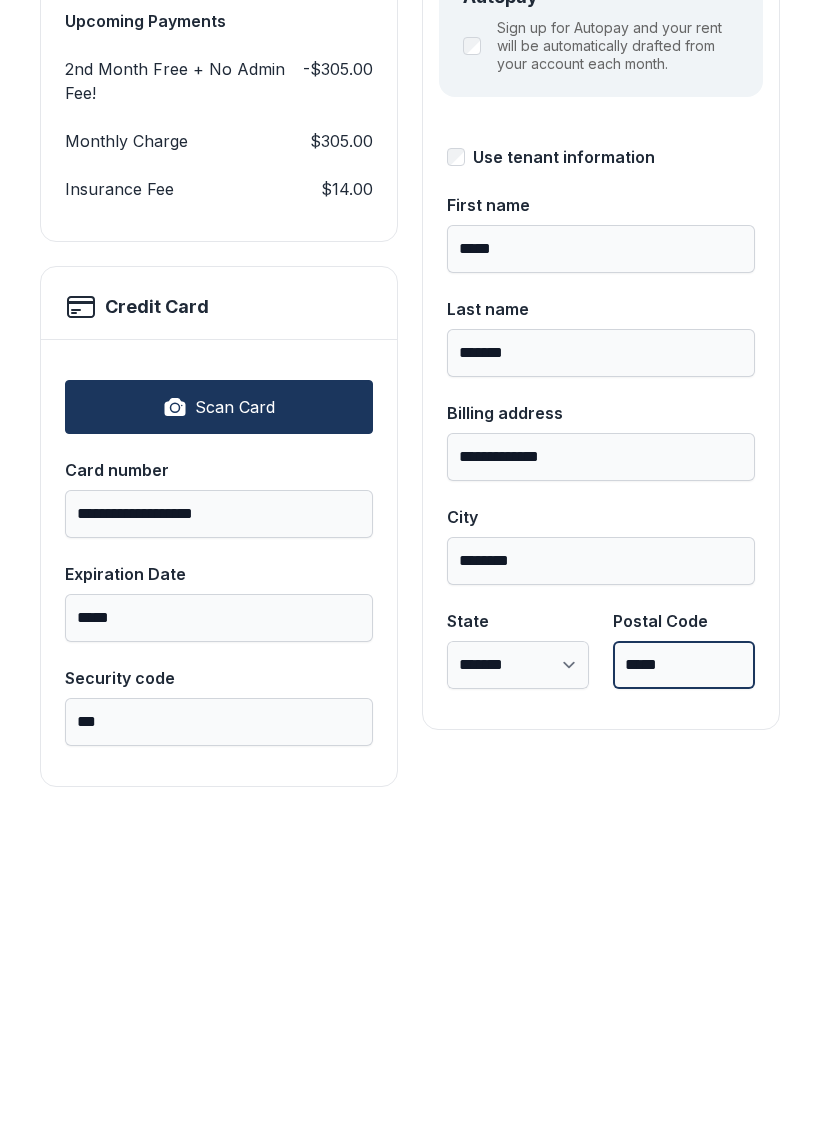 type on "*****" 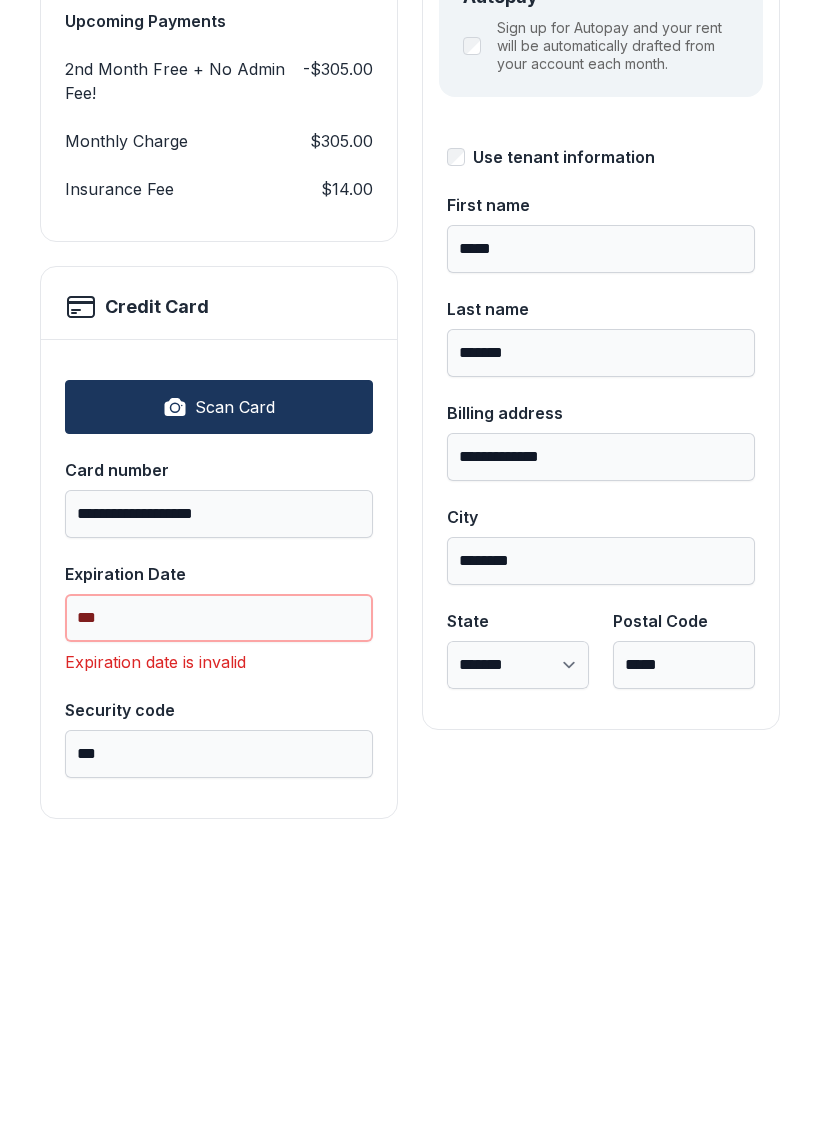 type on "*" 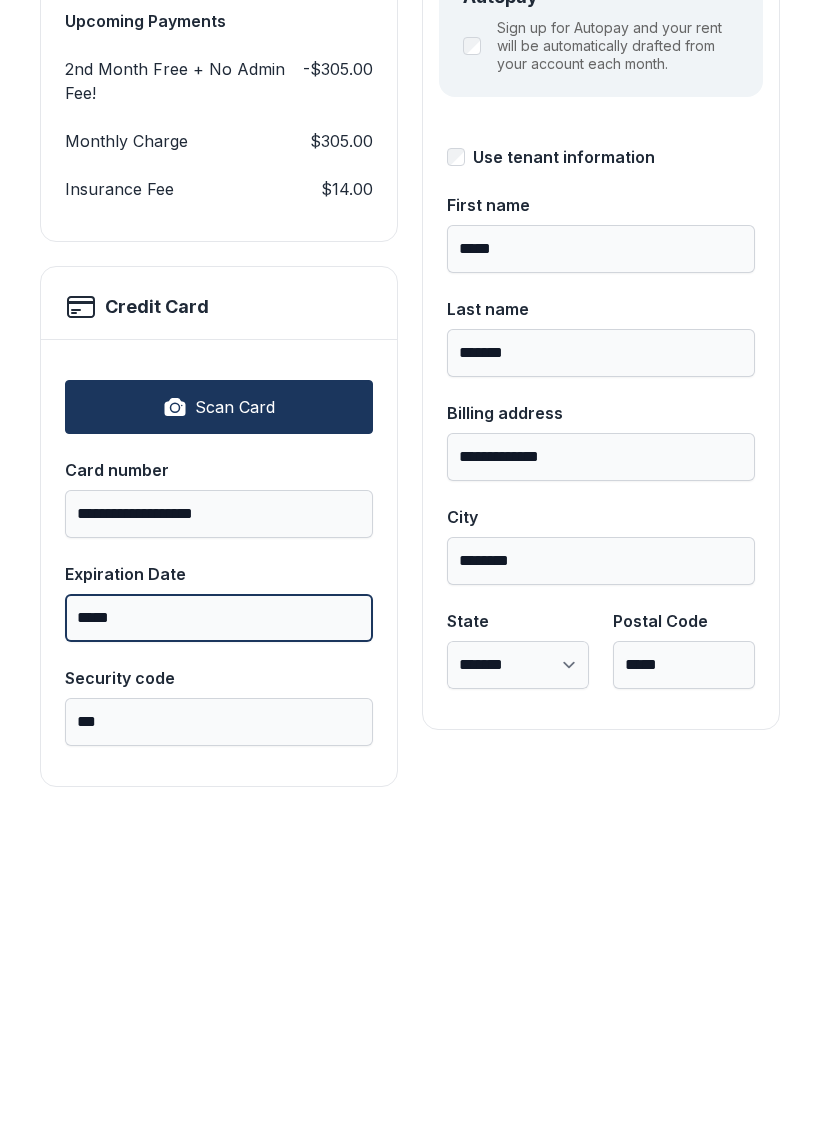 type on "*****" 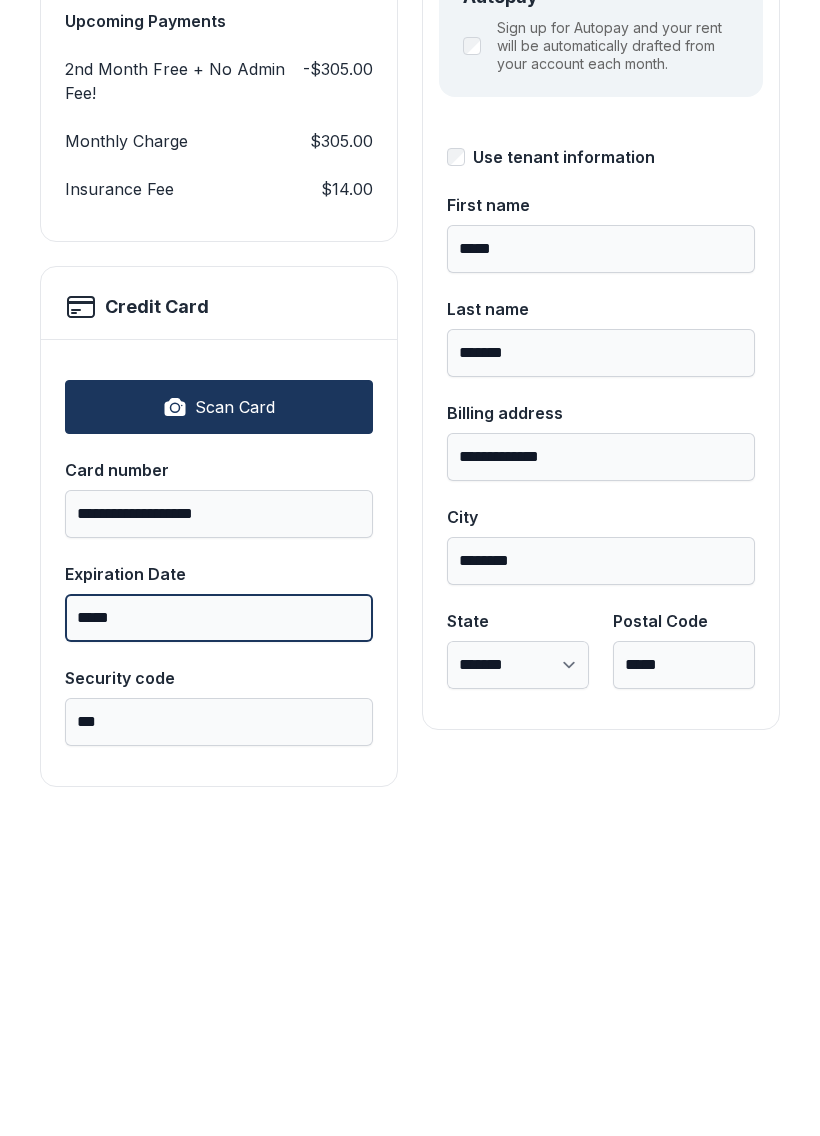 click on "Pay $277.84" at bounding box center (712, 231) 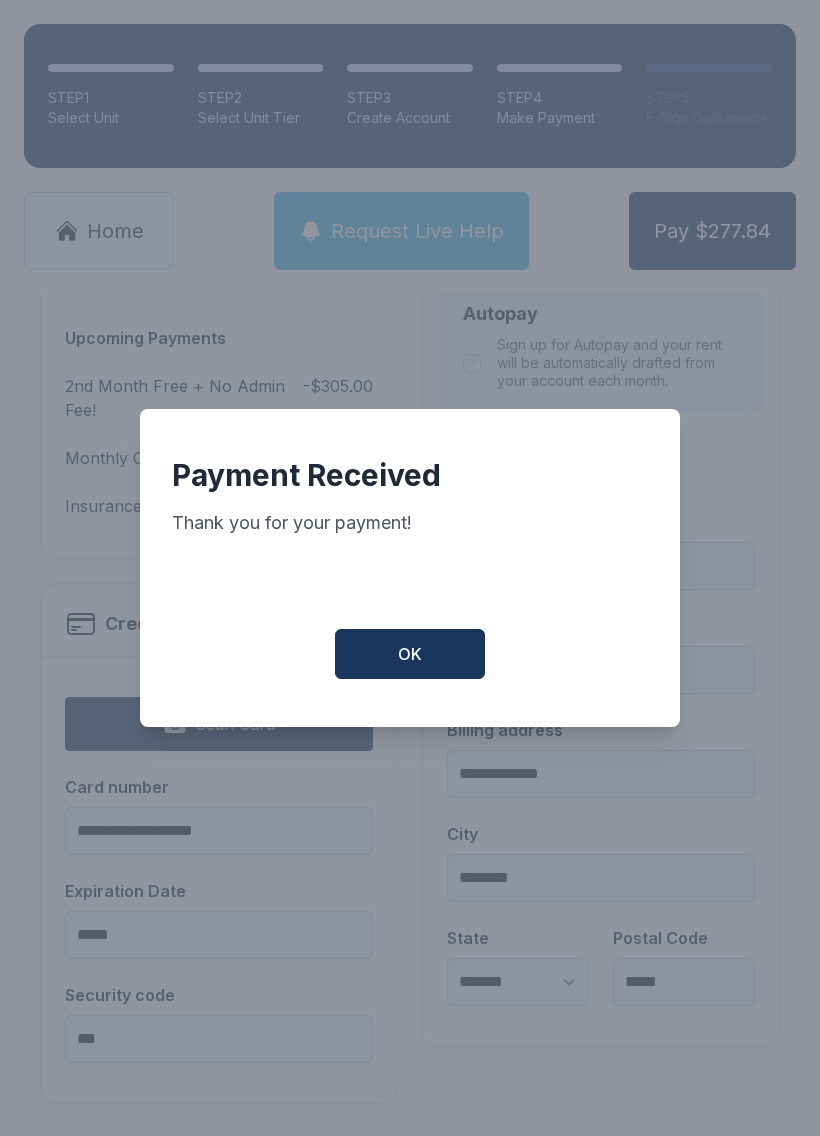 click on "OK" at bounding box center [410, 654] 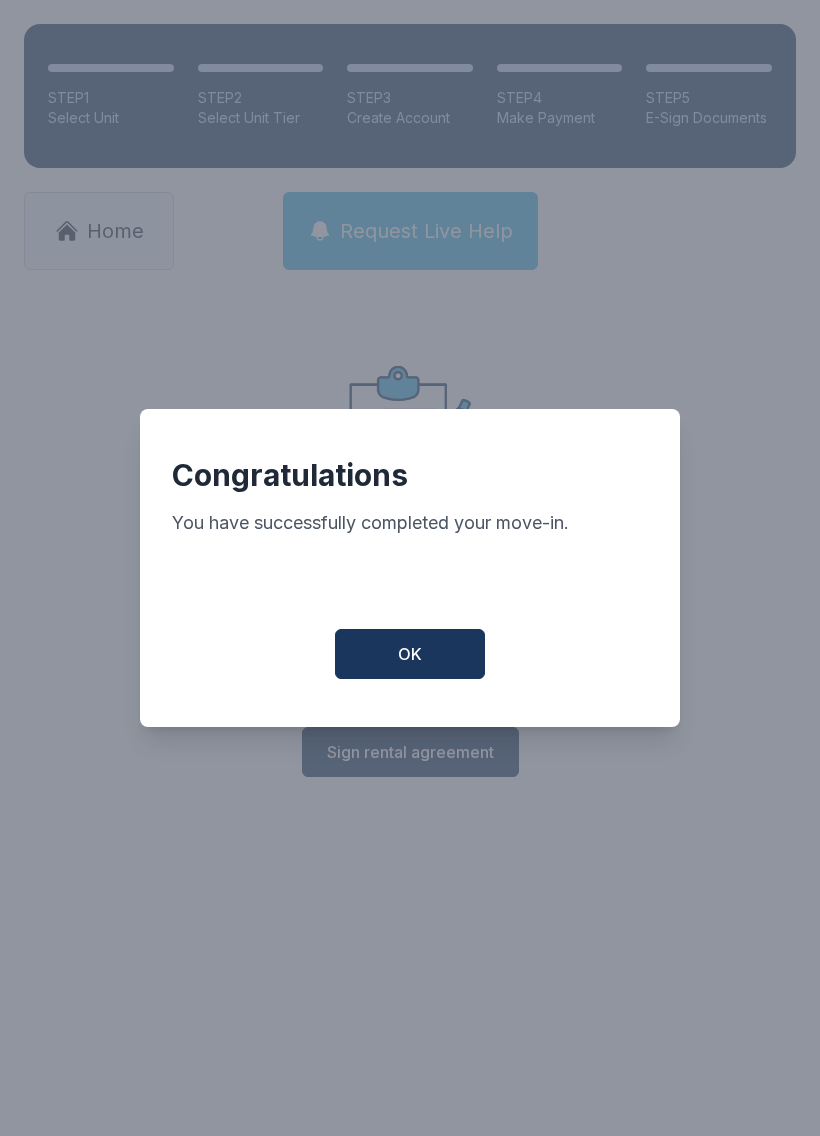 click on "OK" at bounding box center [410, 654] 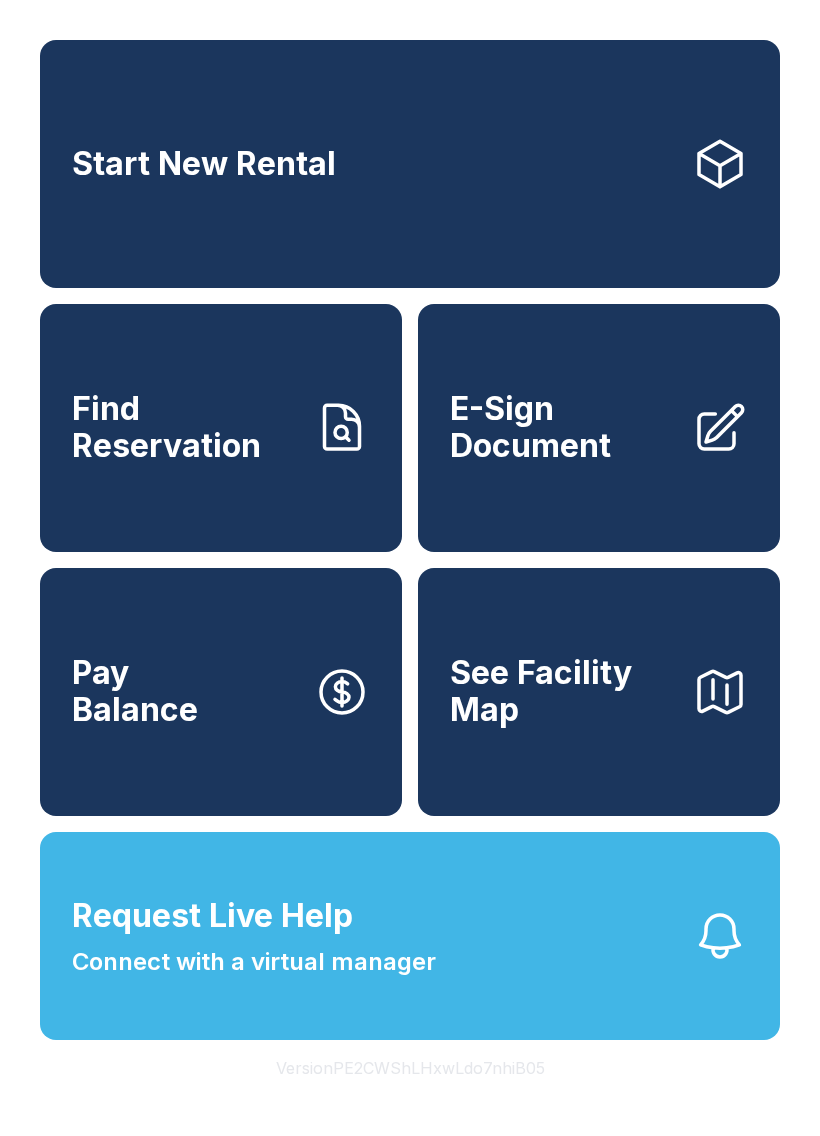 click on "Find Reservation" at bounding box center (185, 427) 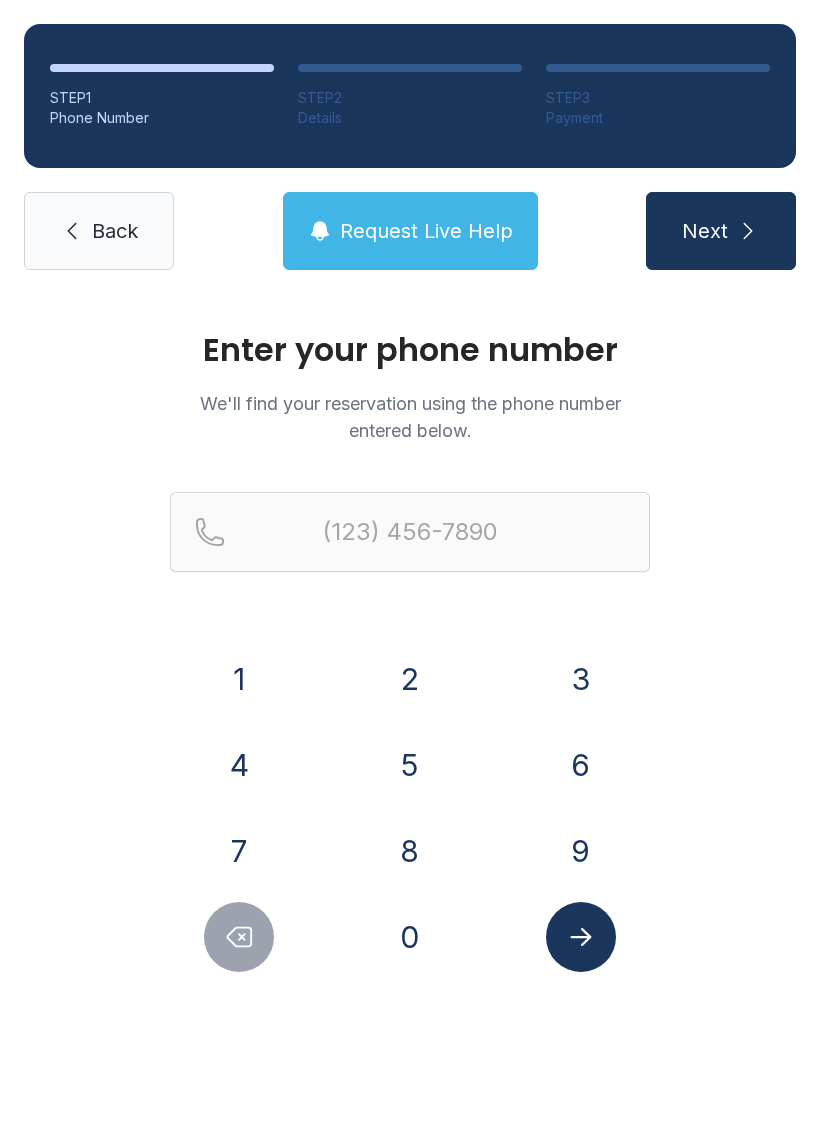 click on "8" at bounding box center [410, 851] 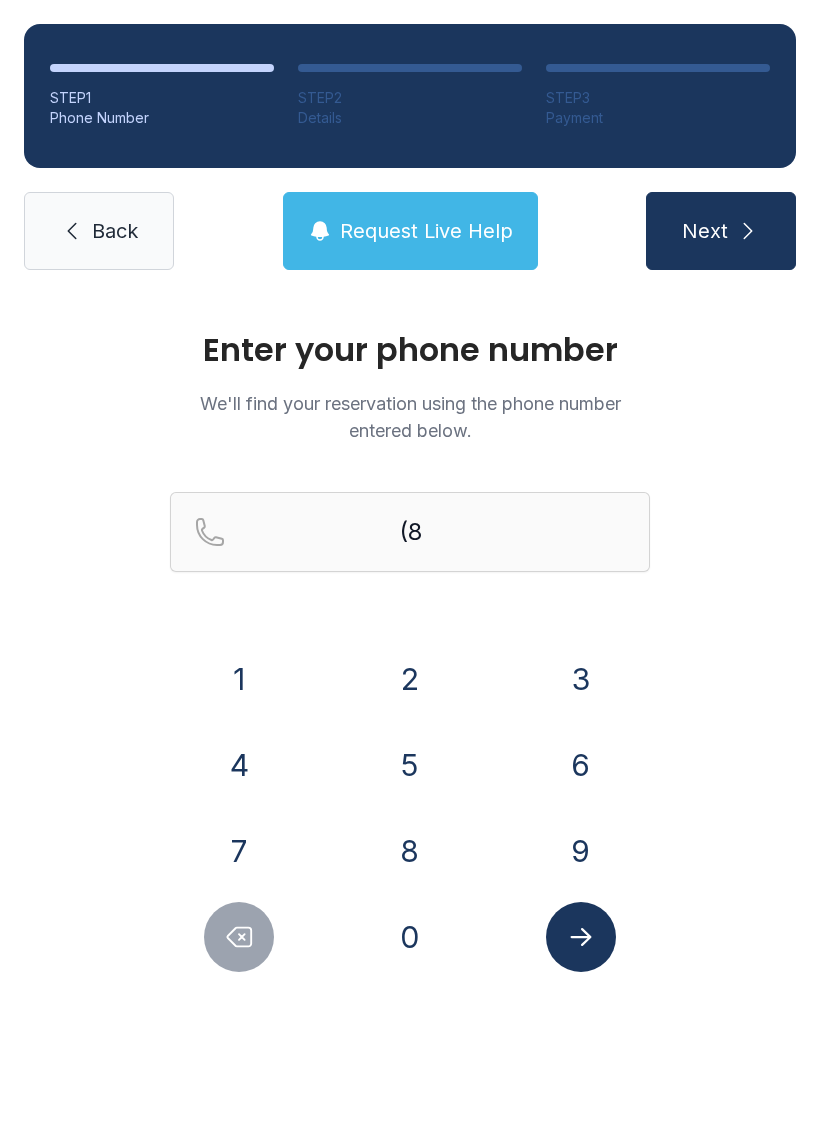 click on "Enter your phone number We'll find your reservation using the phone number entered below. ([PHONE])" at bounding box center (410, 673) 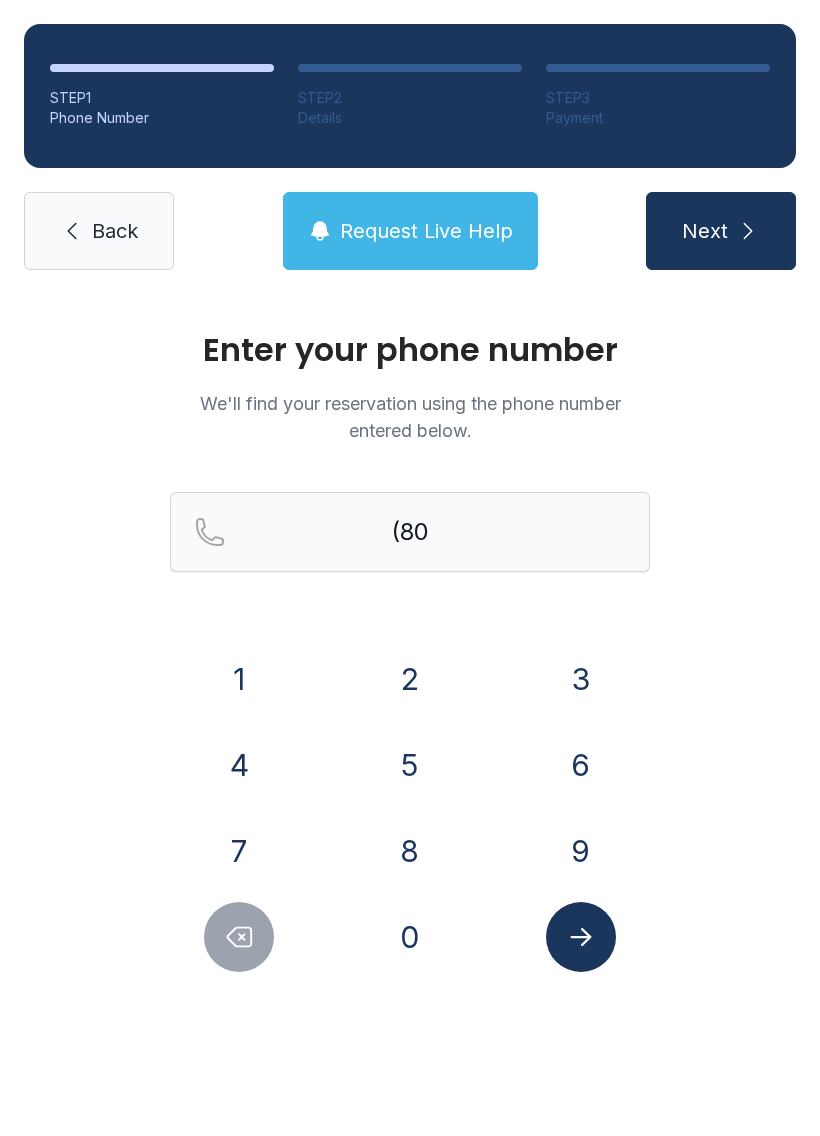 click on "3" at bounding box center (581, 679) 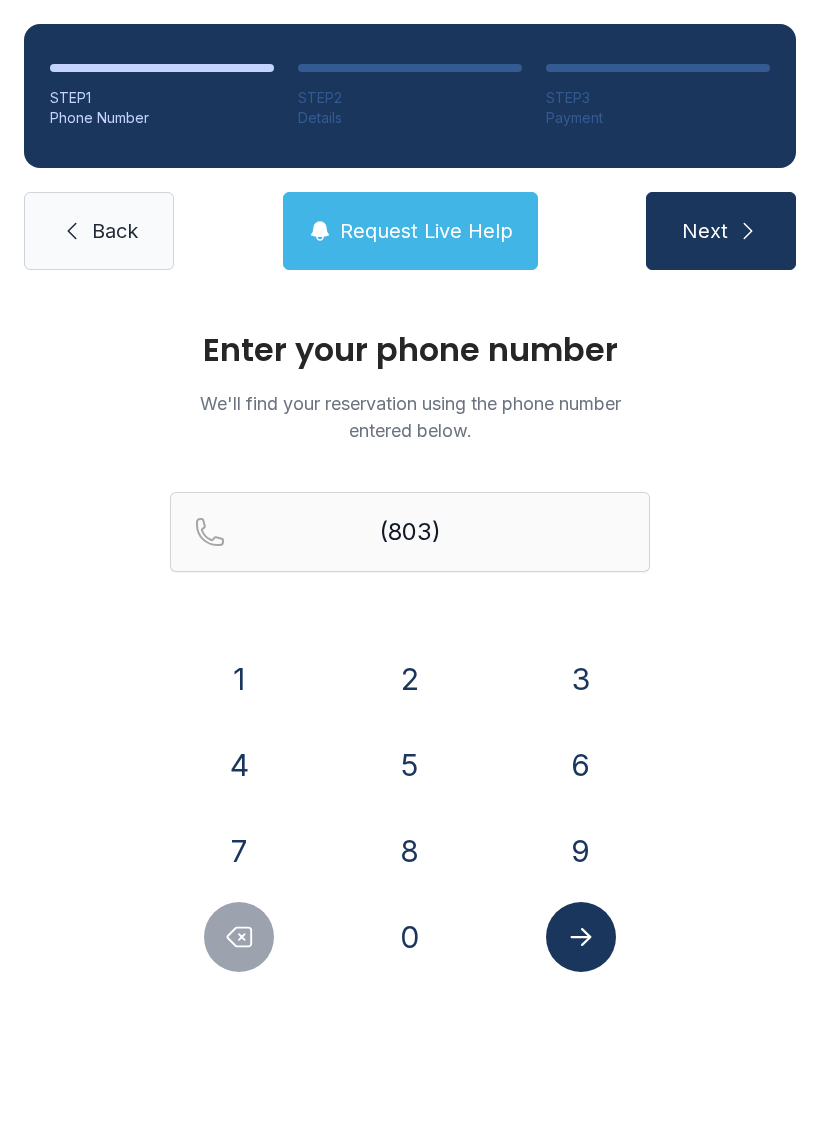 click on "2" at bounding box center (410, 679) 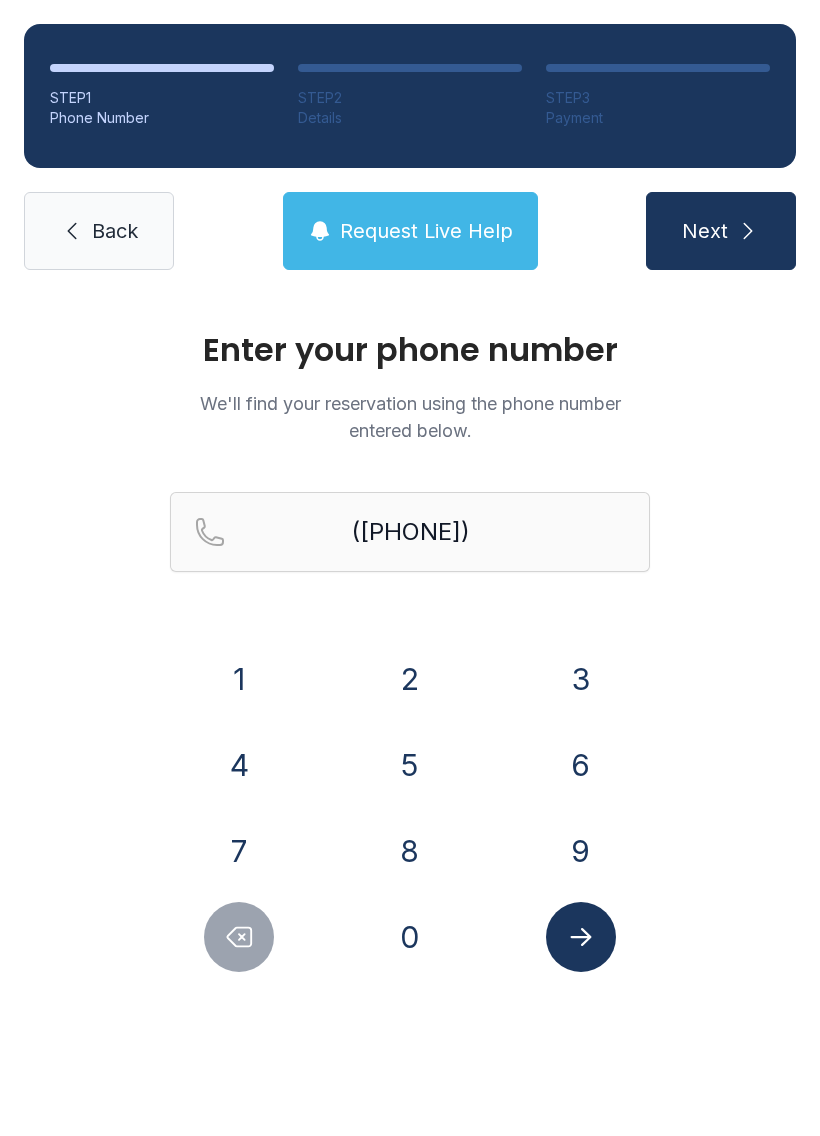 click on "8" at bounding box center (410, 851) 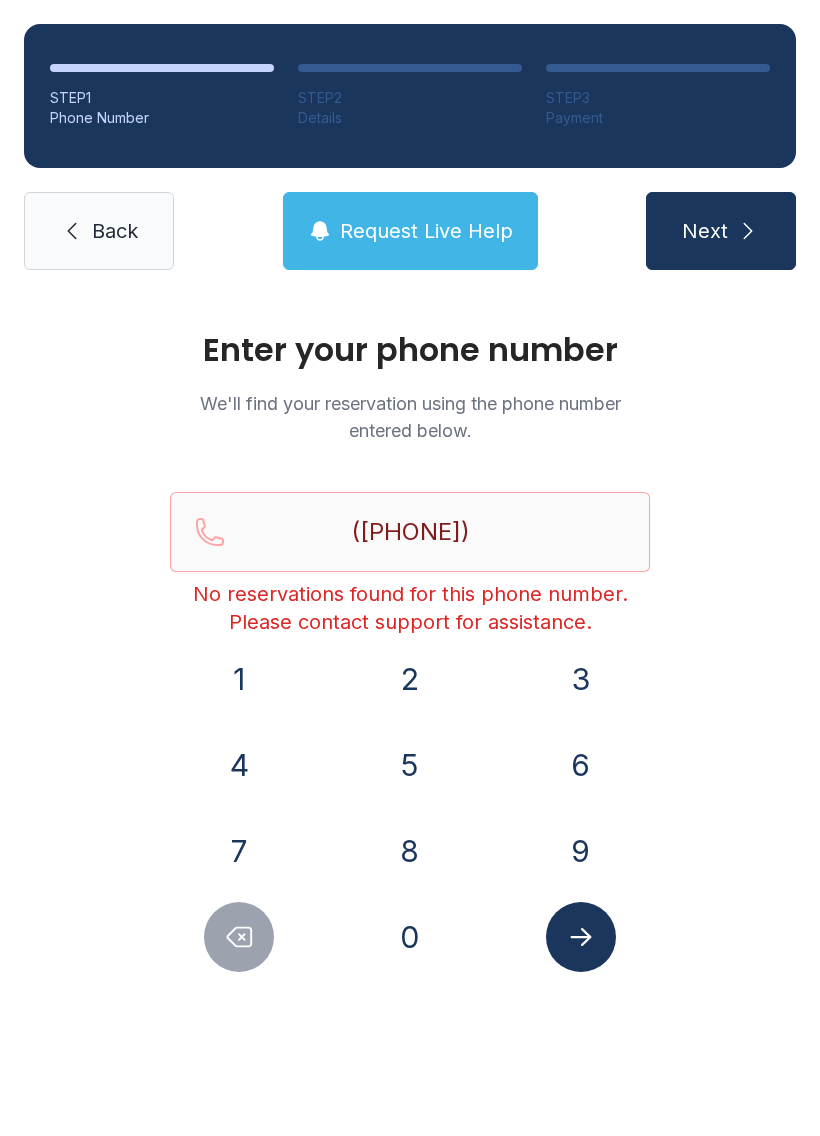 click on "Back" at bounding box center [99, 231] 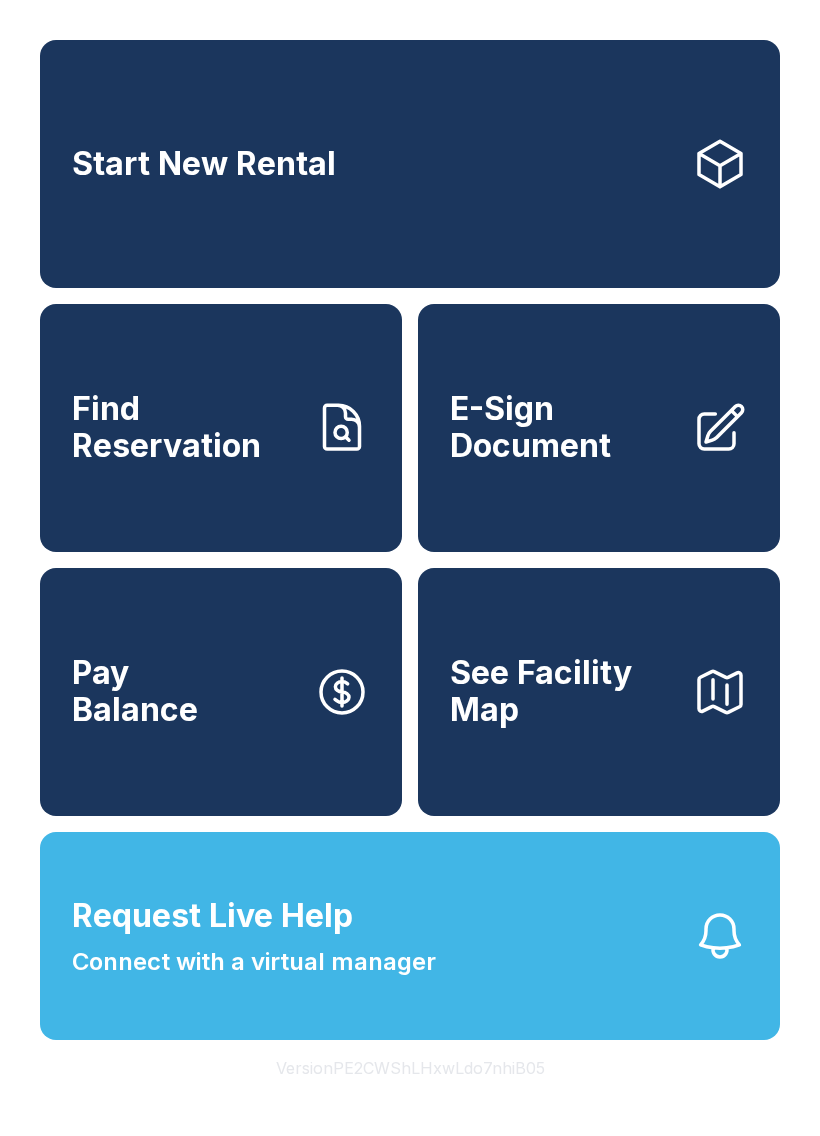 click on "See Facility Map" at bounding box center (563, 691) 